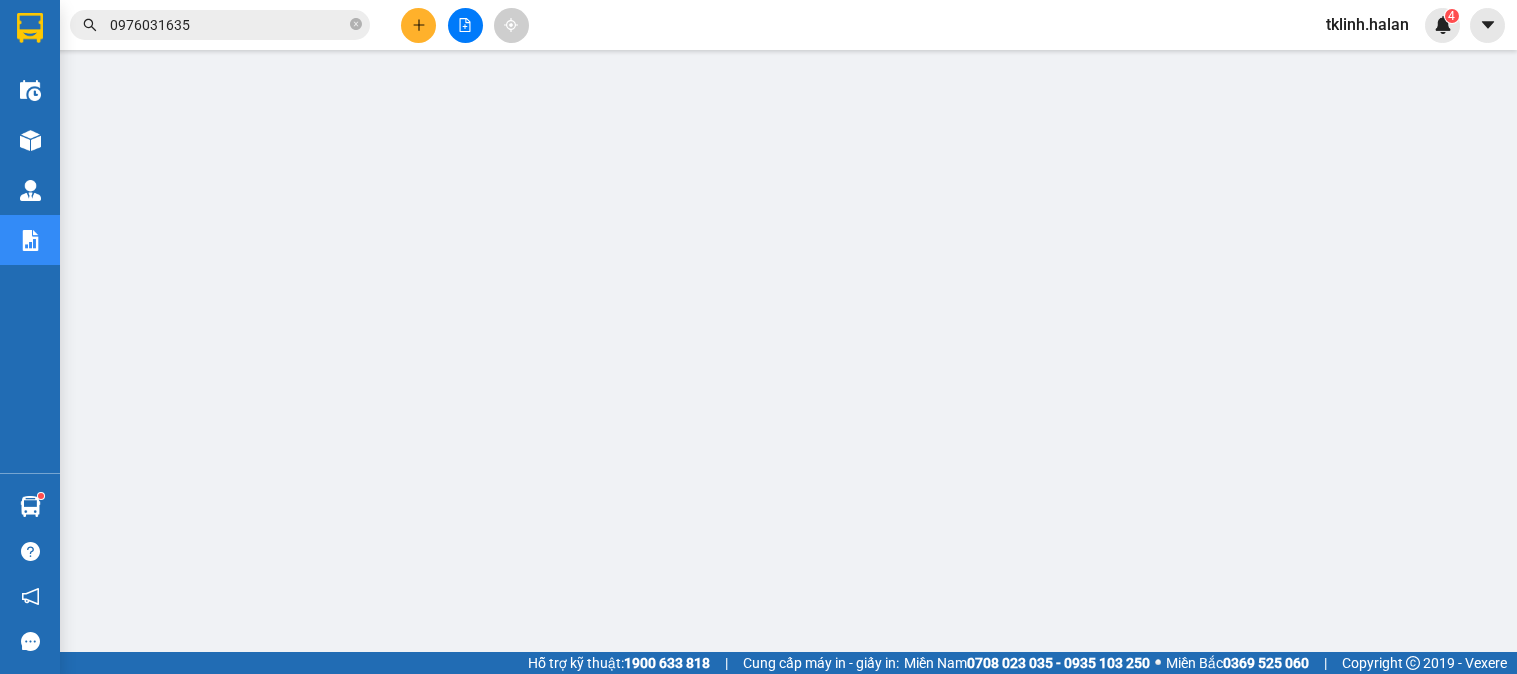 scroll, scrollTop: 0, scrollLeft: 0, axis: both 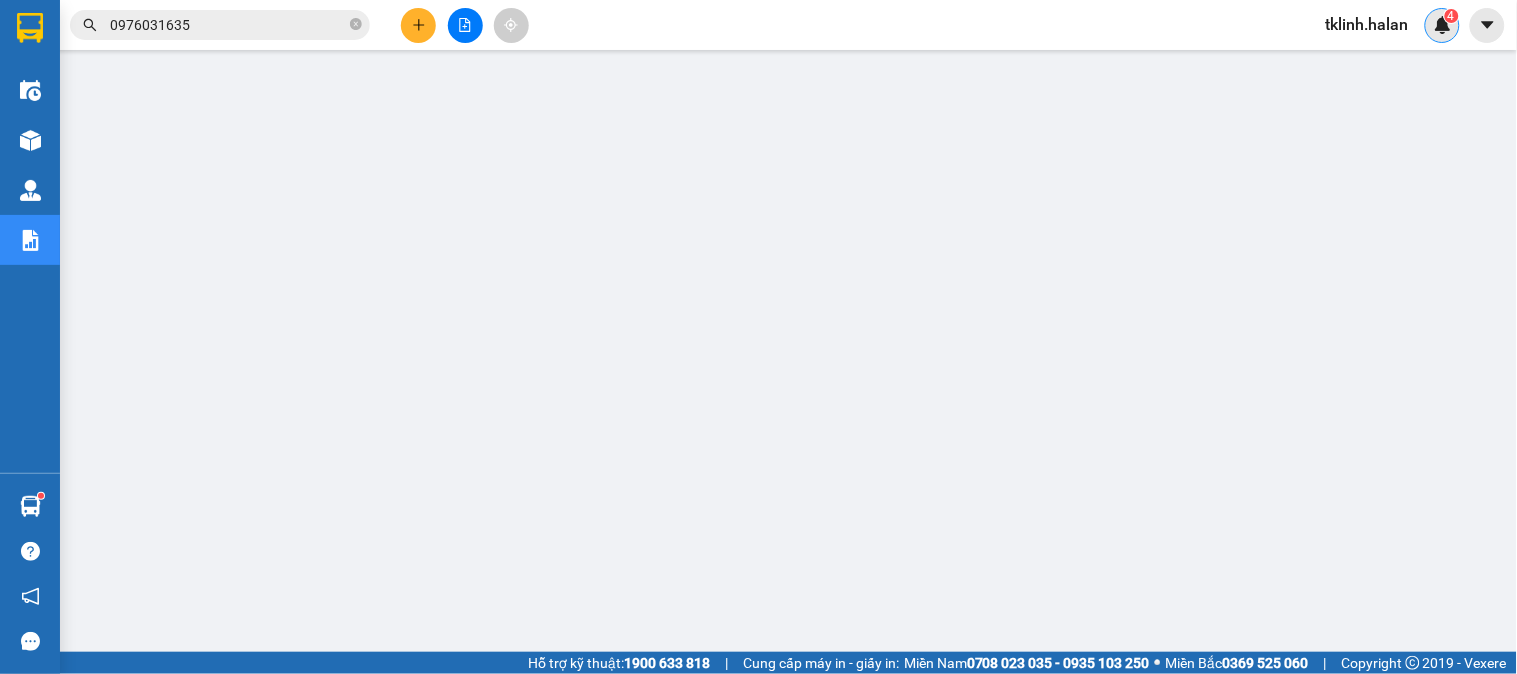 click on "tklinh.halan 4" at bounding box center (1385, 25) 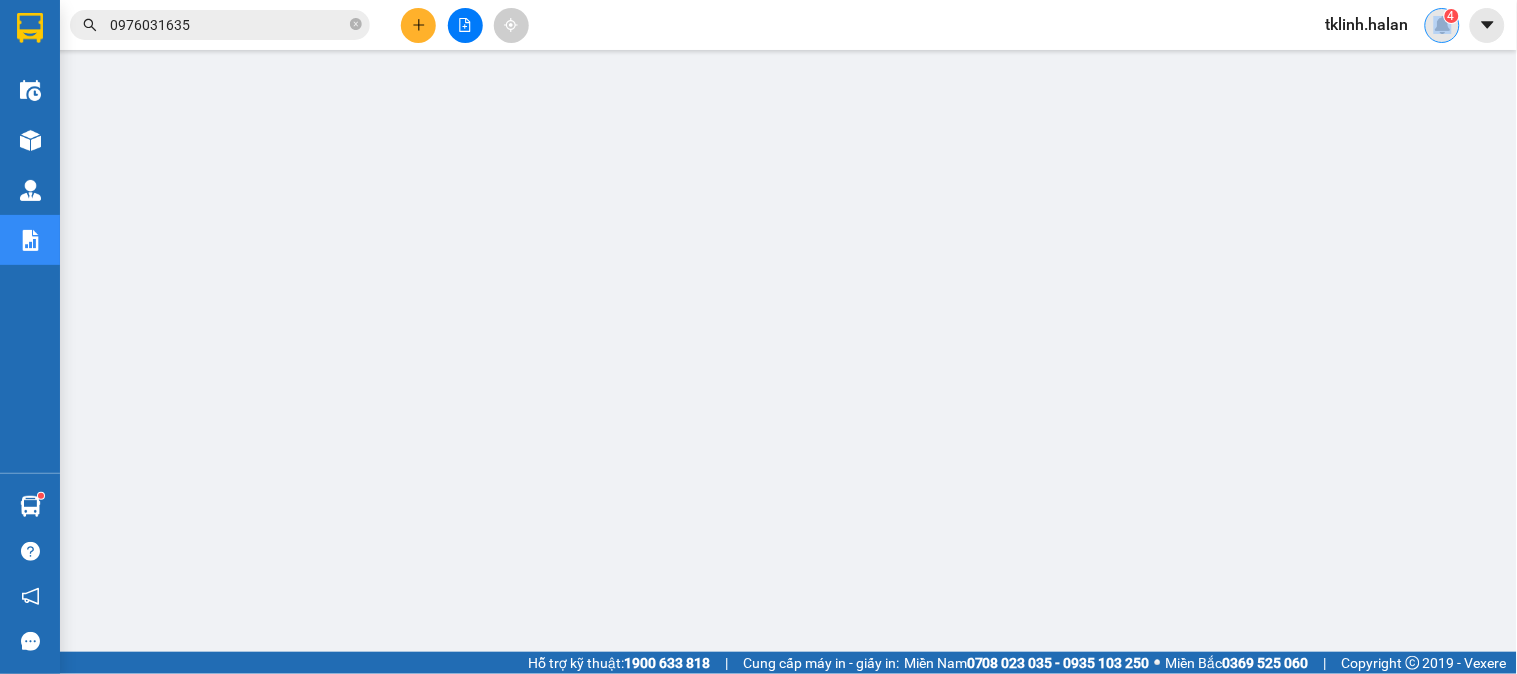 click at bounding box center [1443, 25] 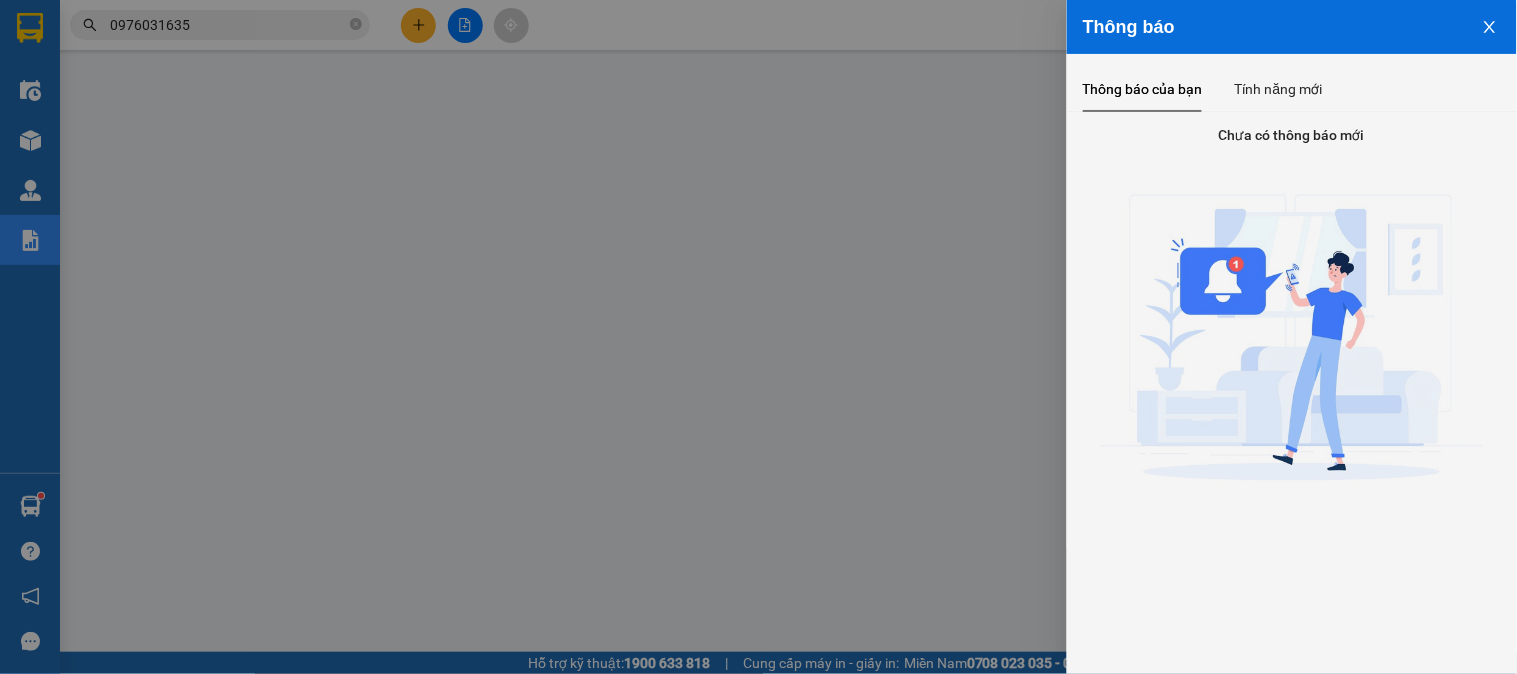 drag, startPoint x: 803, startPoint y: 293, endPoint x: 286, endPoint y: 90, distance: 555.42596 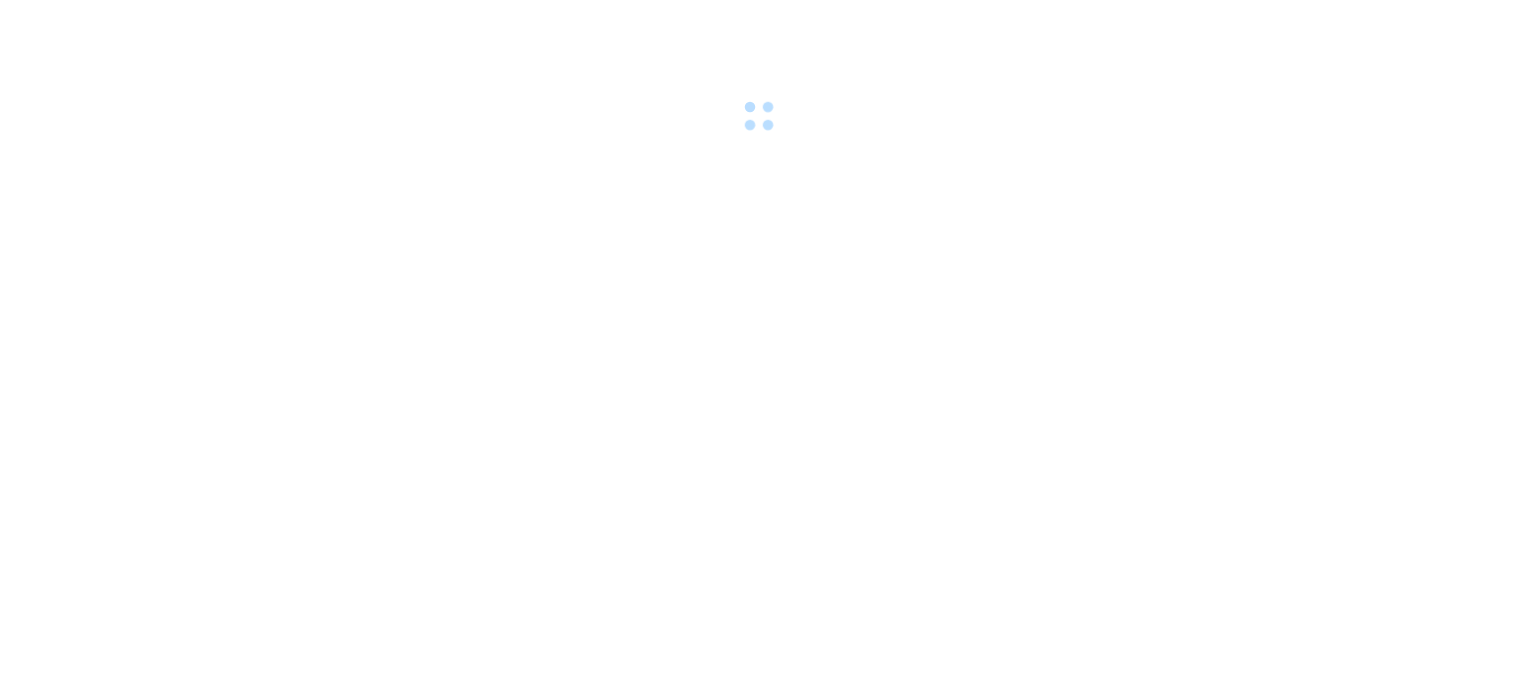 scroll, scrollTop: 0, scrollLeft: 0, axis: both 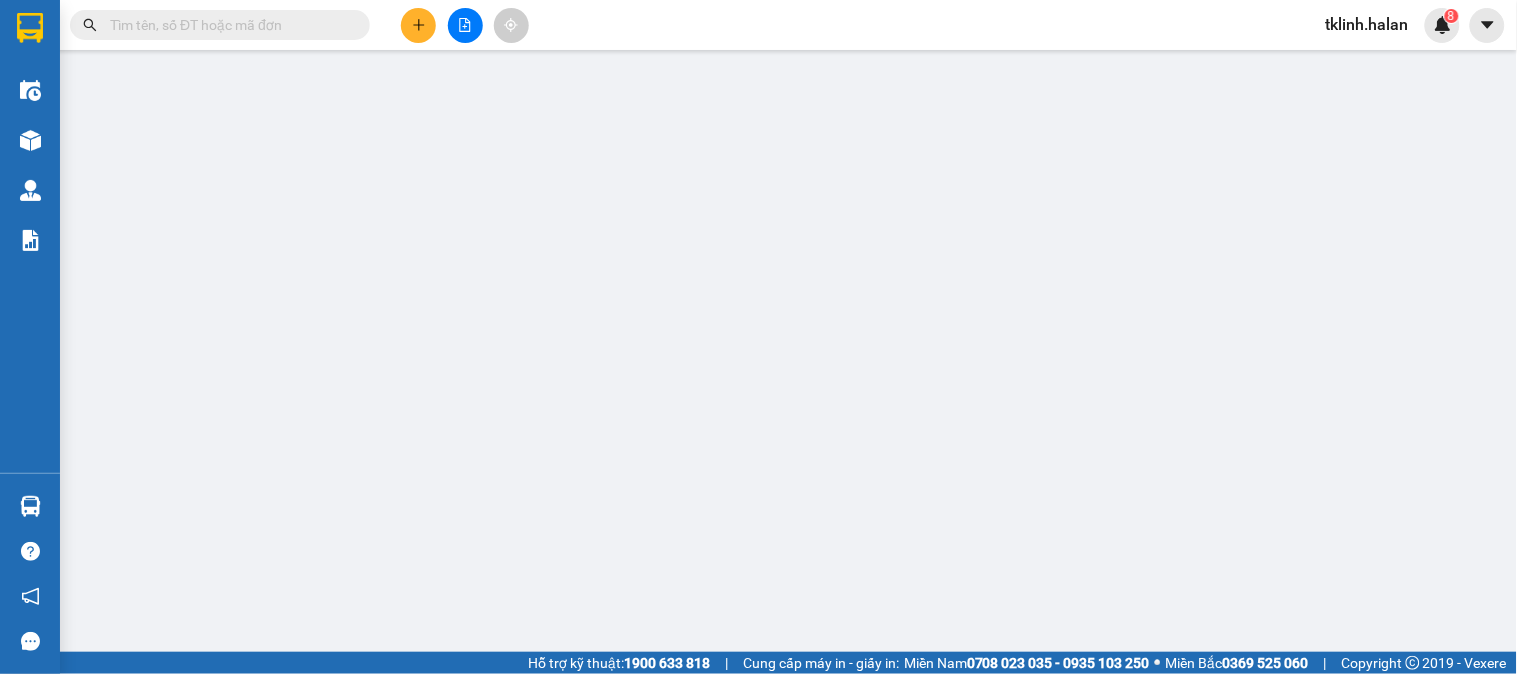 click at bounding box center [1443, 25] 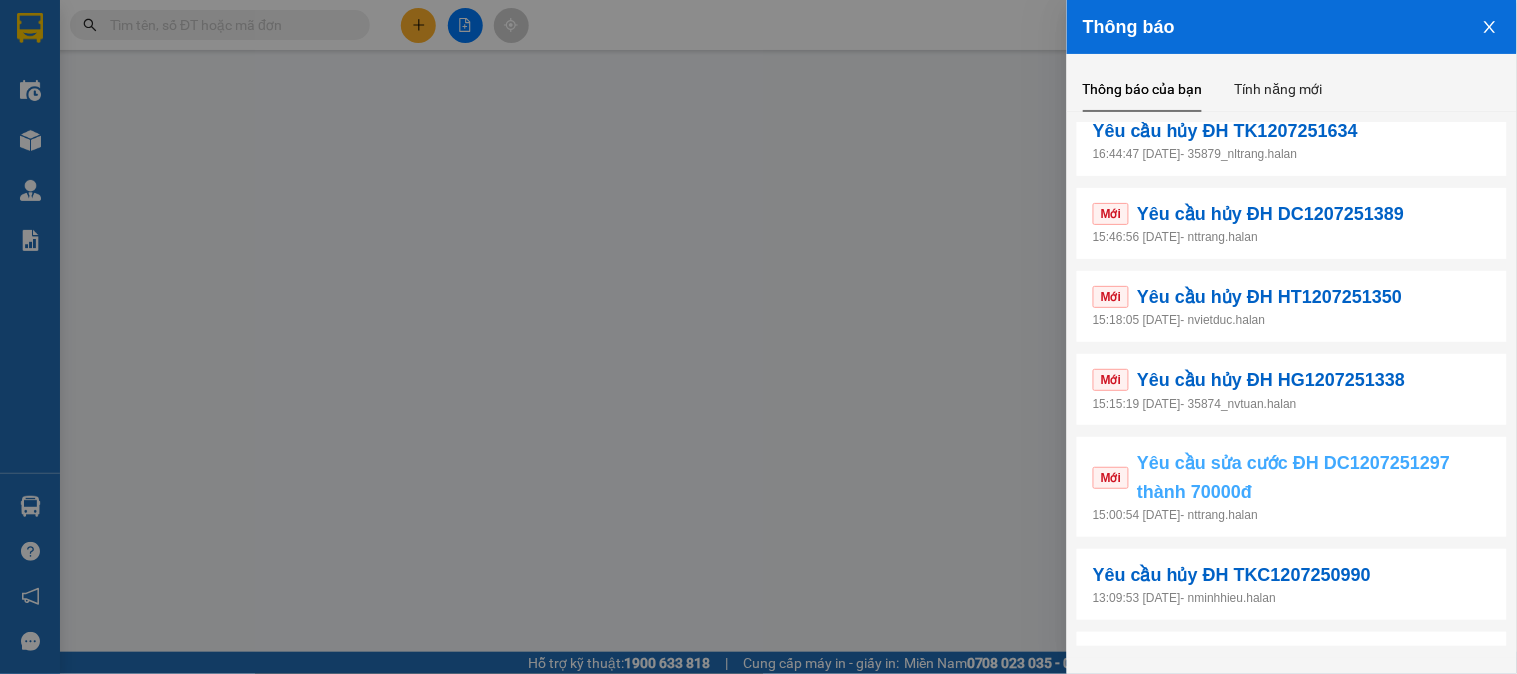 scroll, scrollTop: 333, scrollLeft: 0, axis: vertical 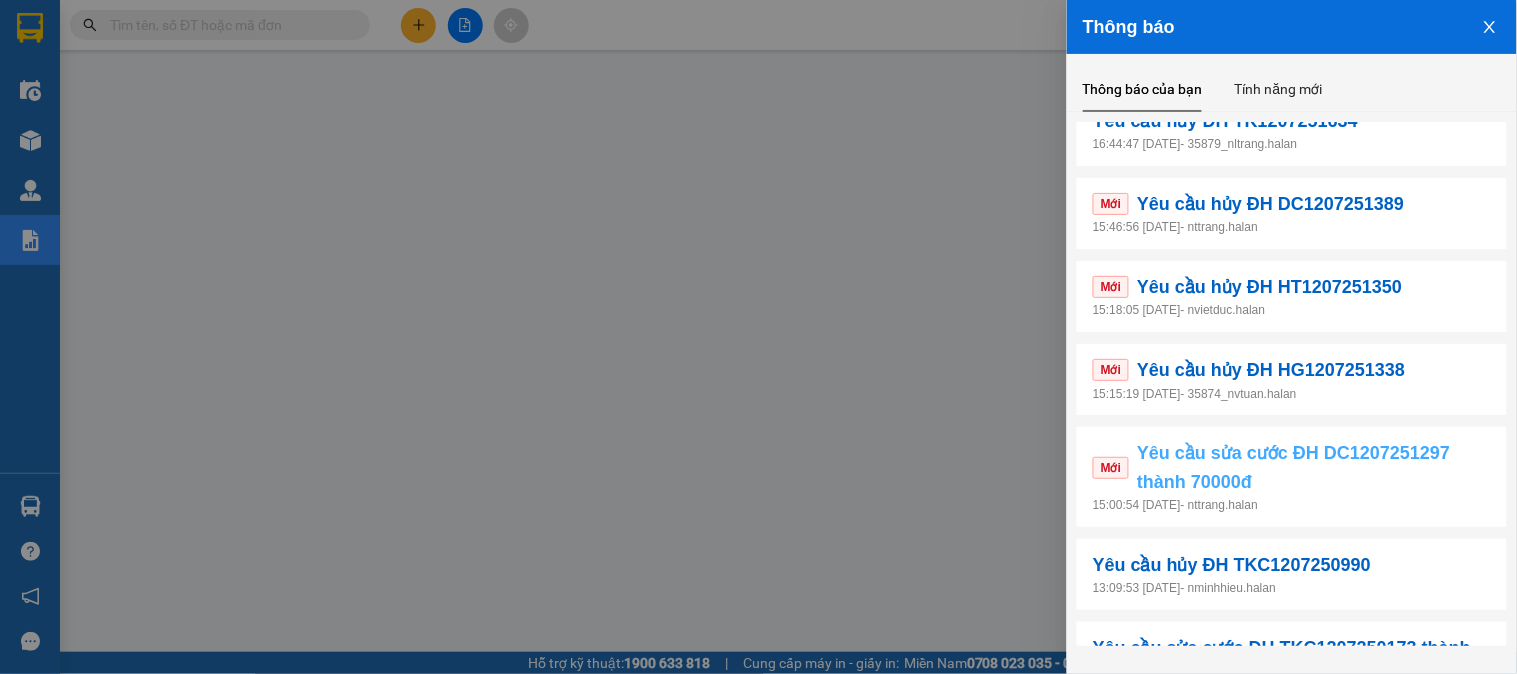 click on "Yêu cầu sửa cước ĐH DC1207251297 thành 70000đ" at bounding box center (1314, 467) 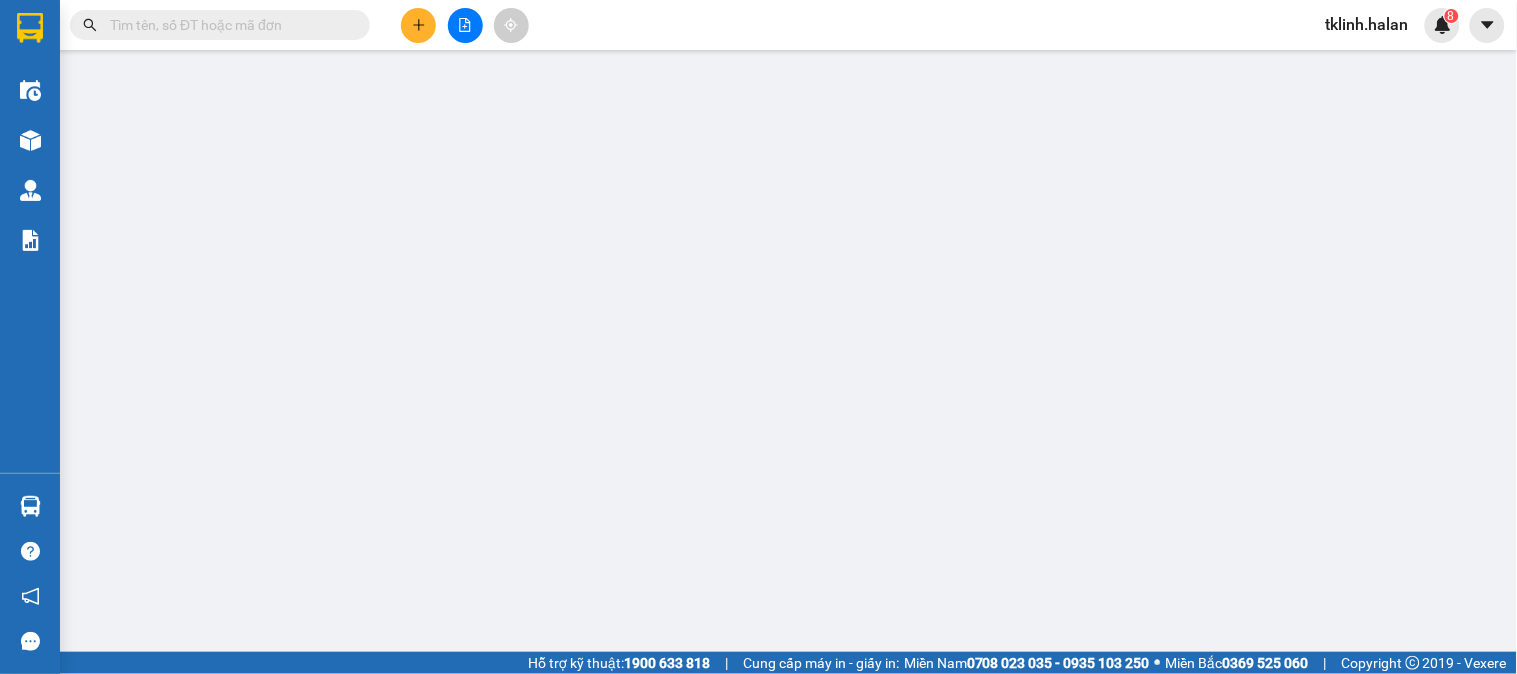 type on "0968576497" 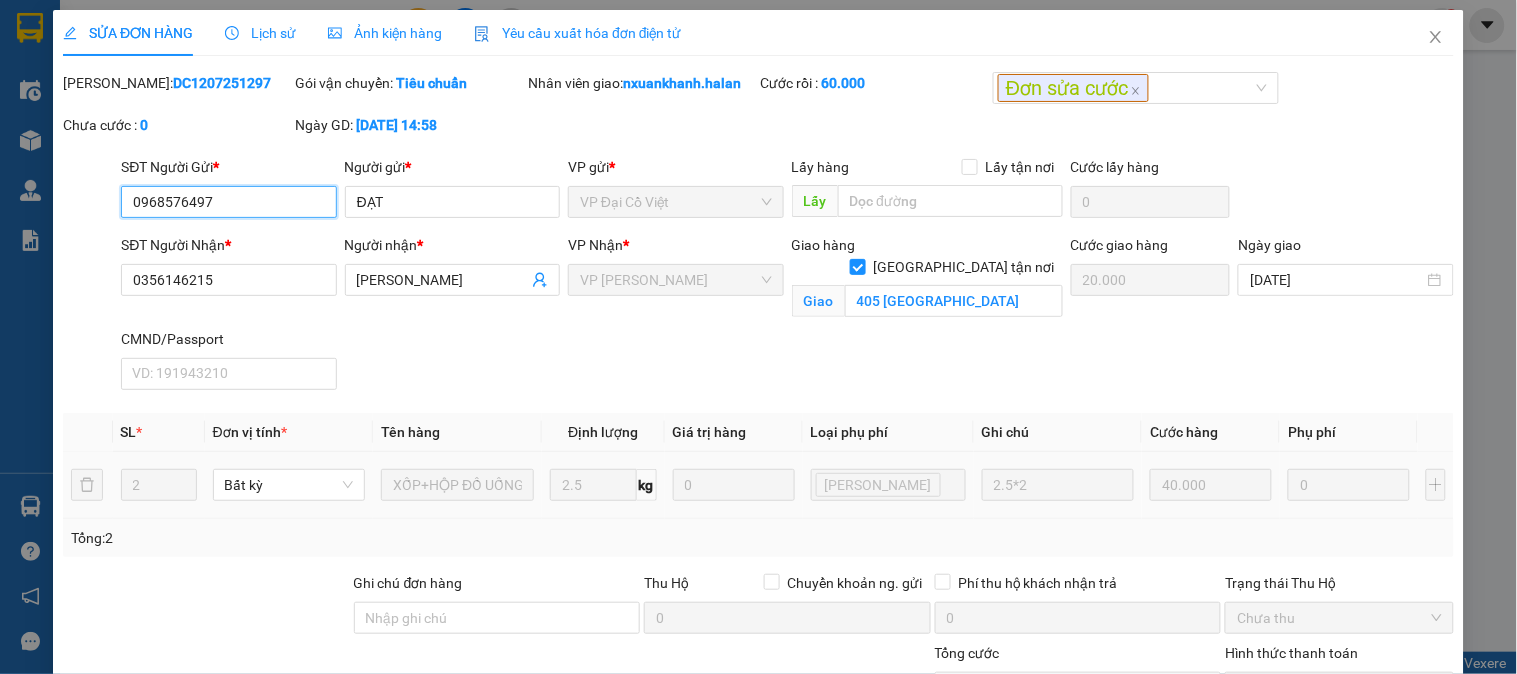 scroll, scrollTop: 204, scrollLeft: 0, axis: vertical 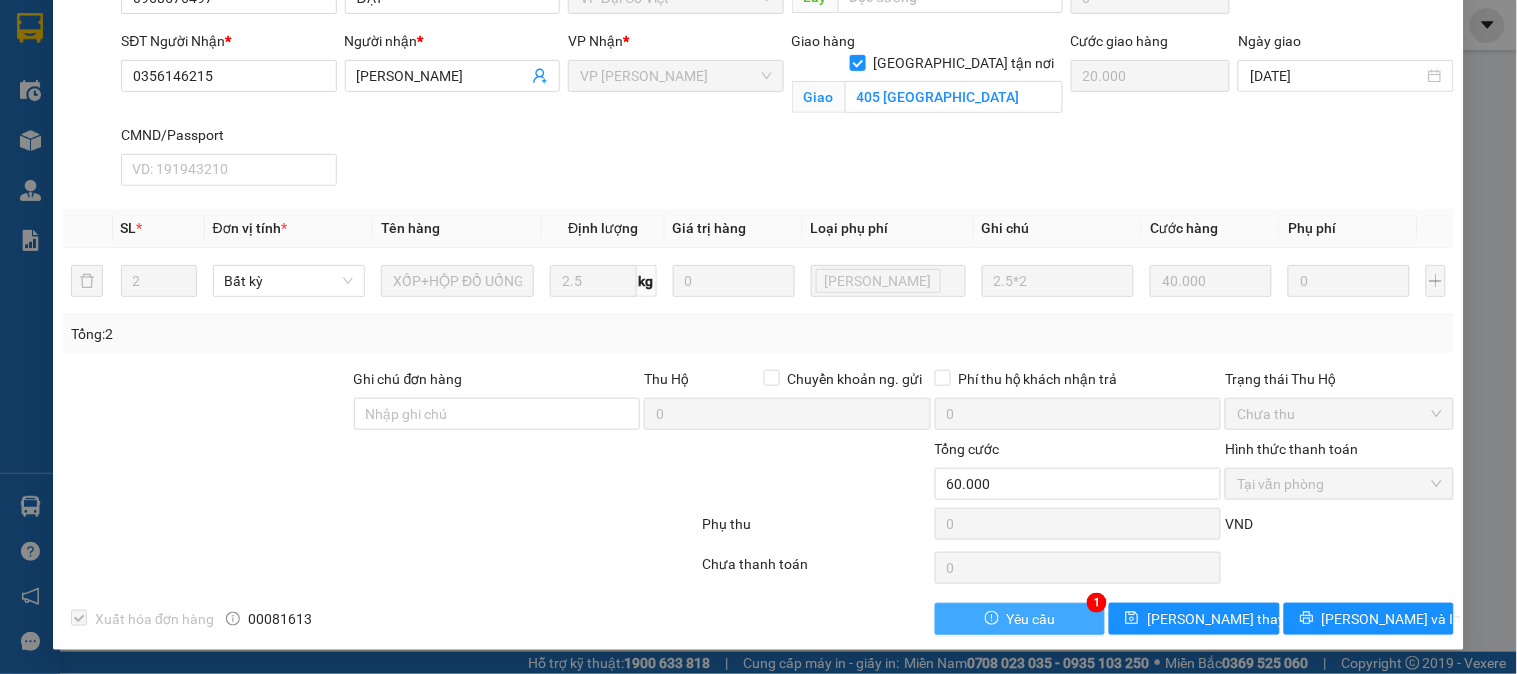click on "Yêu cầu" at bounding box center [1031, 619] 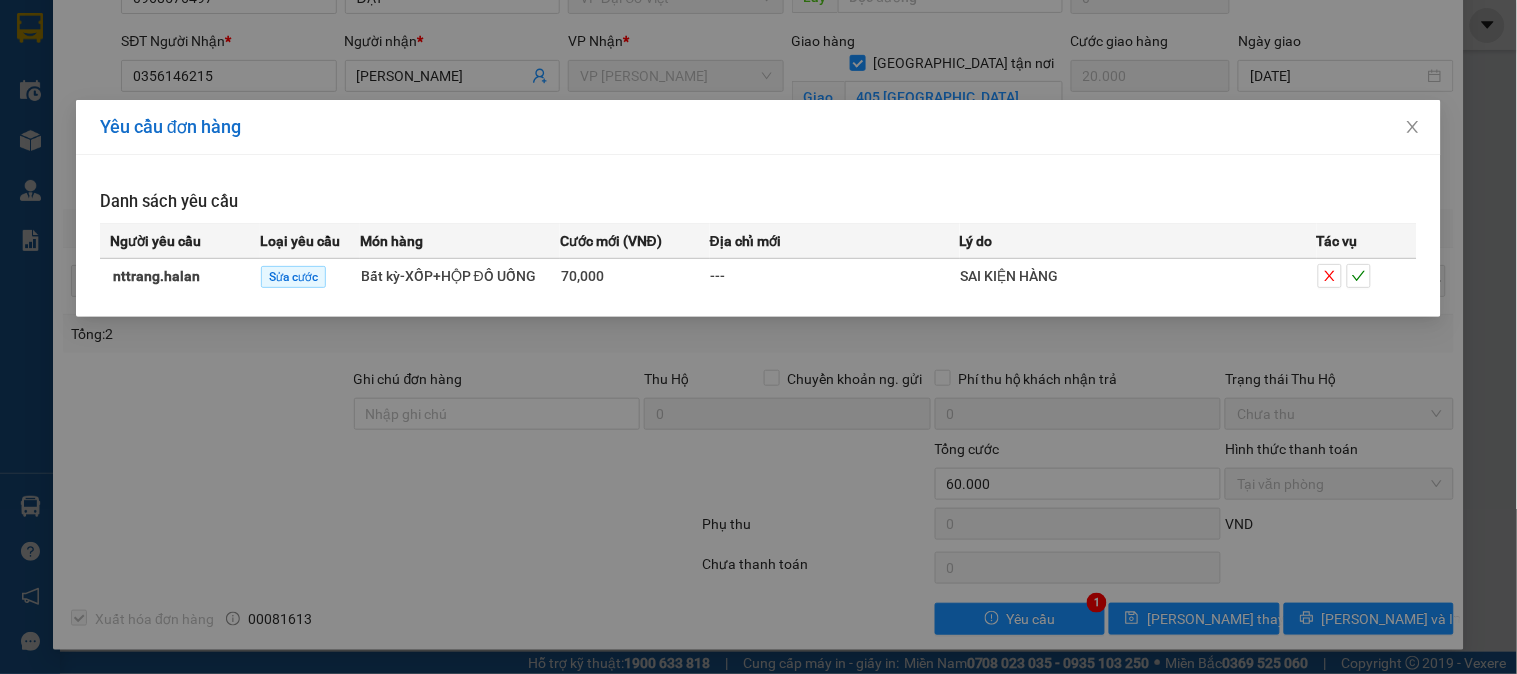 click on "Yêu cầu đơn hàng Danh sách yêu cầu Người yêu cầu Loại yêu cầu Món hàng Cước mới (VNĐ) Địa chỉ mới Lý do Tác vụ nttrang.halan Sửa cước Bất kỳ  -  XỐP+HỘP ĐỒ UỐNG 70,000 --- SAI KIỆN HÀNG" at bounding box center (758, 337) 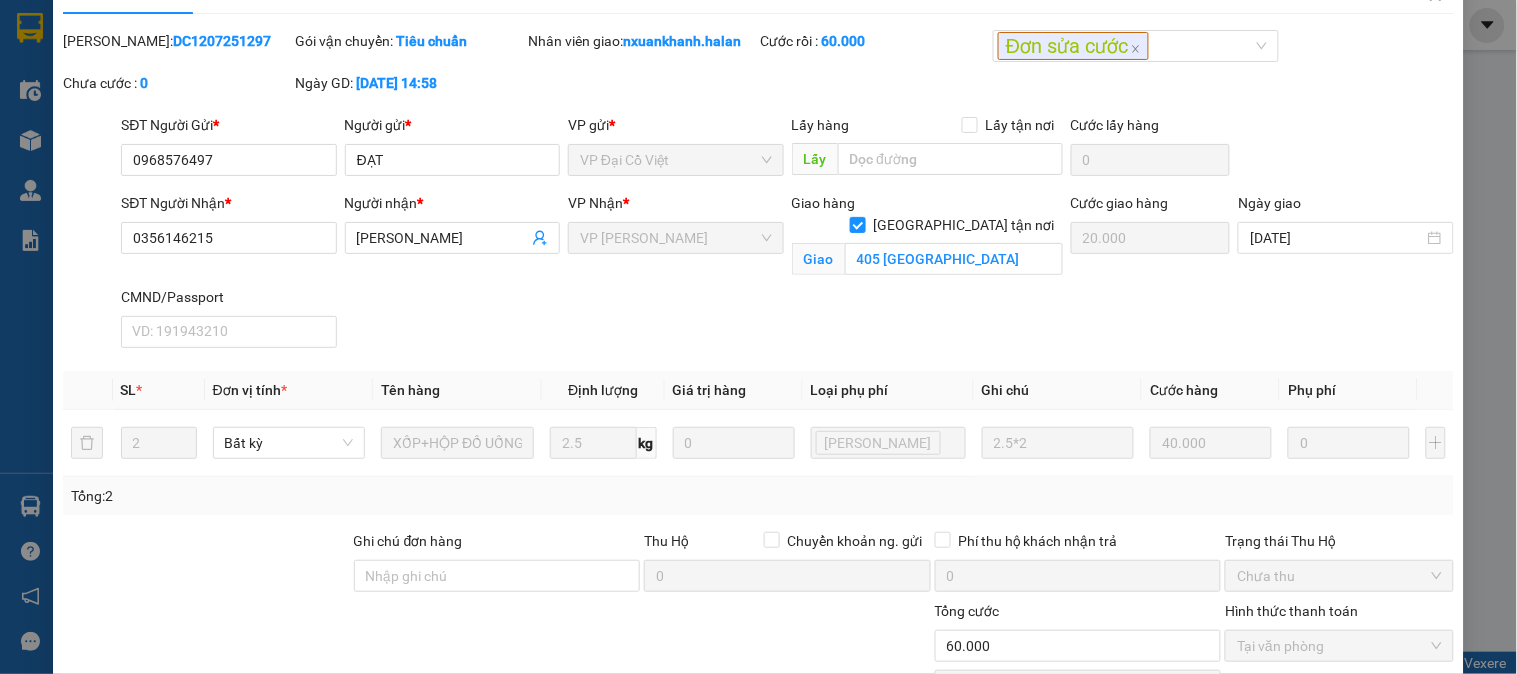 scroll, scrollTop: 0, scrollLeft: 0, axis: both 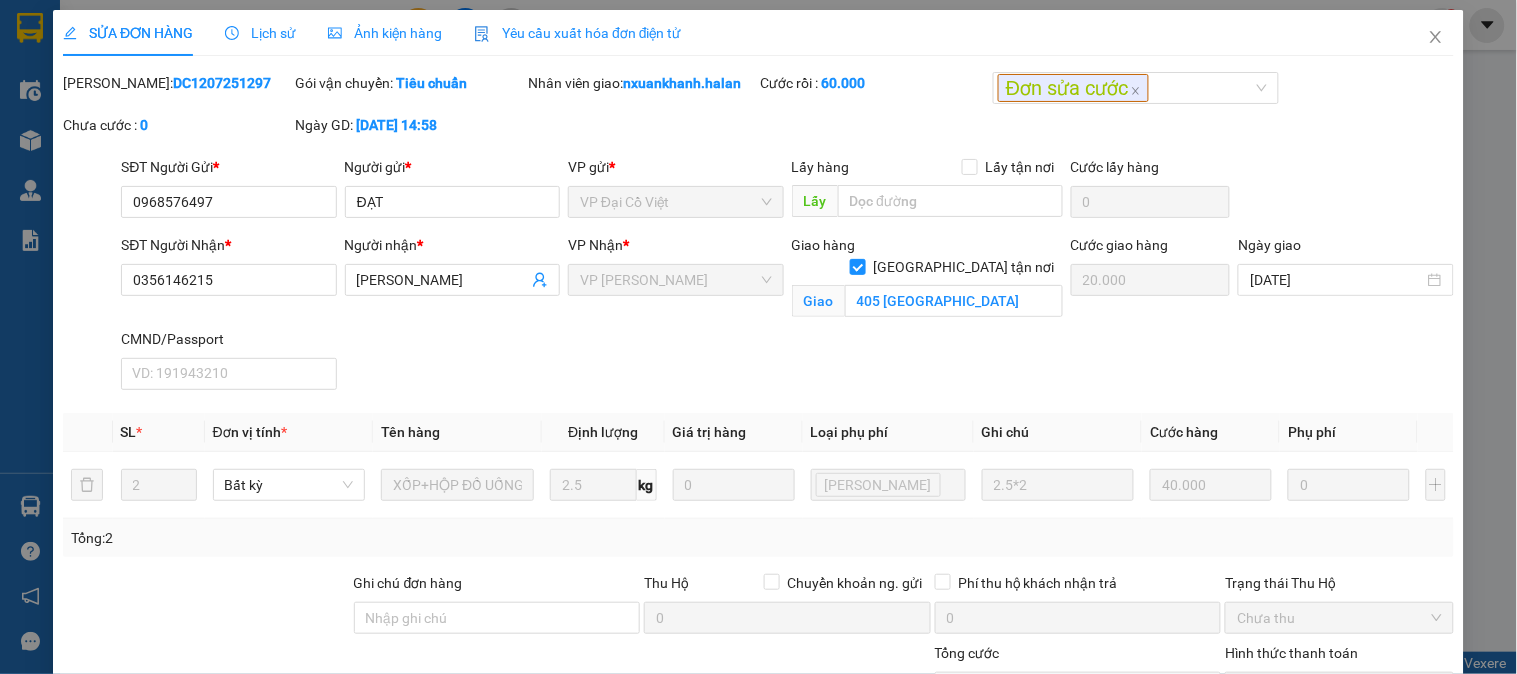 click on "Lịch sử" at bounding box center [260, 33] 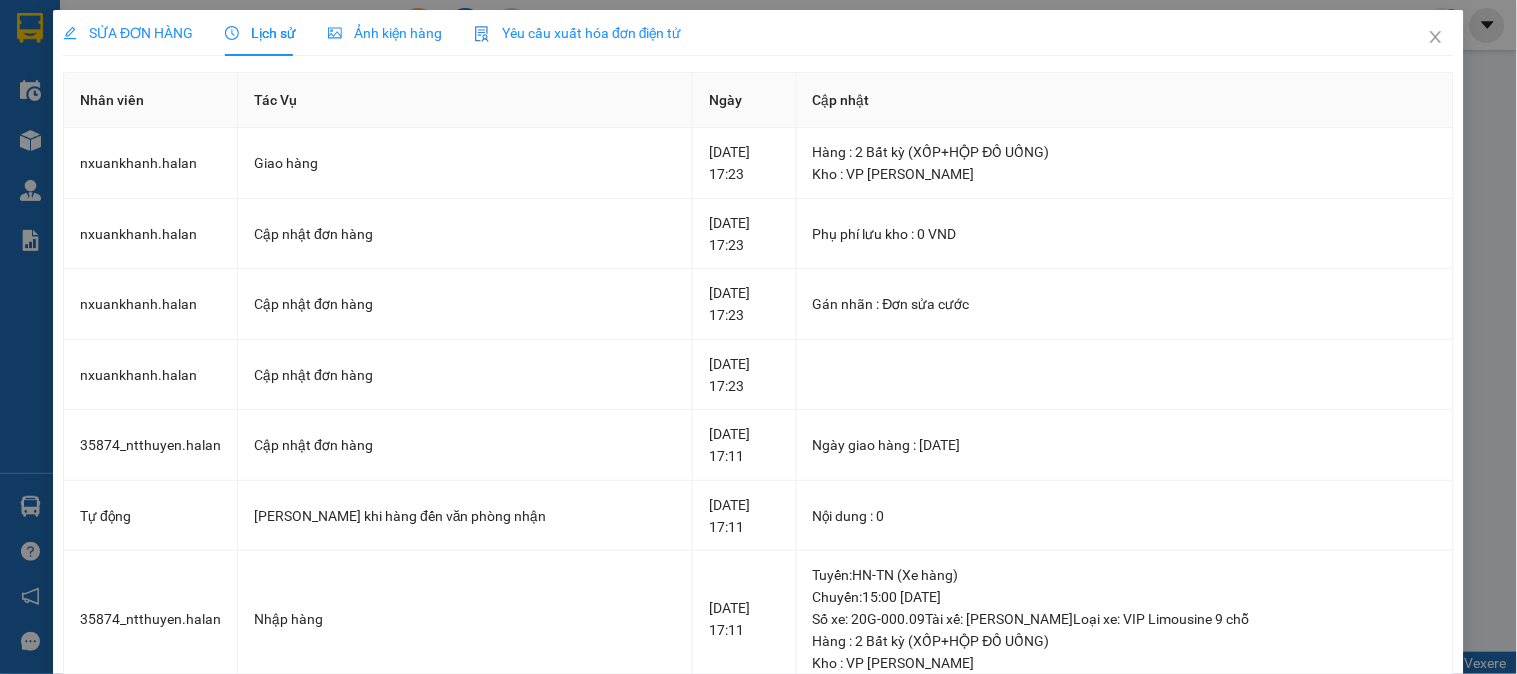click on "SỬA ĐƠN HÀNG" at bounding box center (128, 33) 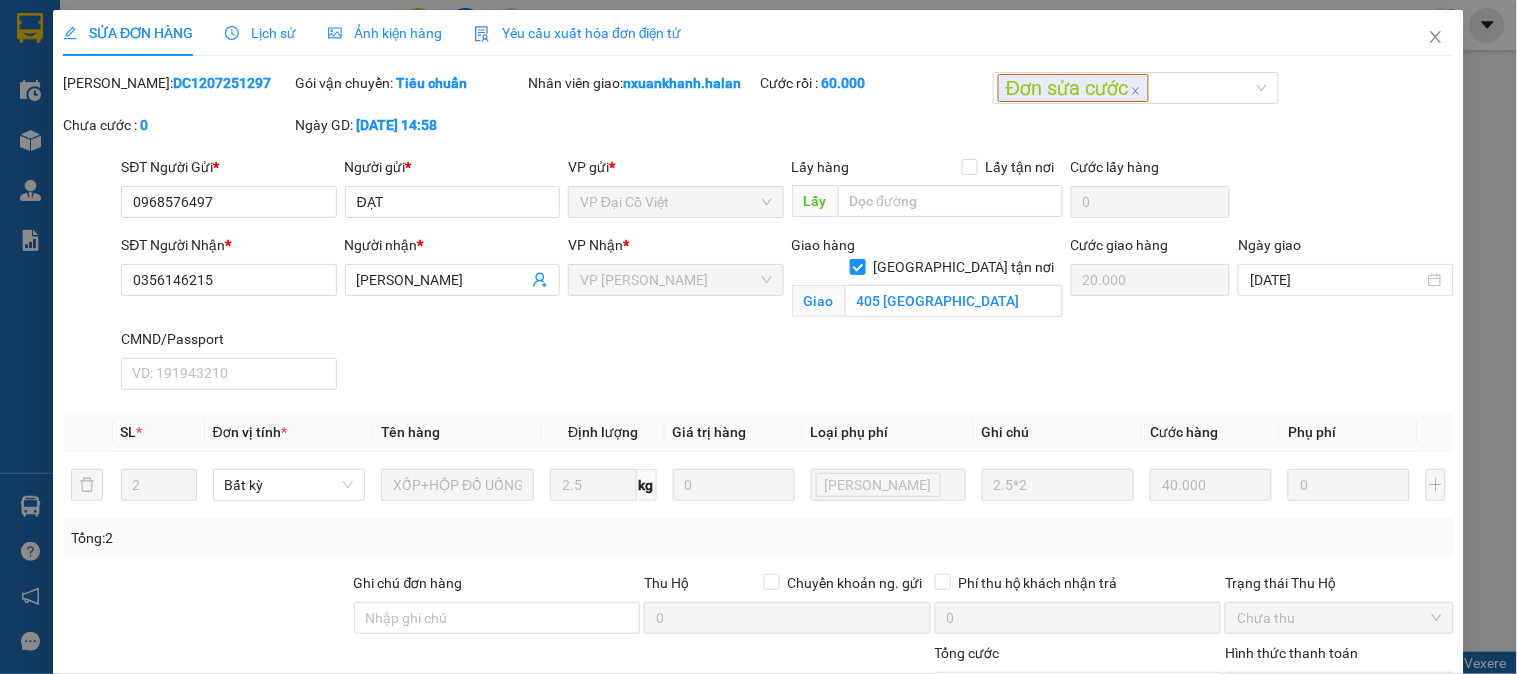 click on "Lịch sử" at bounding box center [260, 33] 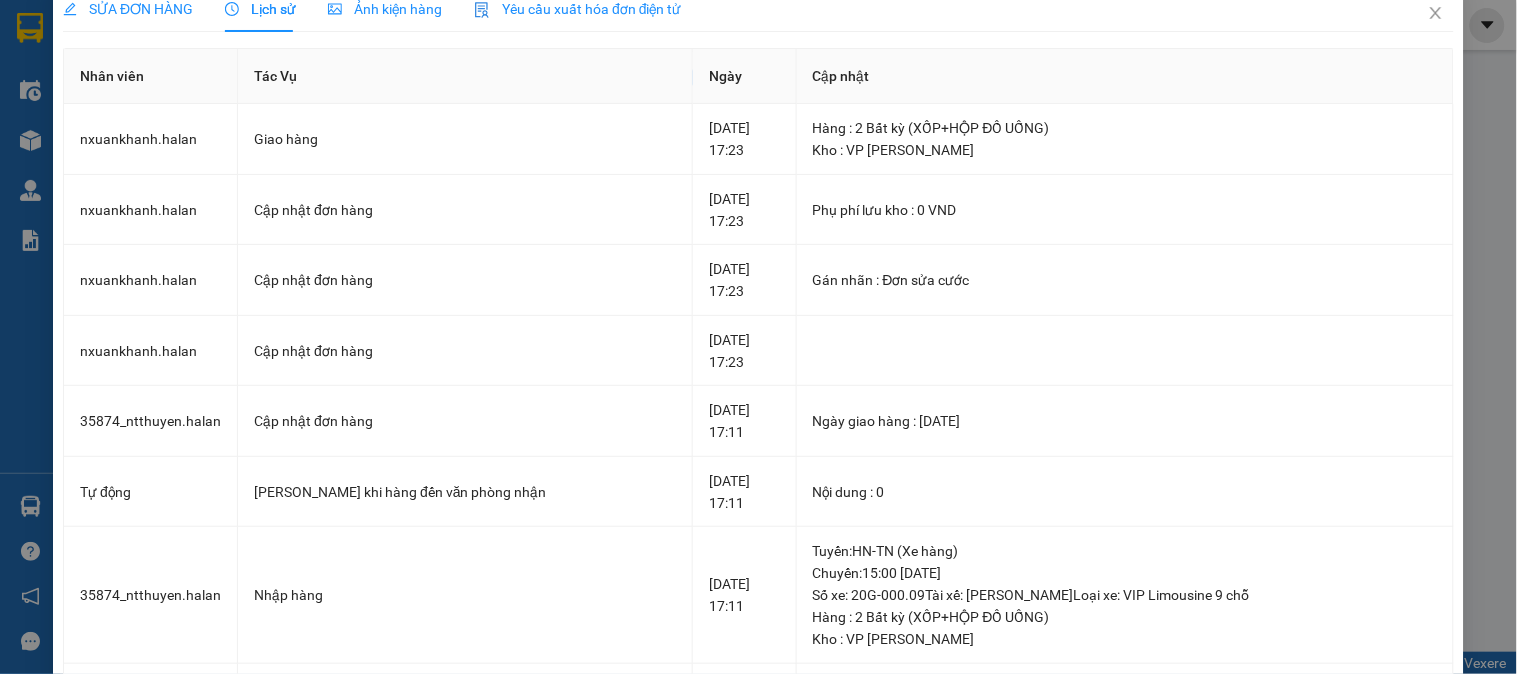 scroll, scrollTop: 0, scrollLeft: 0, axis: both 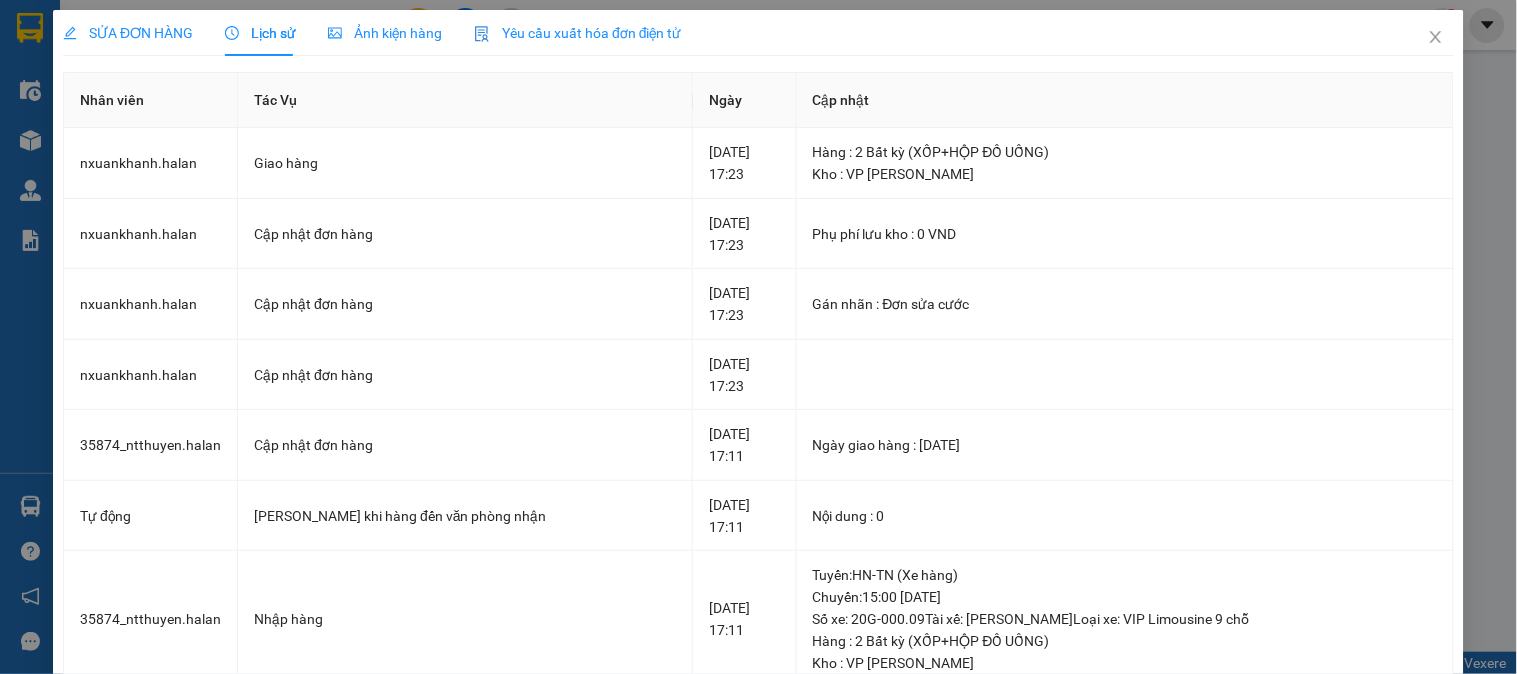 drag, startPoint x: 153, startPoint y: 38, endPoint x: 534, endPoint y: 288, distance: 455.69836 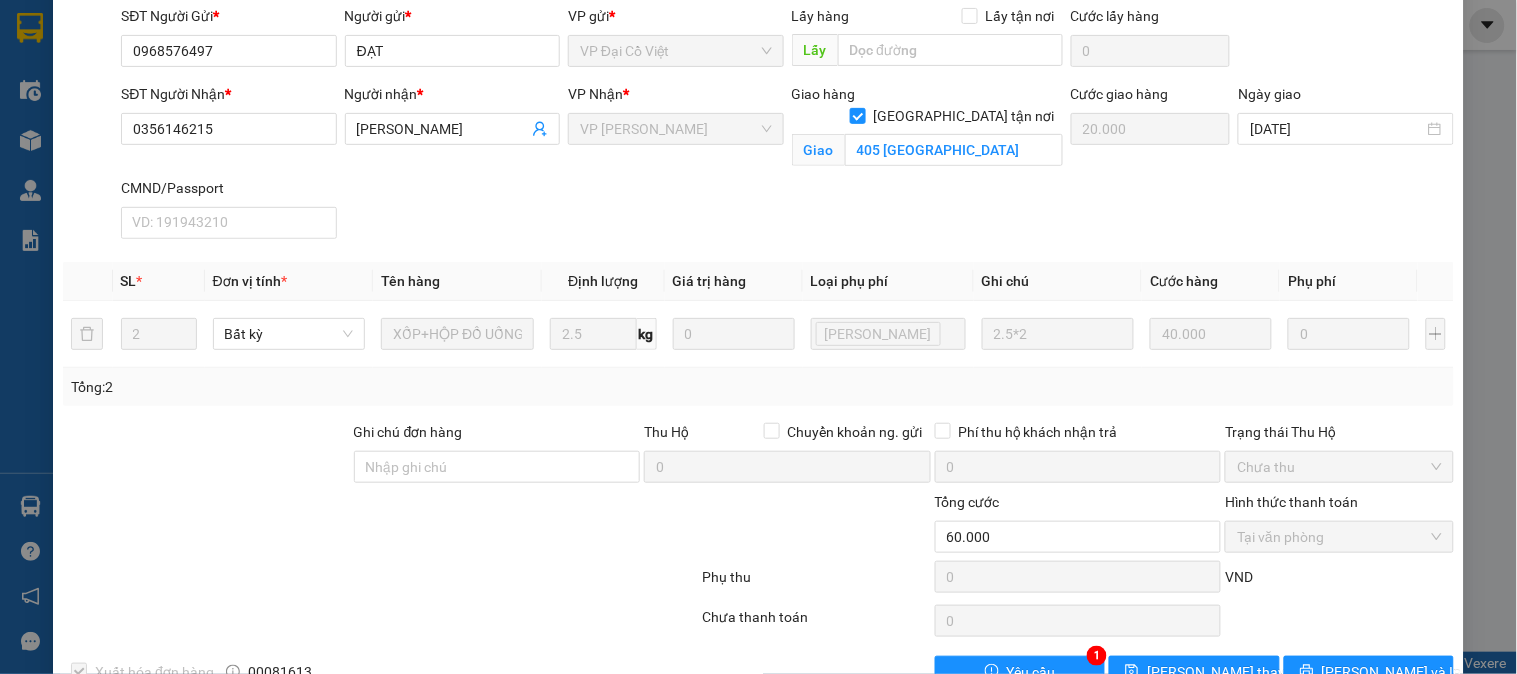 scroll, scrollTop: 204, scrollLeft: 0, axis: vertical 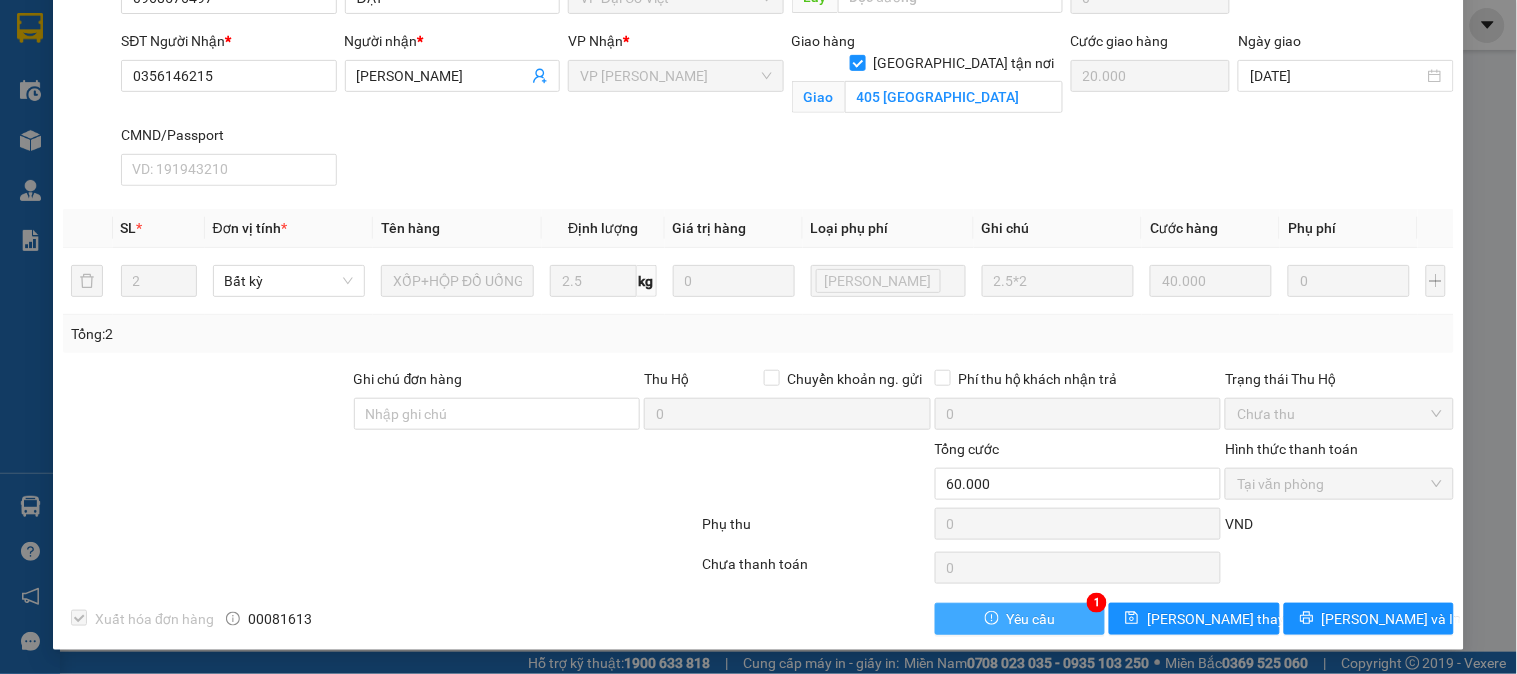 drag, startPoint x: 1041, startPoint y: 618, endPoint x: 964, endPoint y: 598, distance: 79.555016 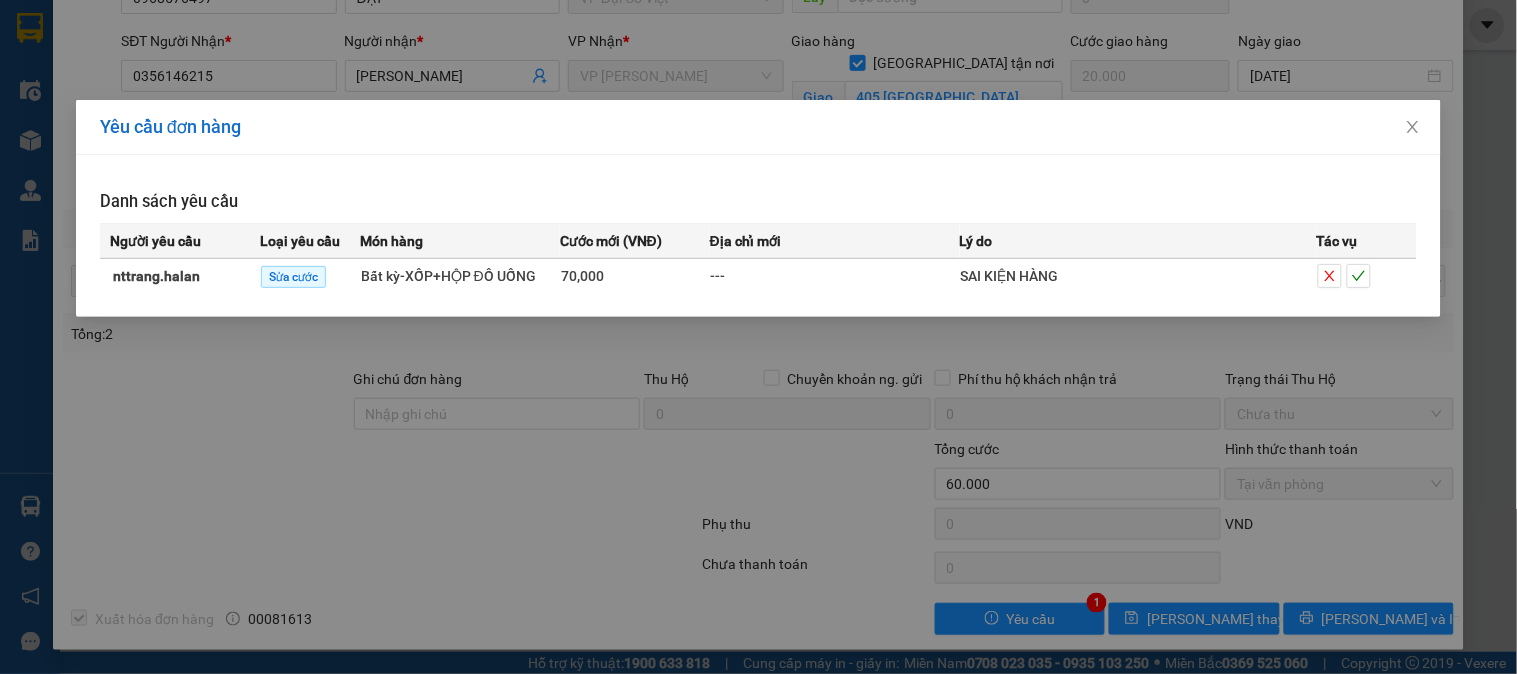 click on "Yêu cầu đơn hàng Danh sách yêu cầu Người yêu cầu Loại yêu cầu Món hàng Cước mới (VNĐ) Địa chỉ mới Lý do Tác vụ nttrang.halan Sửa cước Bất kỳ  -  XỐP+HỘP ĐỒ UỐNG 70,000 --- SAI KIỆN HÀNG" at bounding box center [758, 337] 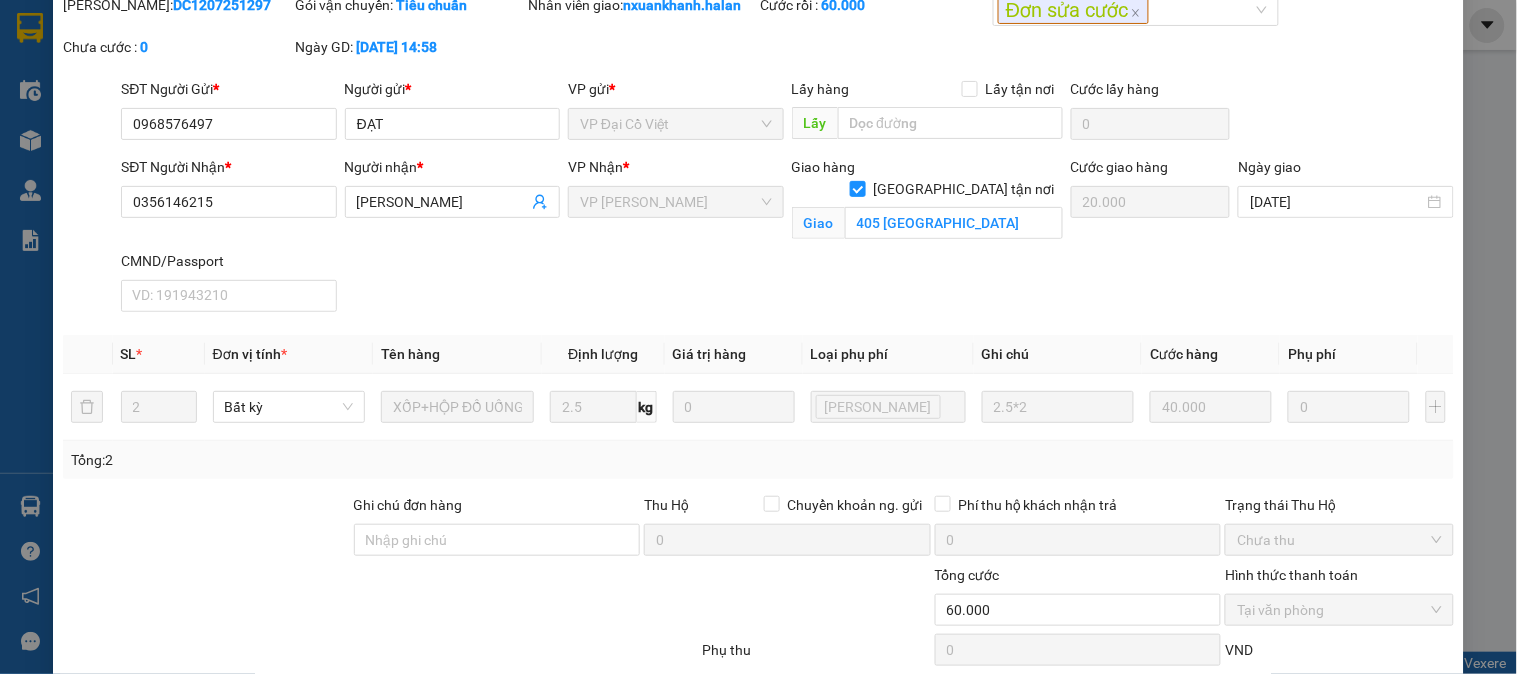 scroll, scrollTop: 0, scrollLeft: 0, axis: both 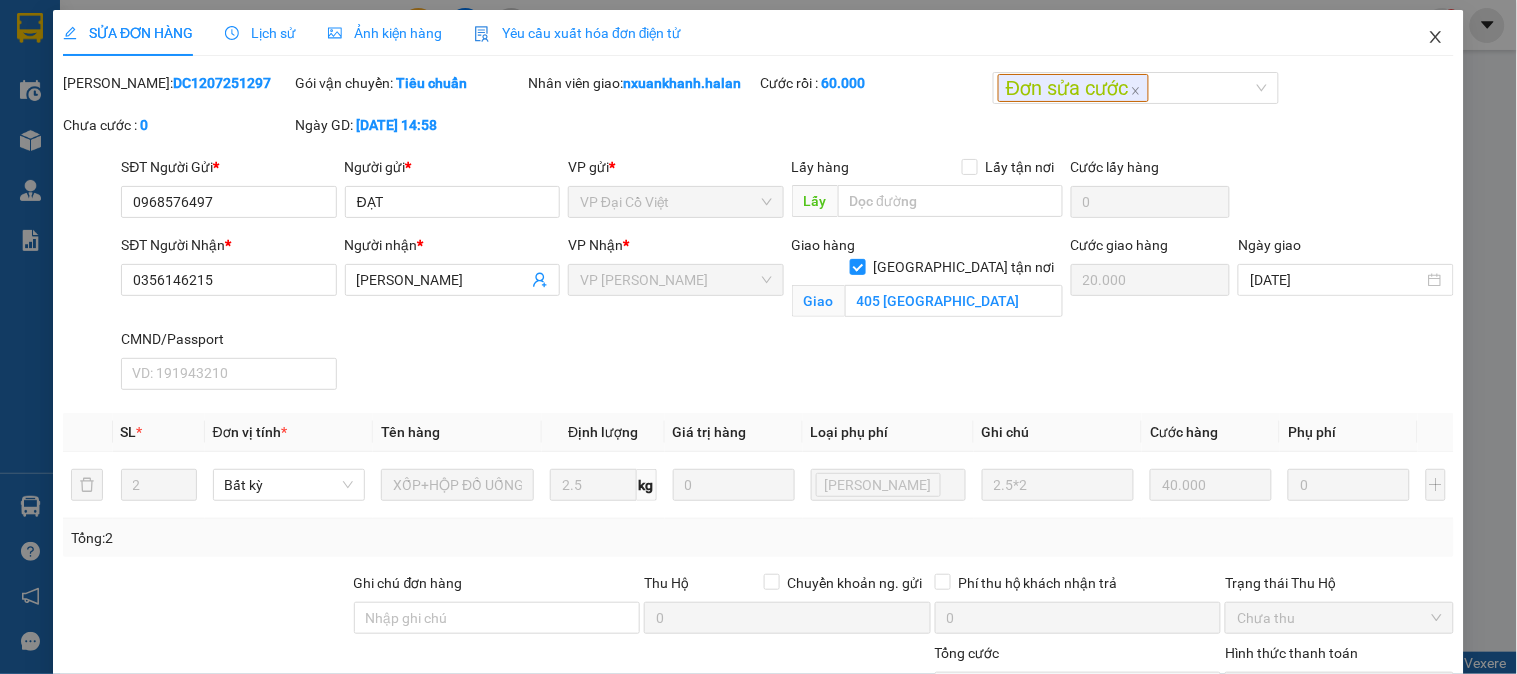 click 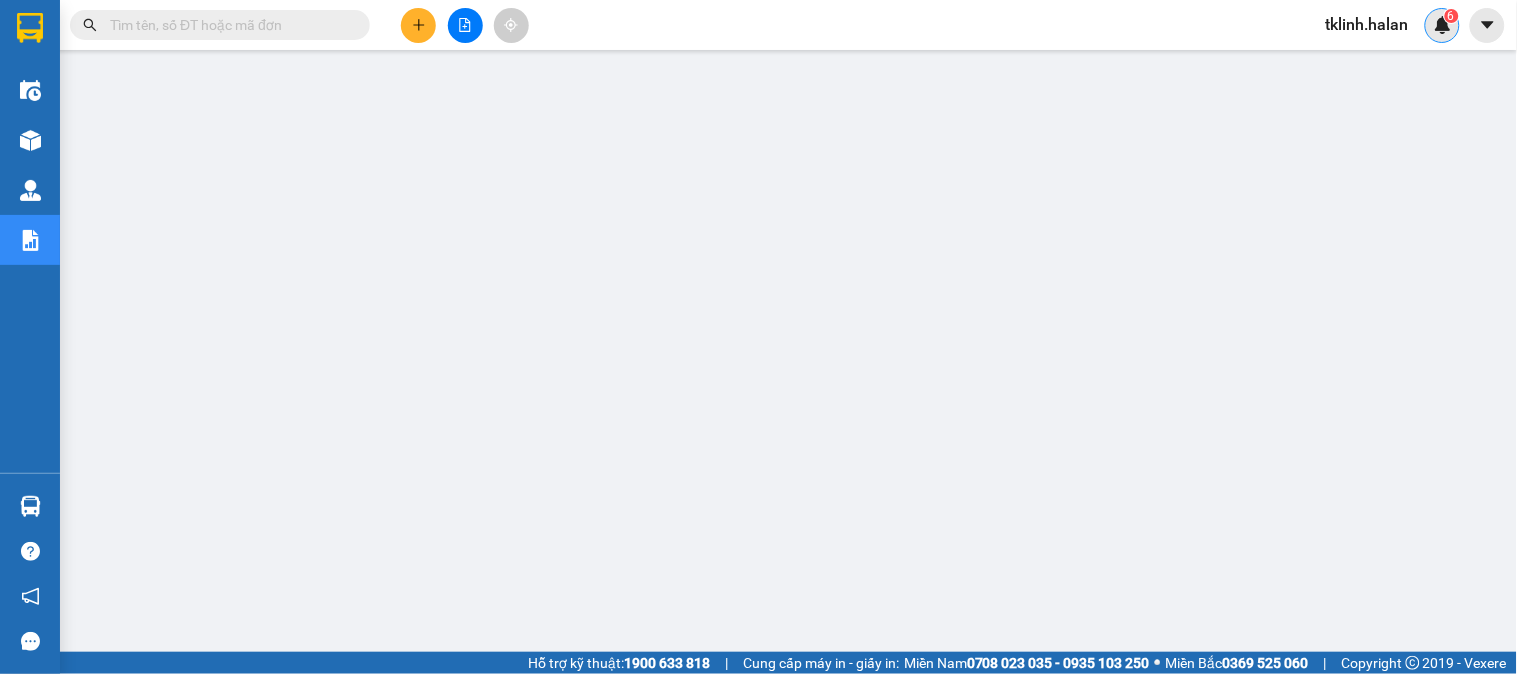 click at bounding box center [1443, 25] 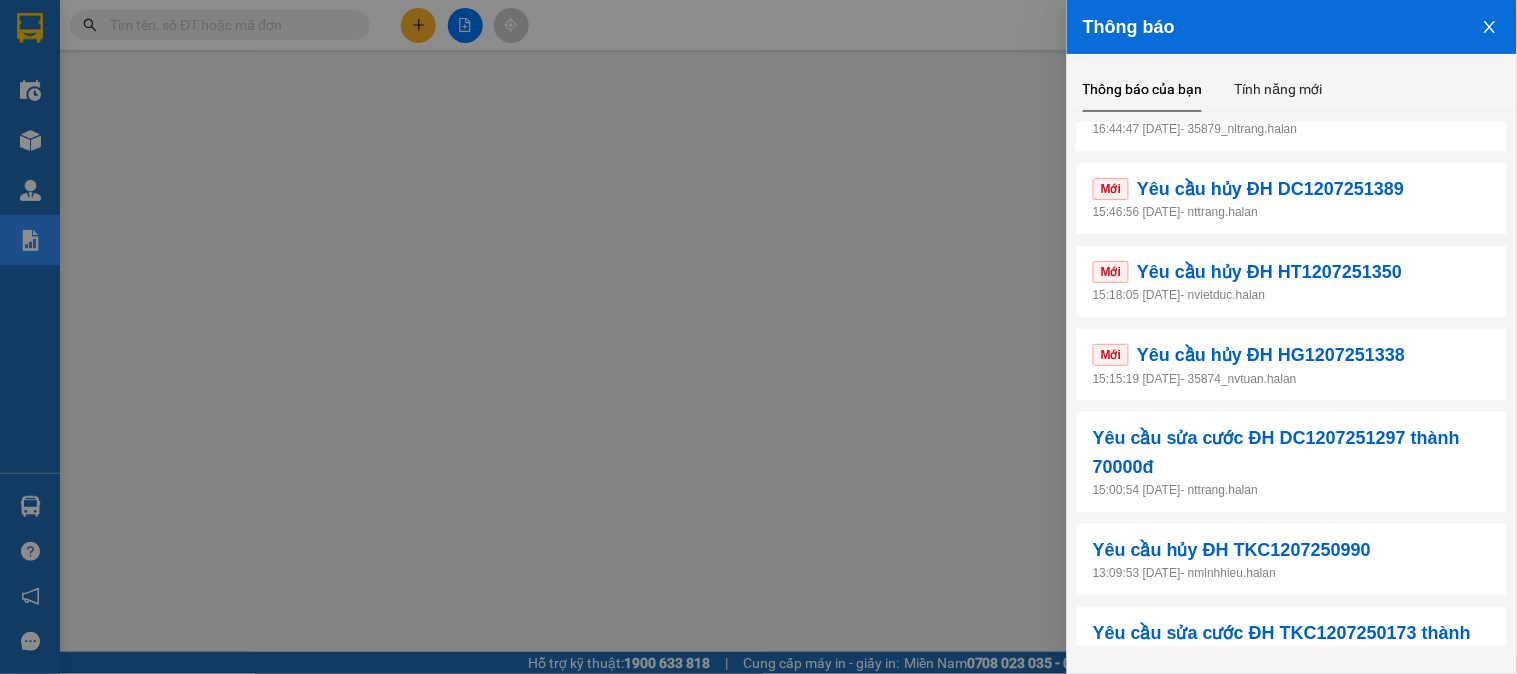 scroll, scrollTop: 420, scrollLeft: 0, axis: vertical 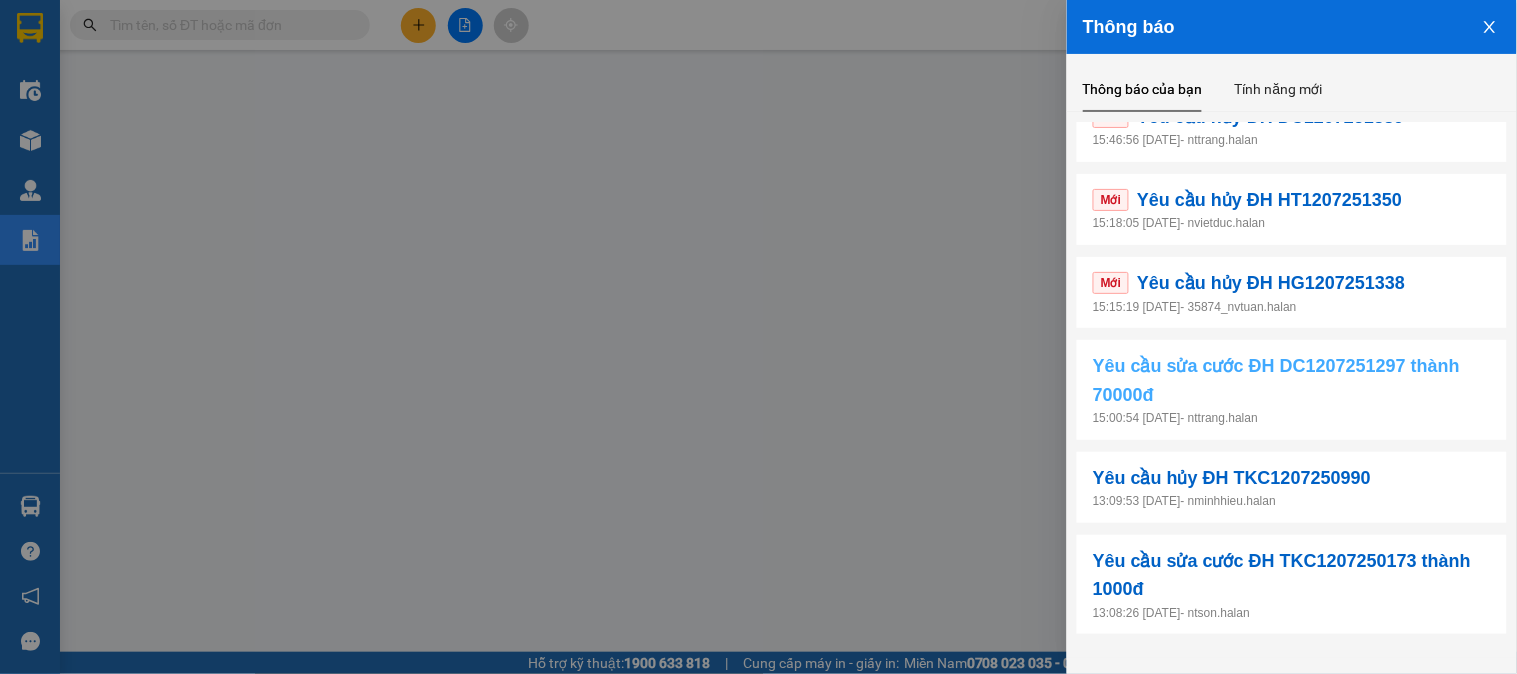 click on "Yêu cầu sửa cước ĐH DC1207251297 thành 70000đ" at bounding box center [1292, 380] 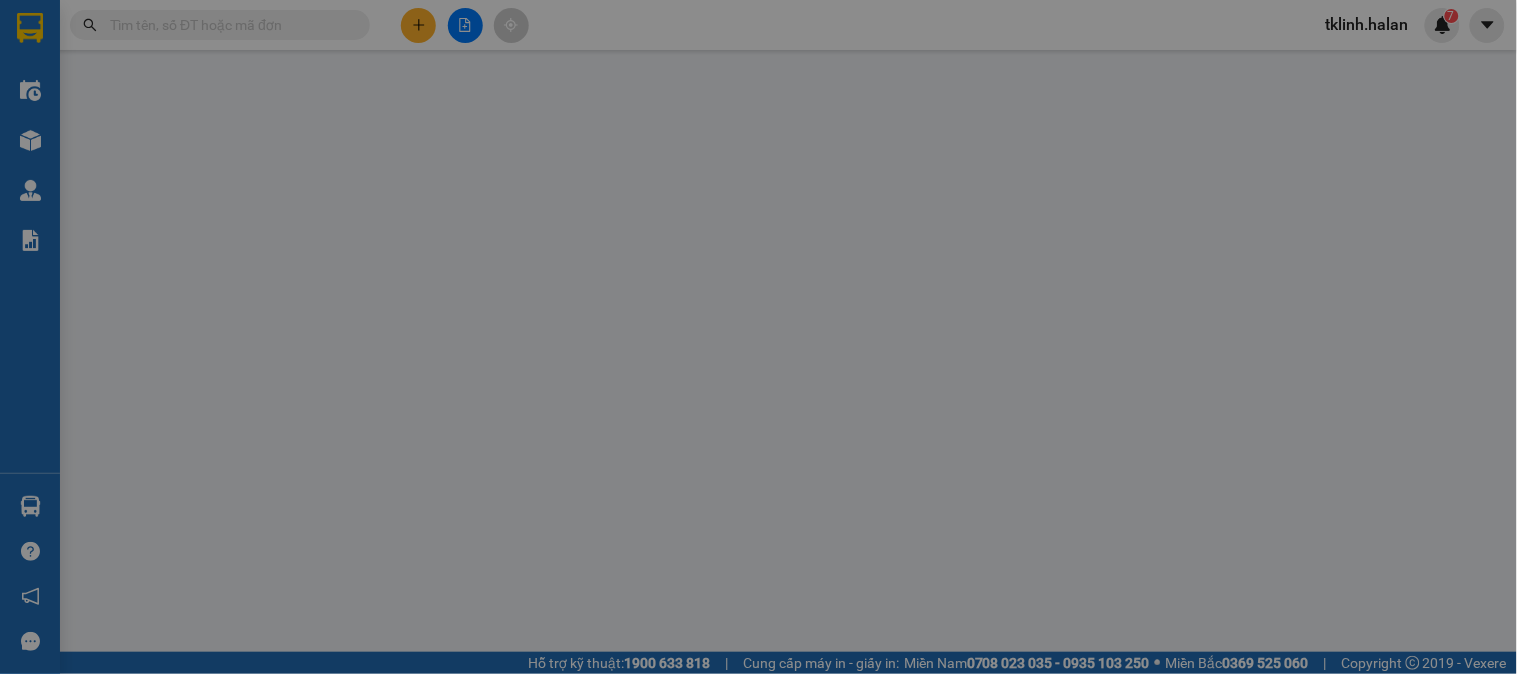 type on "0968576497" 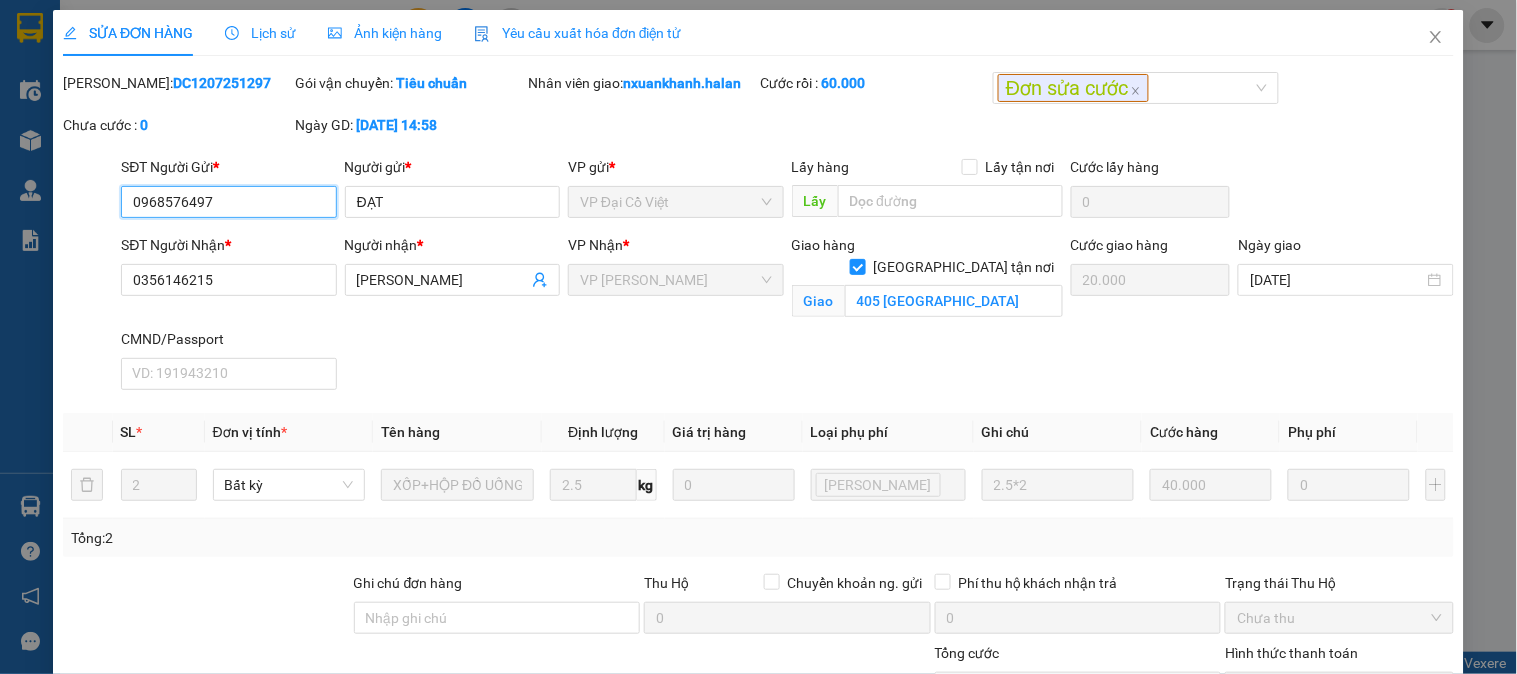 scroll, scrollTop: 204, scrollLeft: 0, axis: vertical 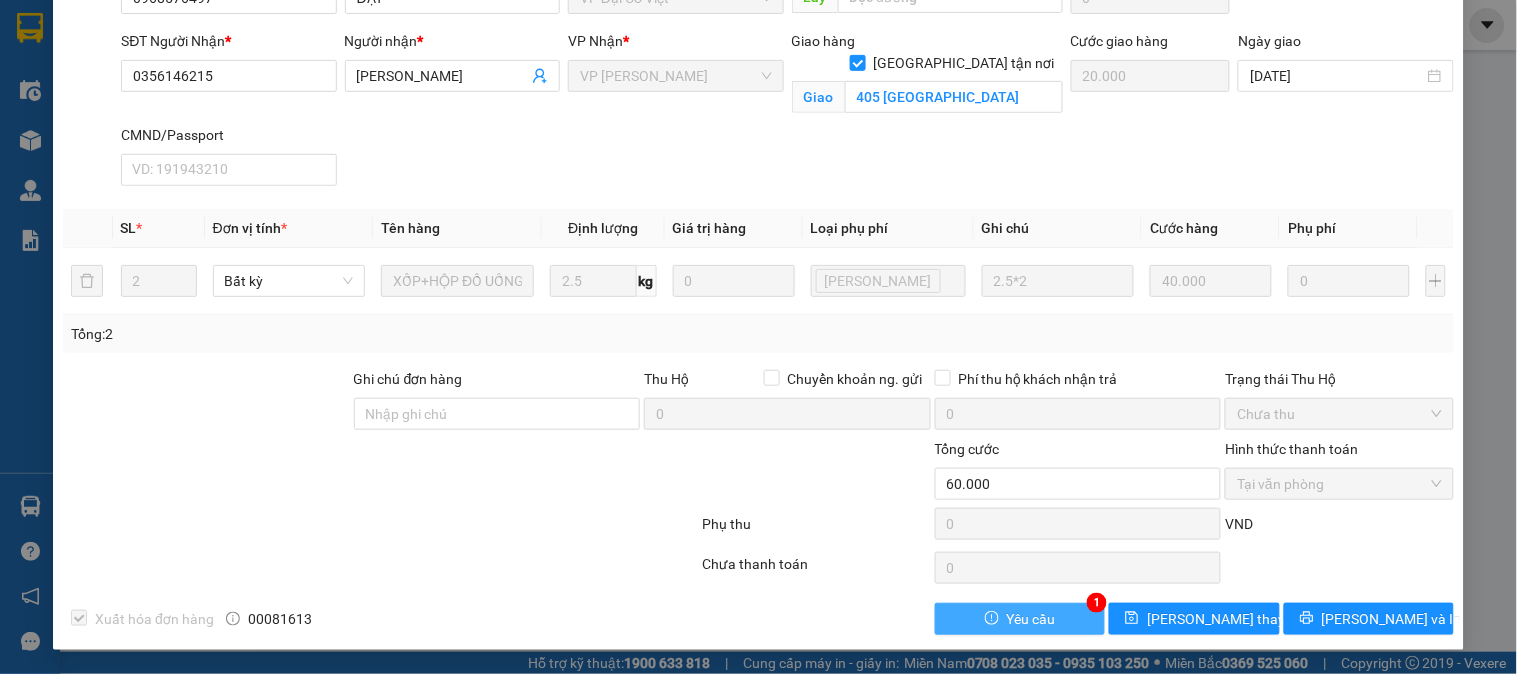click on "Yêu cầu" at bounding box center [1020, 619] 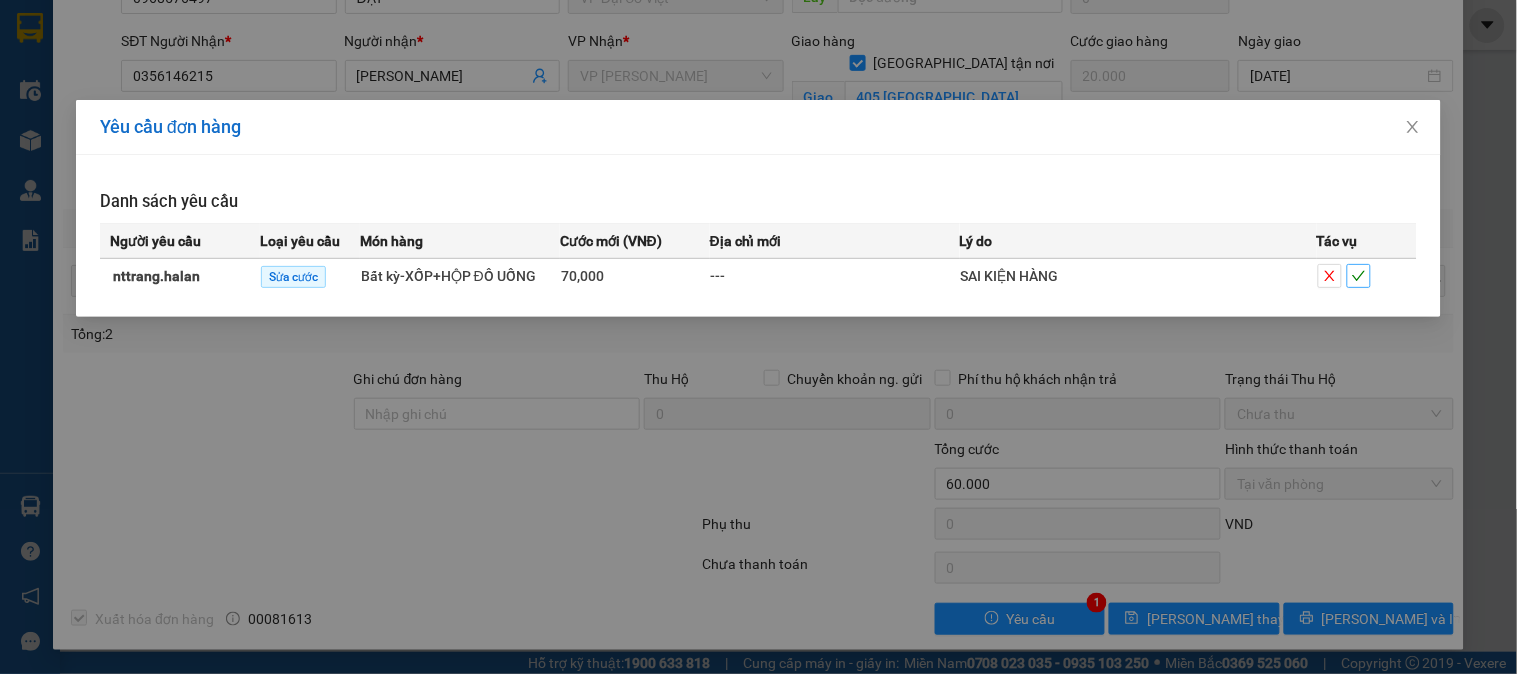 click at bounding box center [1359, 276] 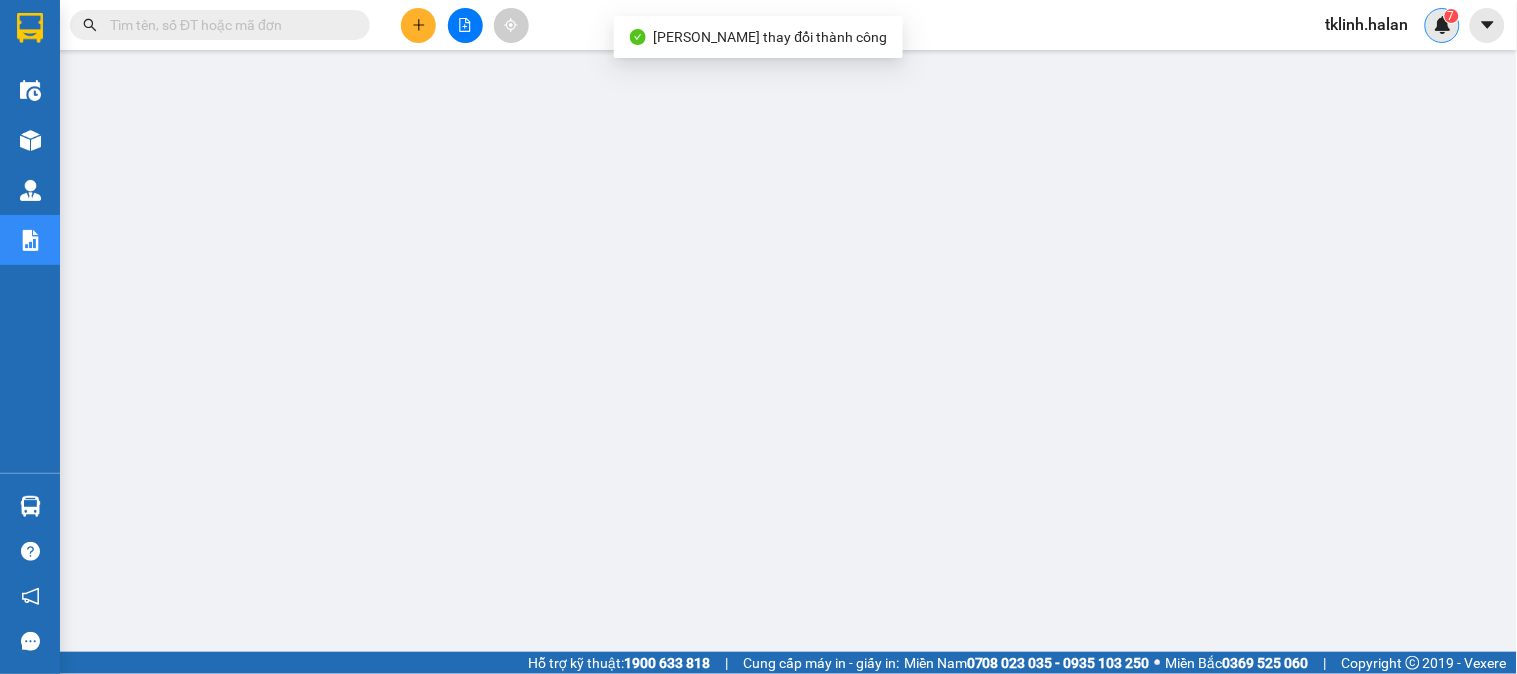 click on "7" at bounding box center (1442, 25) 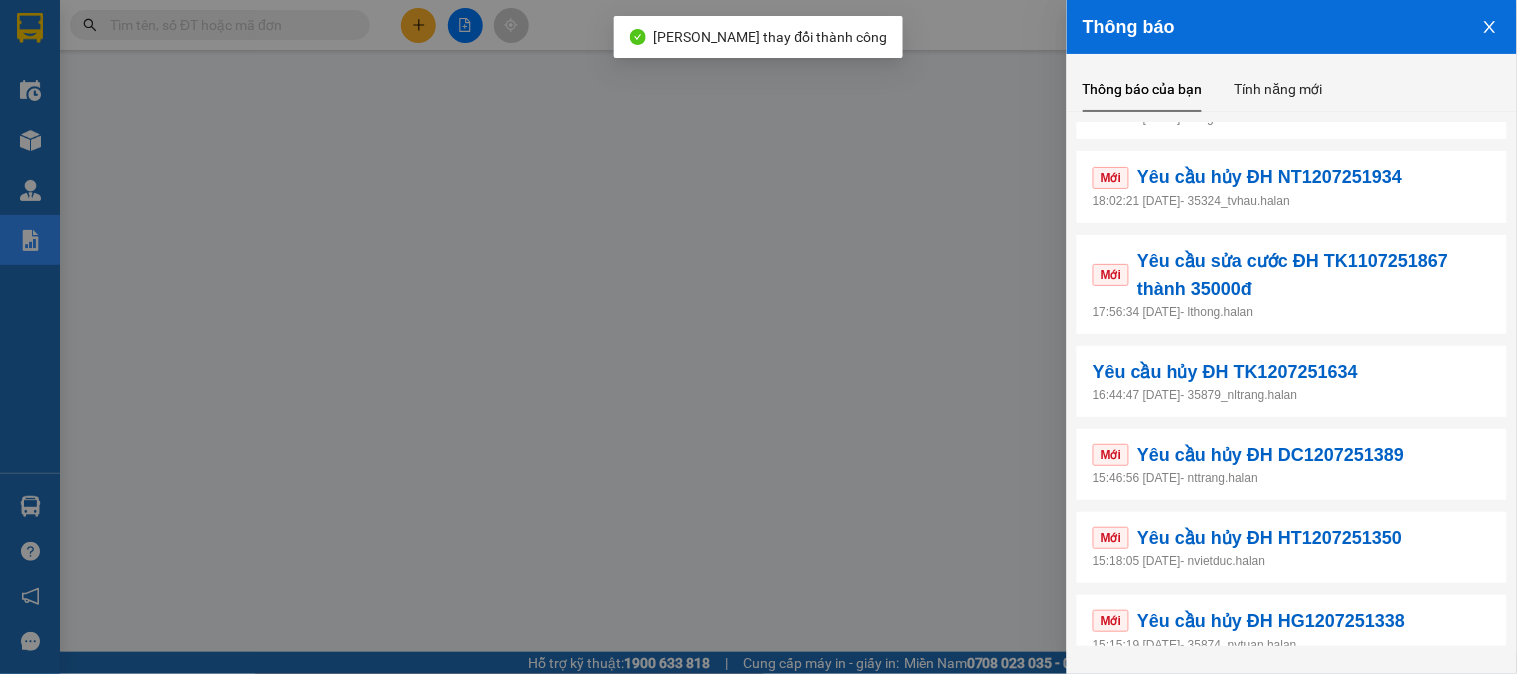 scroll, scrollTop: 333, scrollLeft: 0, axis: vertical 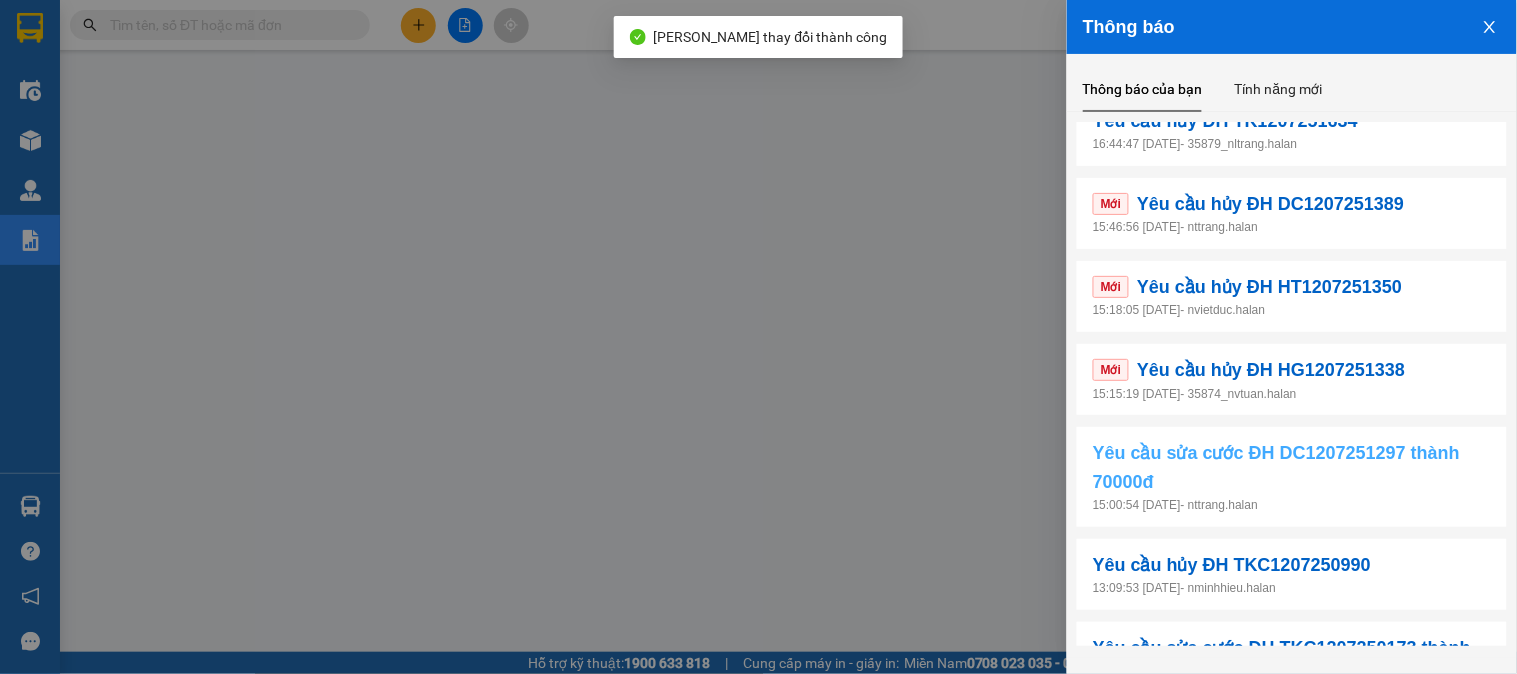 click on "Yêu cầu sửa cước ĐH DC1207251297 thành 70000đ" at bounding box center [1292, 467] 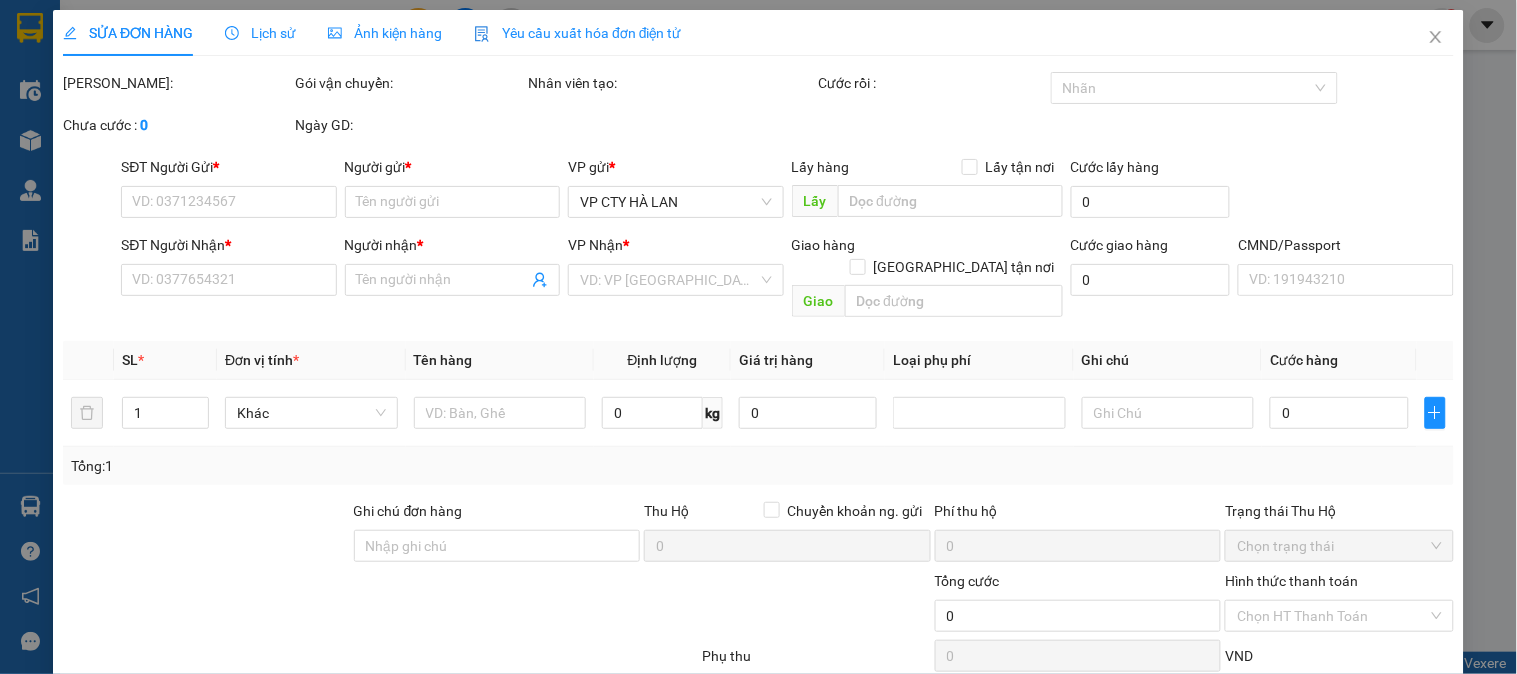 type on "0968576497" 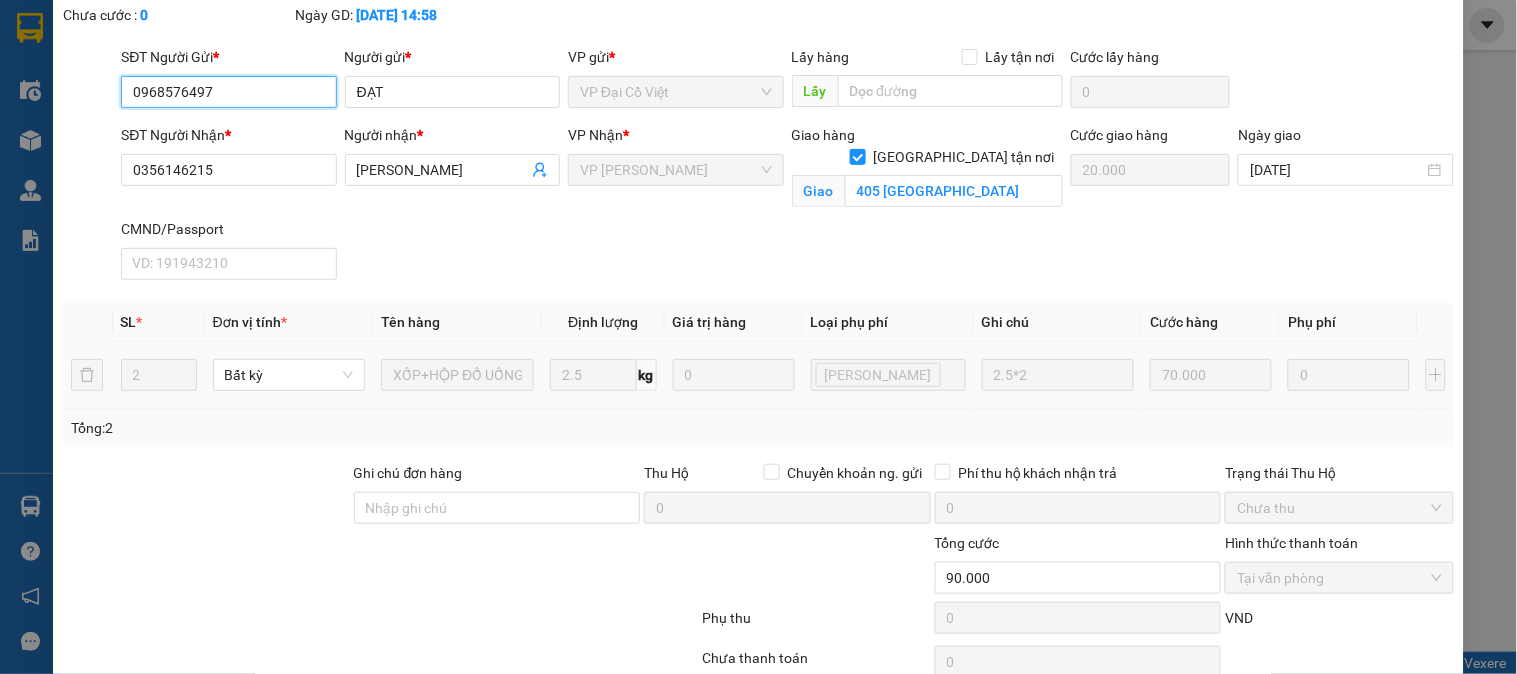 scroll, scrollTop: 204, scrollLeft: 0, axis: vertical 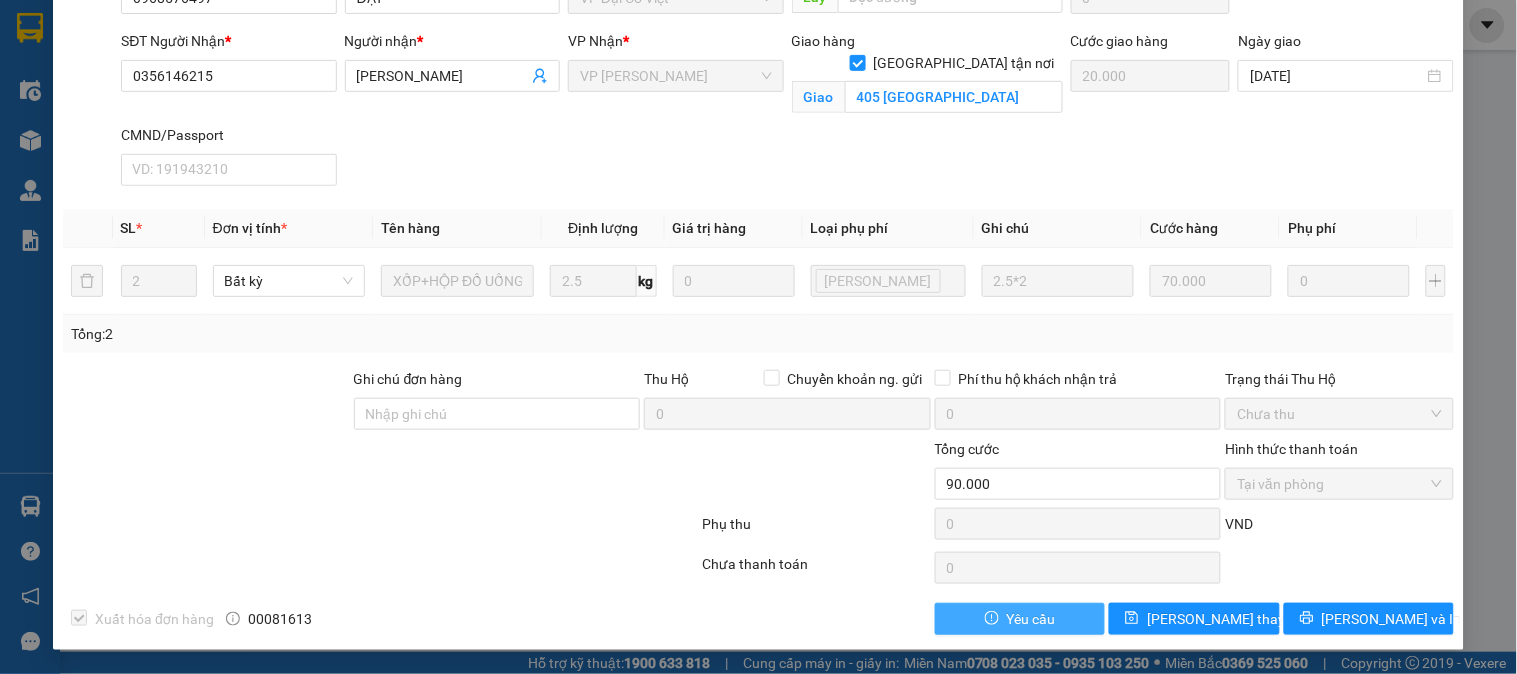 click on "Yêu cầu" at bounding box center (1020, 619) 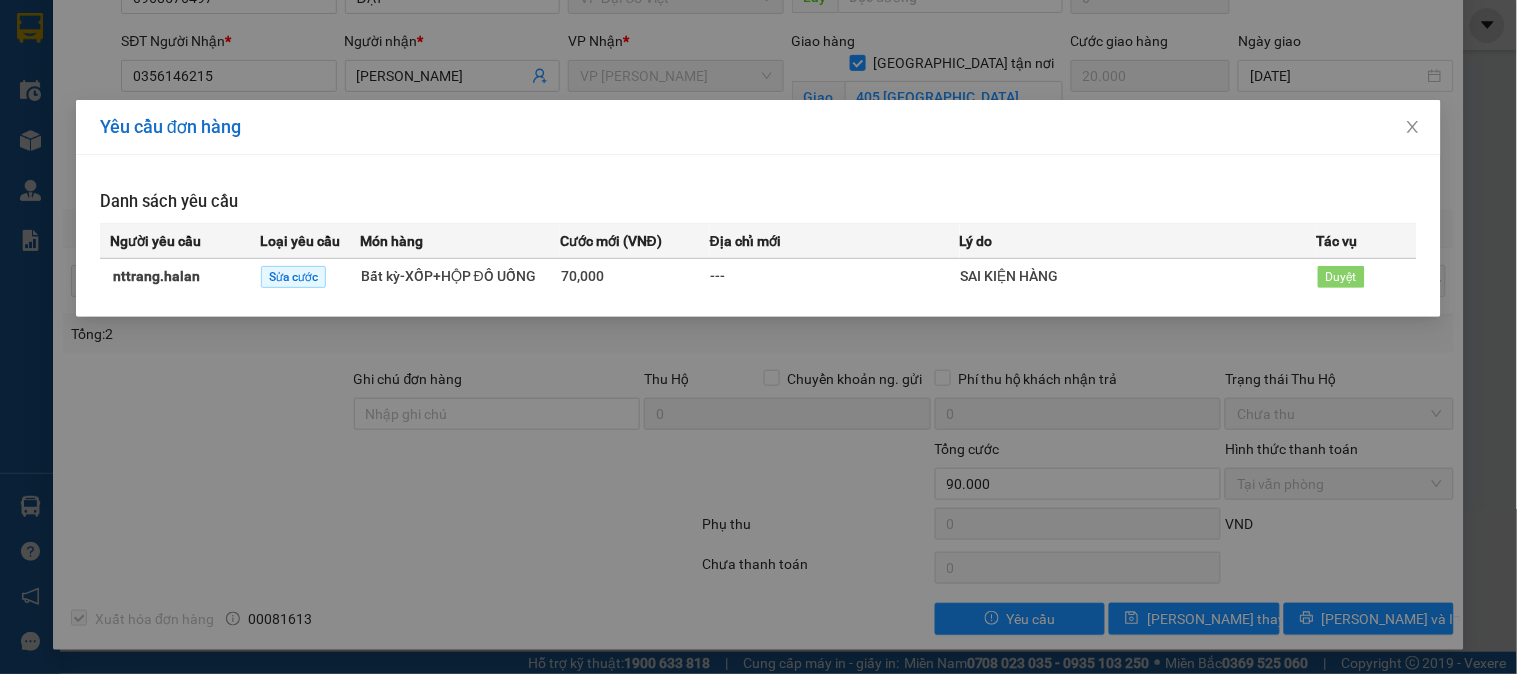 click on "Yêu cầu đơn hàng Danh sách yêu cầu Người yêu cầu Loại yêu cầu Món hàng Cước mới (VNĐ) Địa chỉ mới Lý do Tác vụ nttrang.halan Sửa cước Bất kỳ  -  XỐP+HỘP ĐỒ UỐNG 70,000 --- SAI KIỆN HÀNG Duyệt" at bounding box center (758, 337) 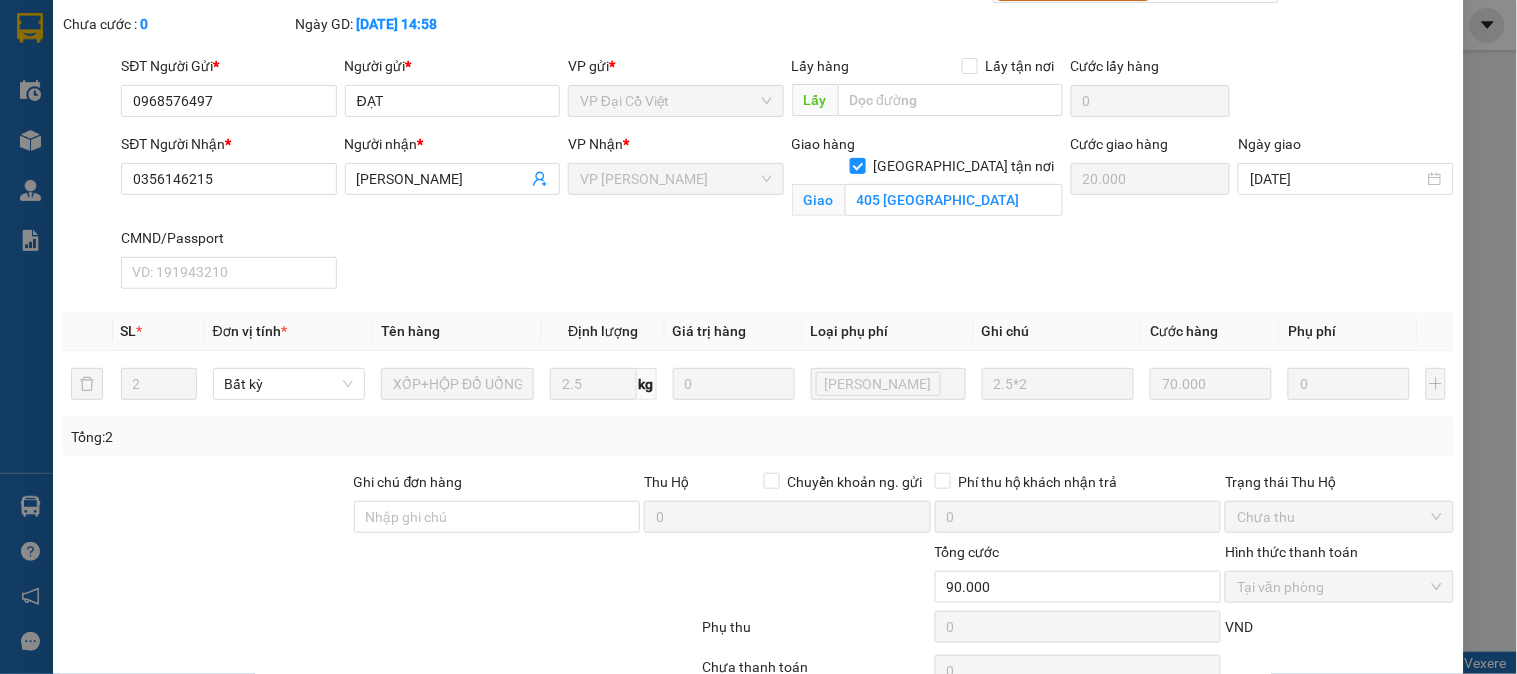 scroll, scrollTop: 0, scrollLeft: 0, axis: both 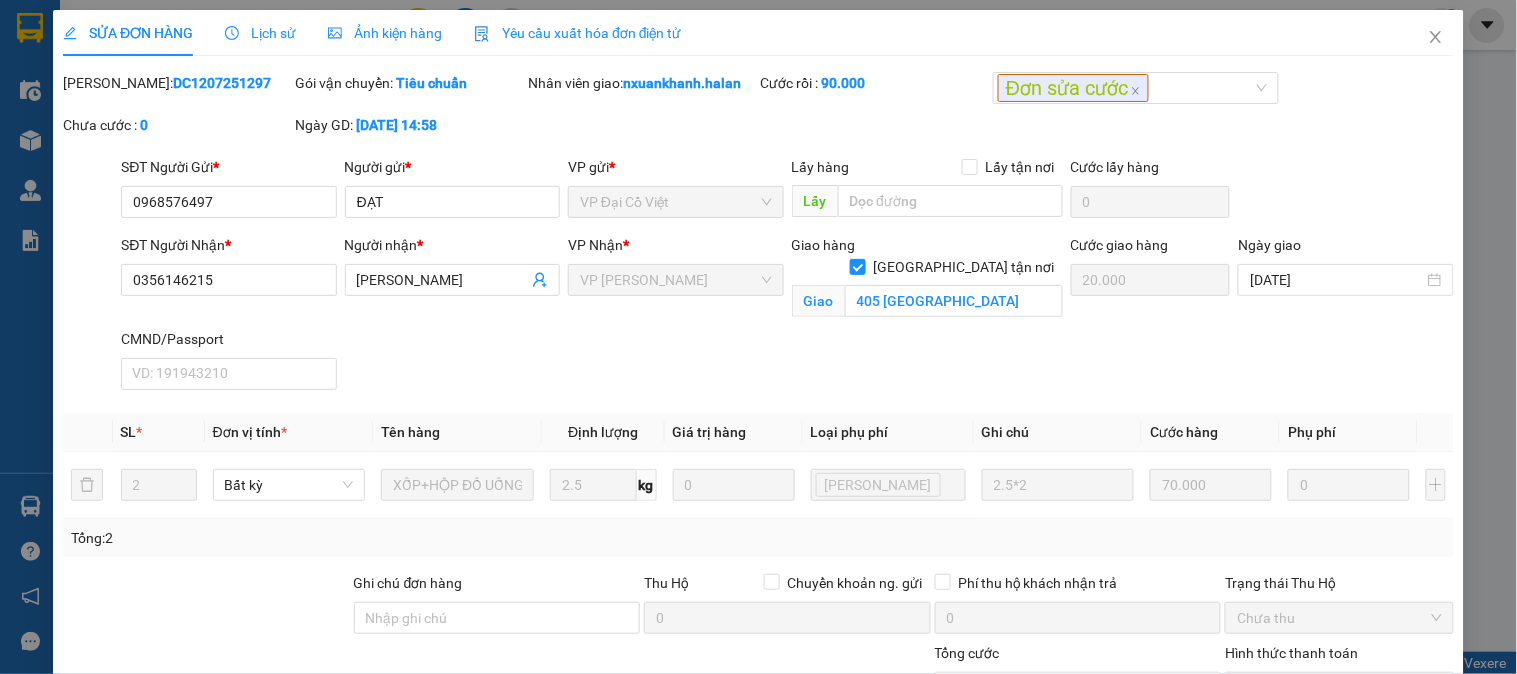 click 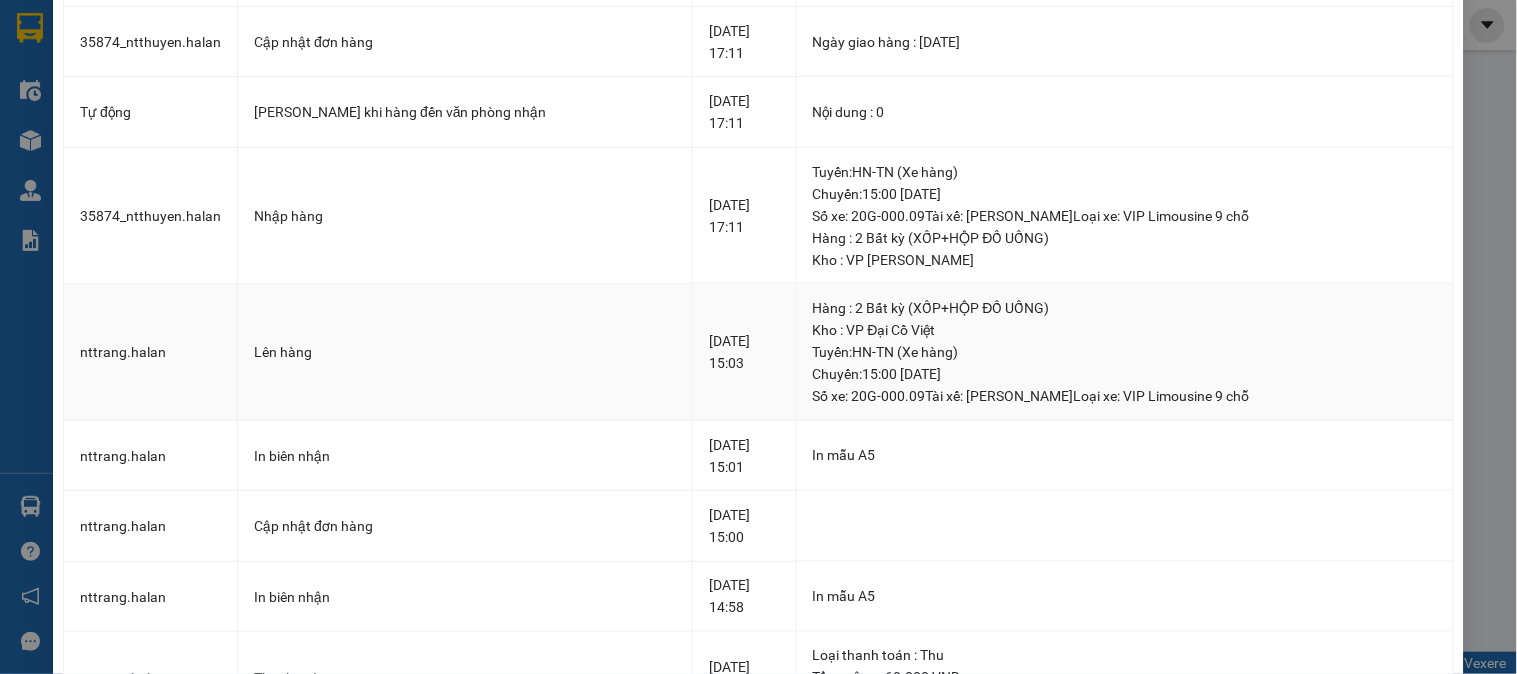 scroll, scrollTop: 0, scrollLeft: 0, axis: both 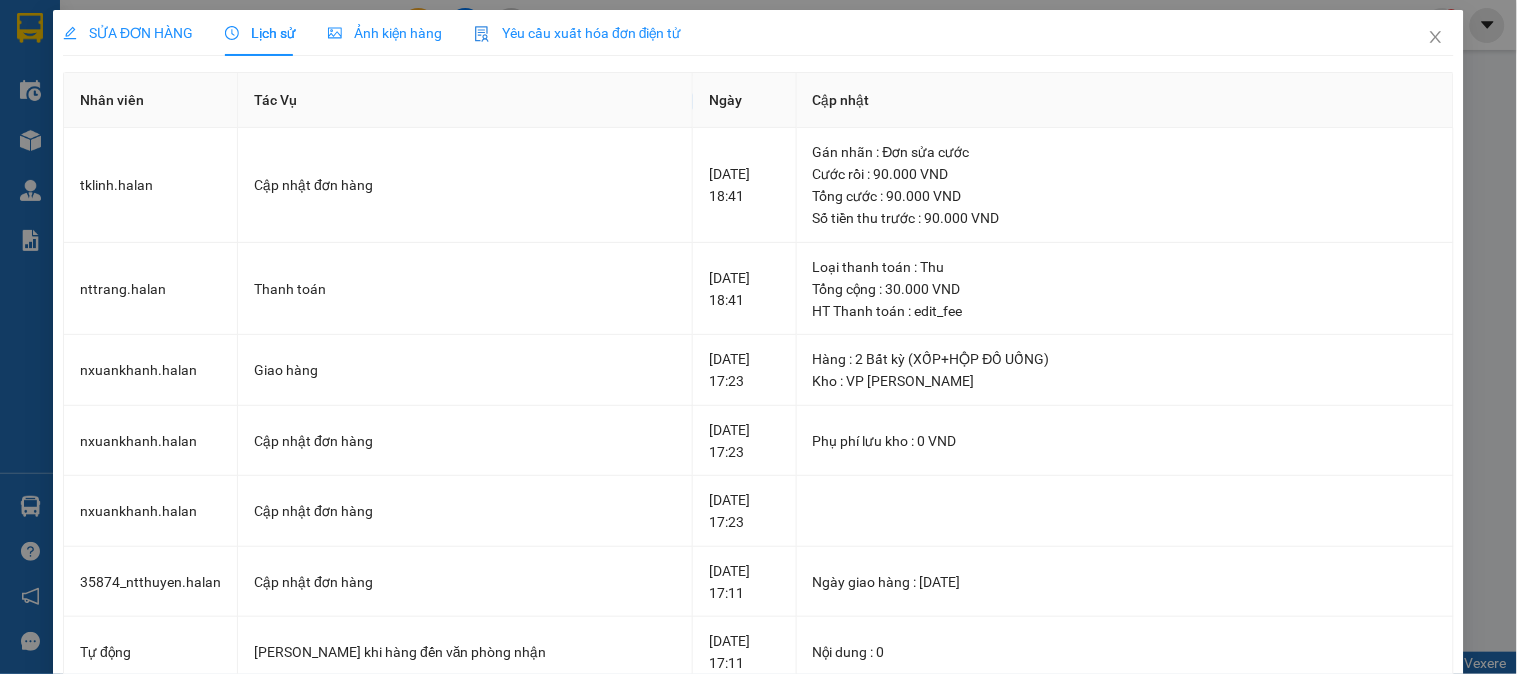 click on "SỬA ĐƠN HÀNG" at bounding box center (128, 33) 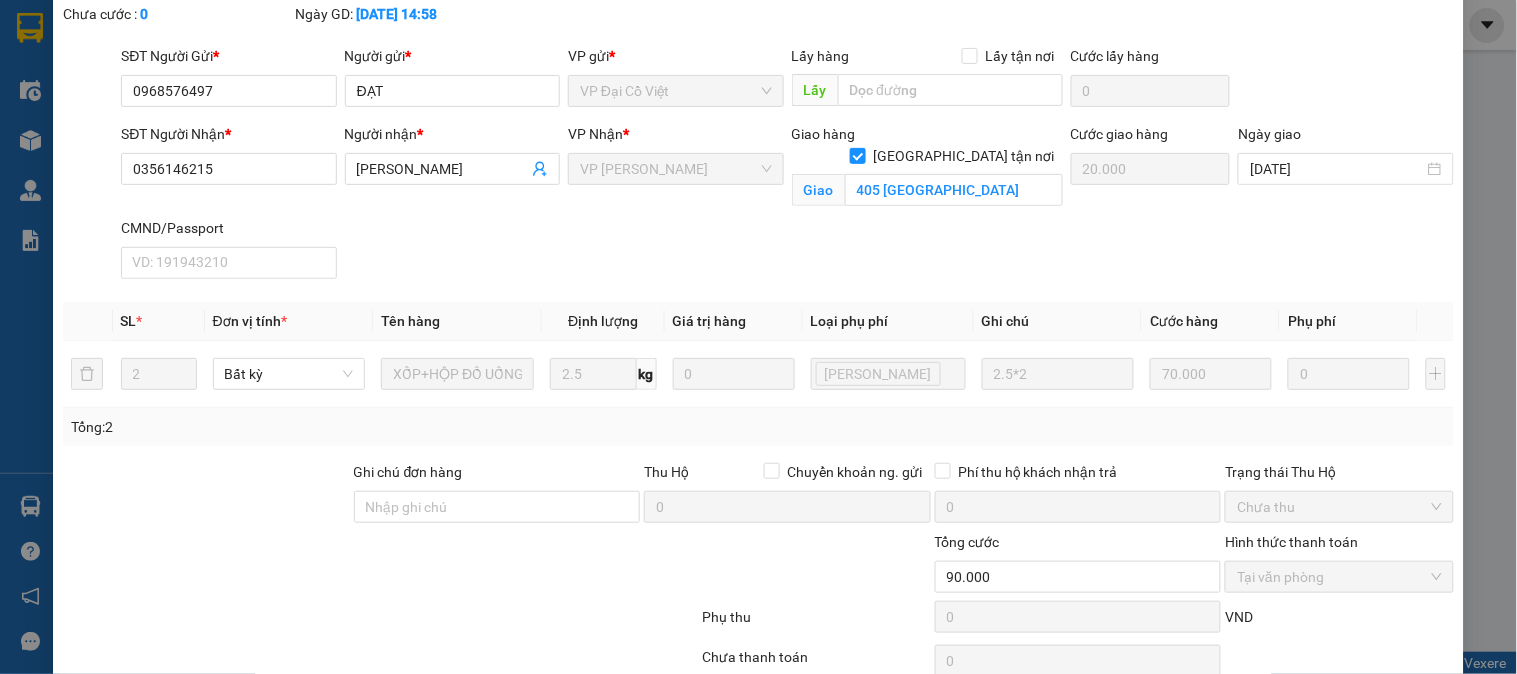 scroll, scrollTop: 0, scrollLeft: 0, axis: both 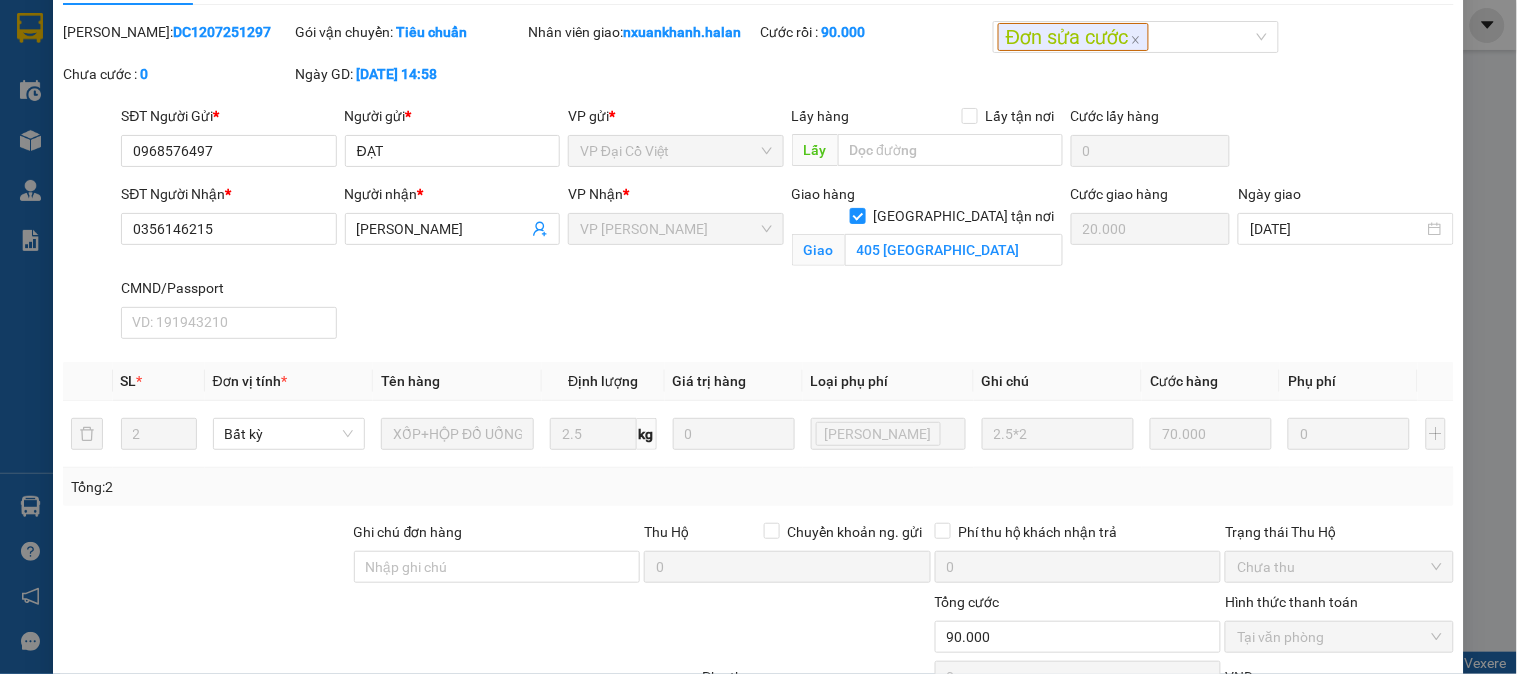 click on "SĐT Người Nhận  * 0356146215 Người nhận  * VÂN ANH VP Nhận  * VP [PERSON_NAME] hàng Giao tận nơi Giao 405 QUANG TRUNG Cước giao hàng 20.000 Ngày giao [DATE] CMND/Passport VD: [PASSPORT]" at bounding box center (787, 265) 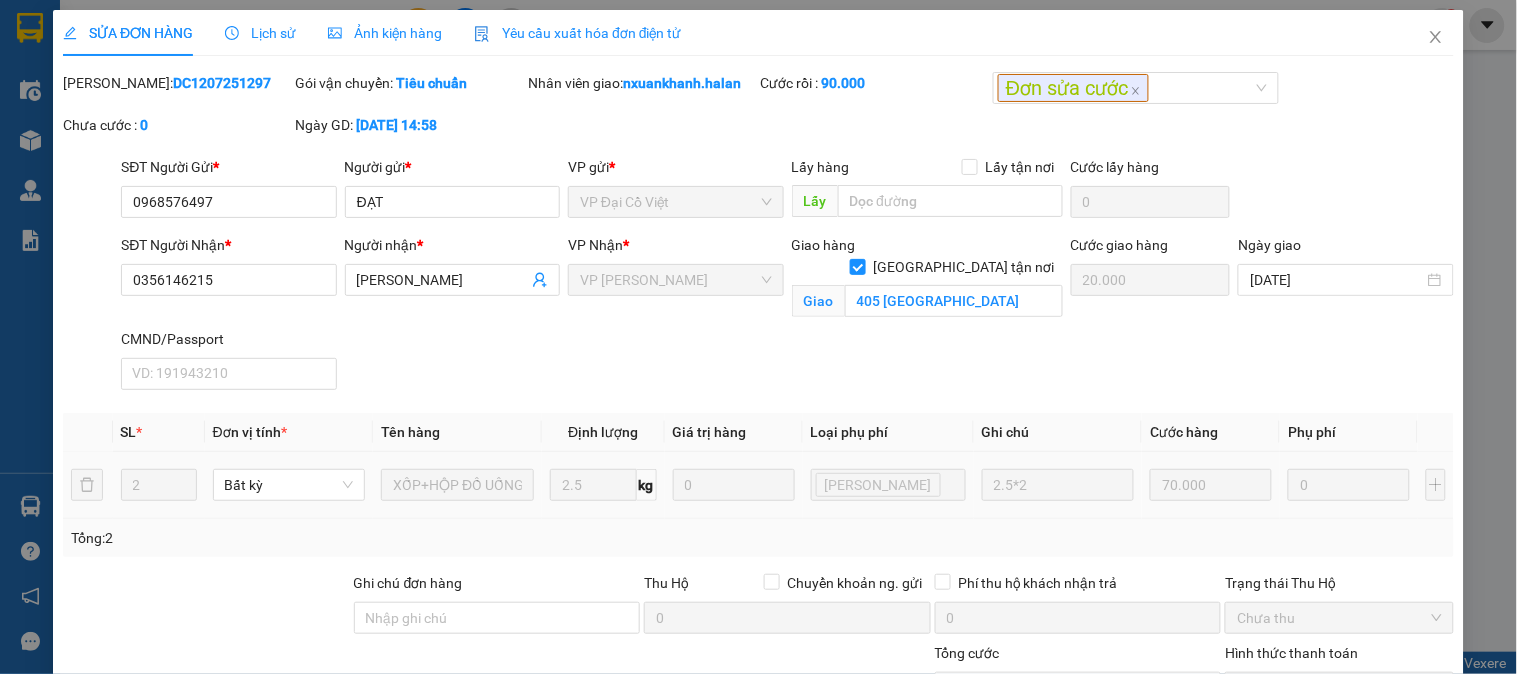 scroll, scrollTop: 111, scrollLeft: 0, axis: vertical 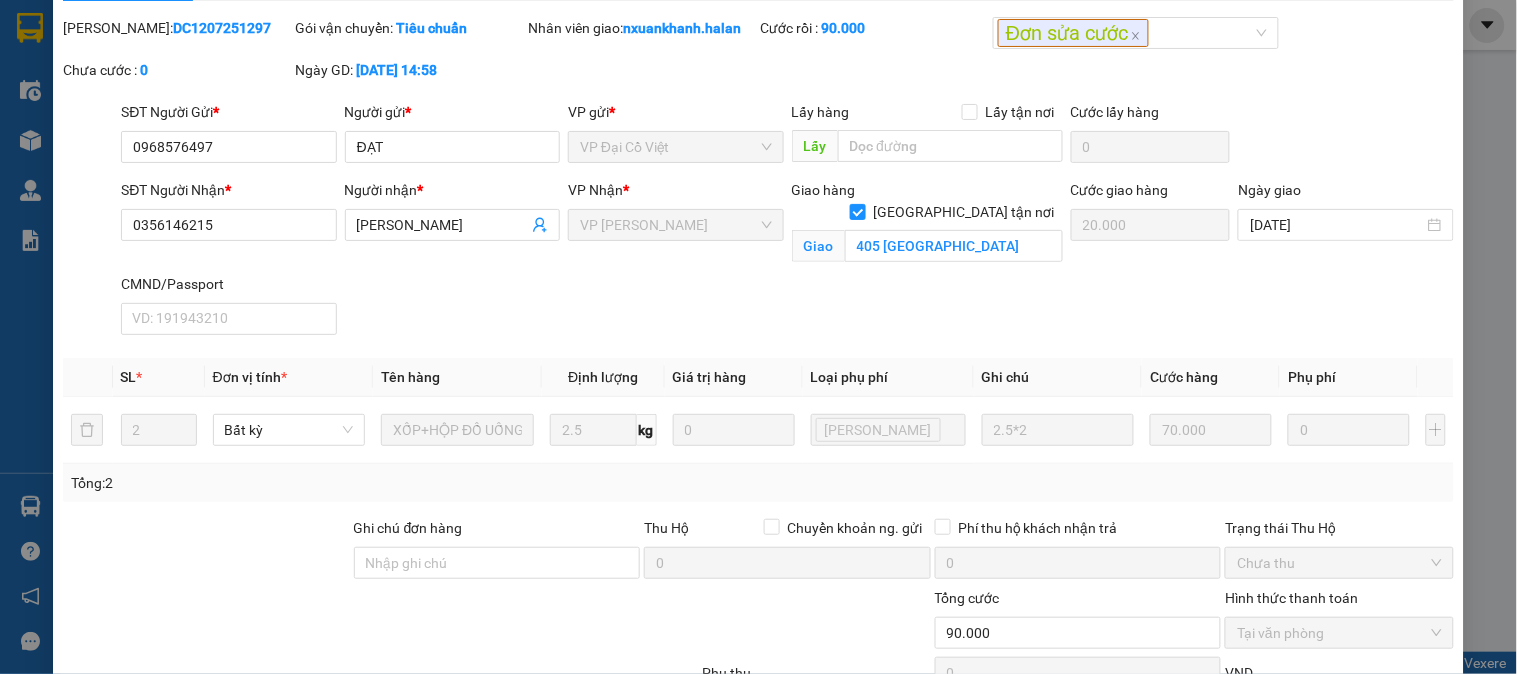 click on "DC1207251297" at bounding box center [222, 28] 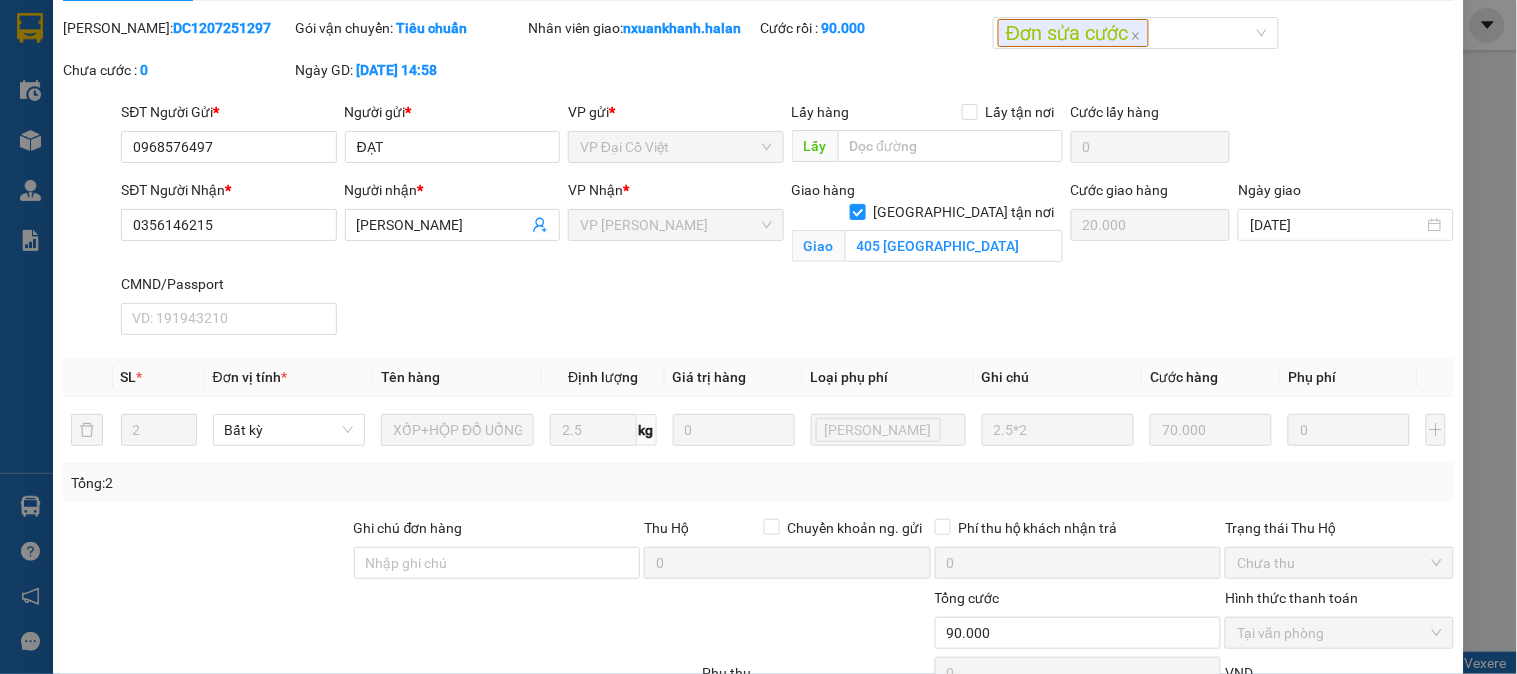 click on "VP Nhận  * VP [PERSON_NAME]" at bounding box center (675, 226) 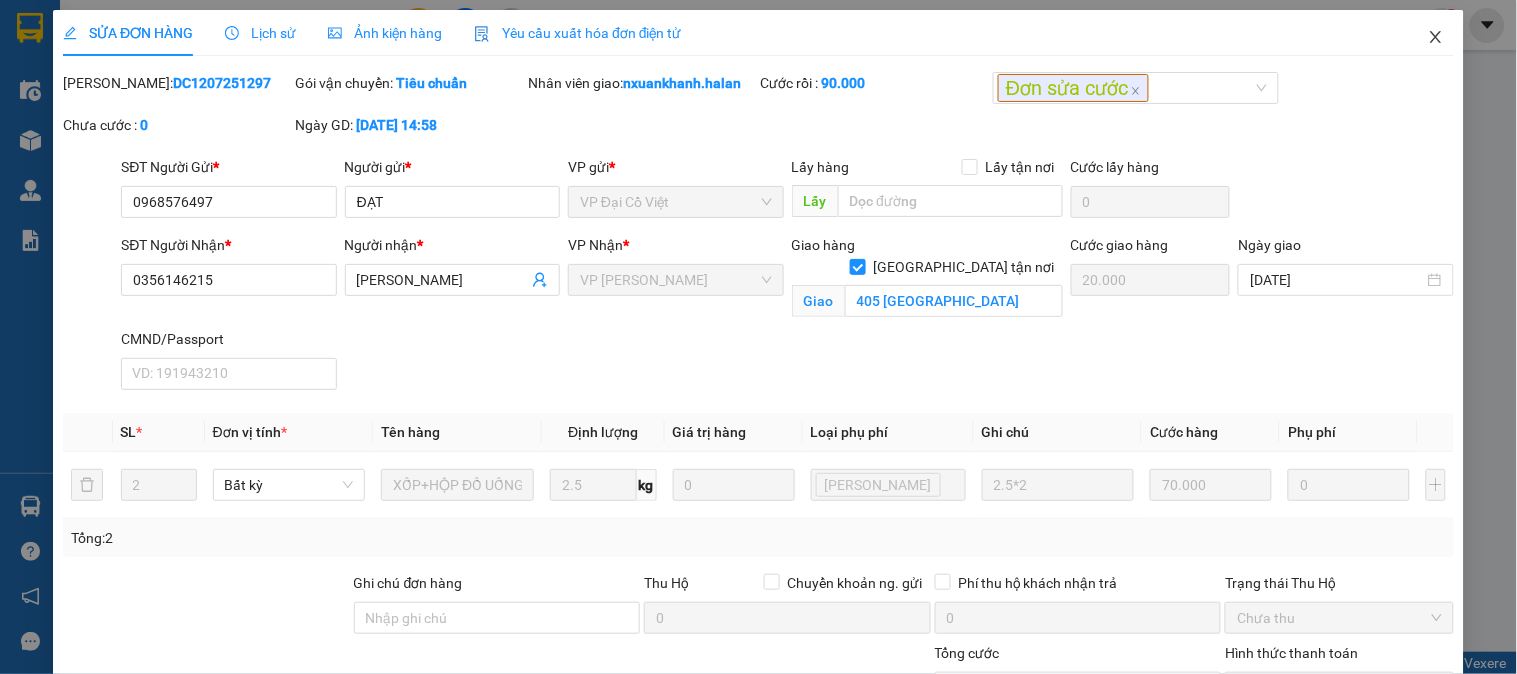 click 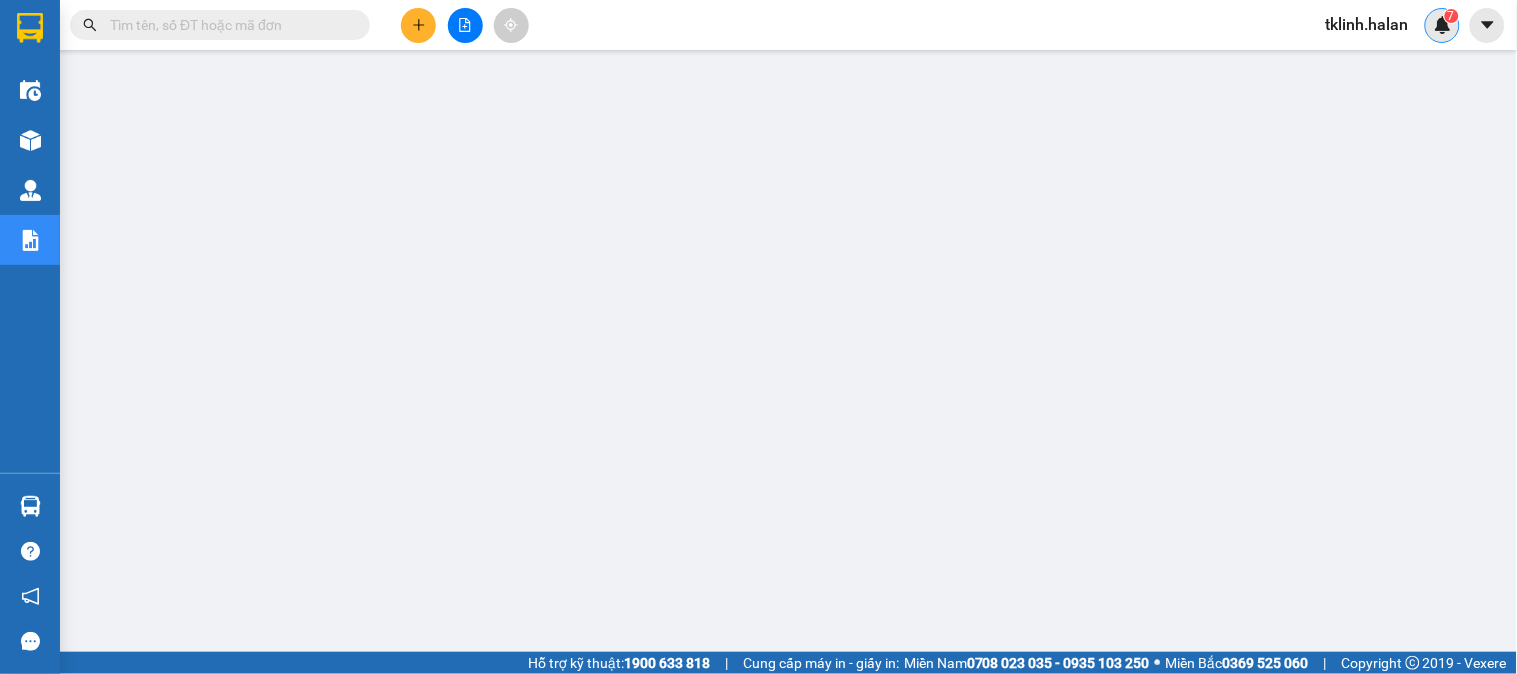 click at bounding box center (1443, 25) 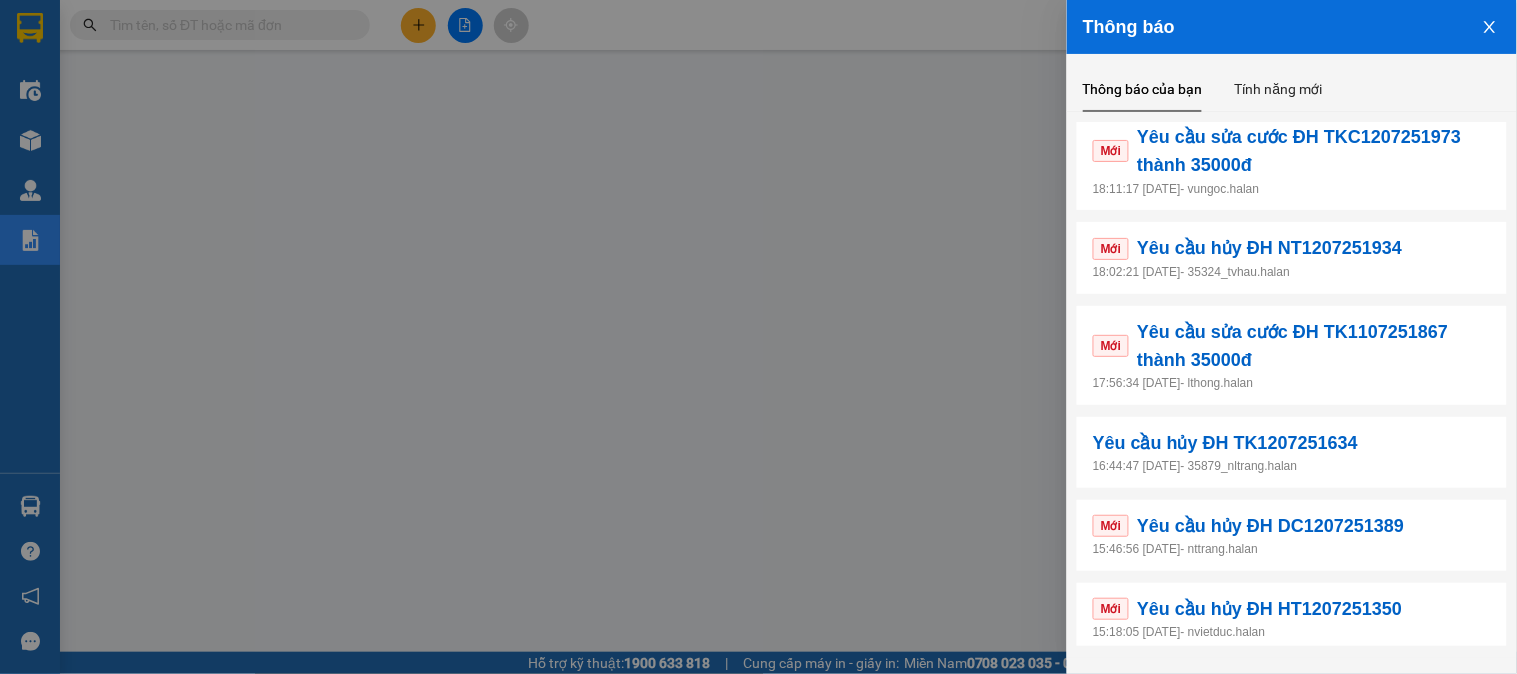 scroll, scrollTop: 0, scrollLeft: 0, axis: both 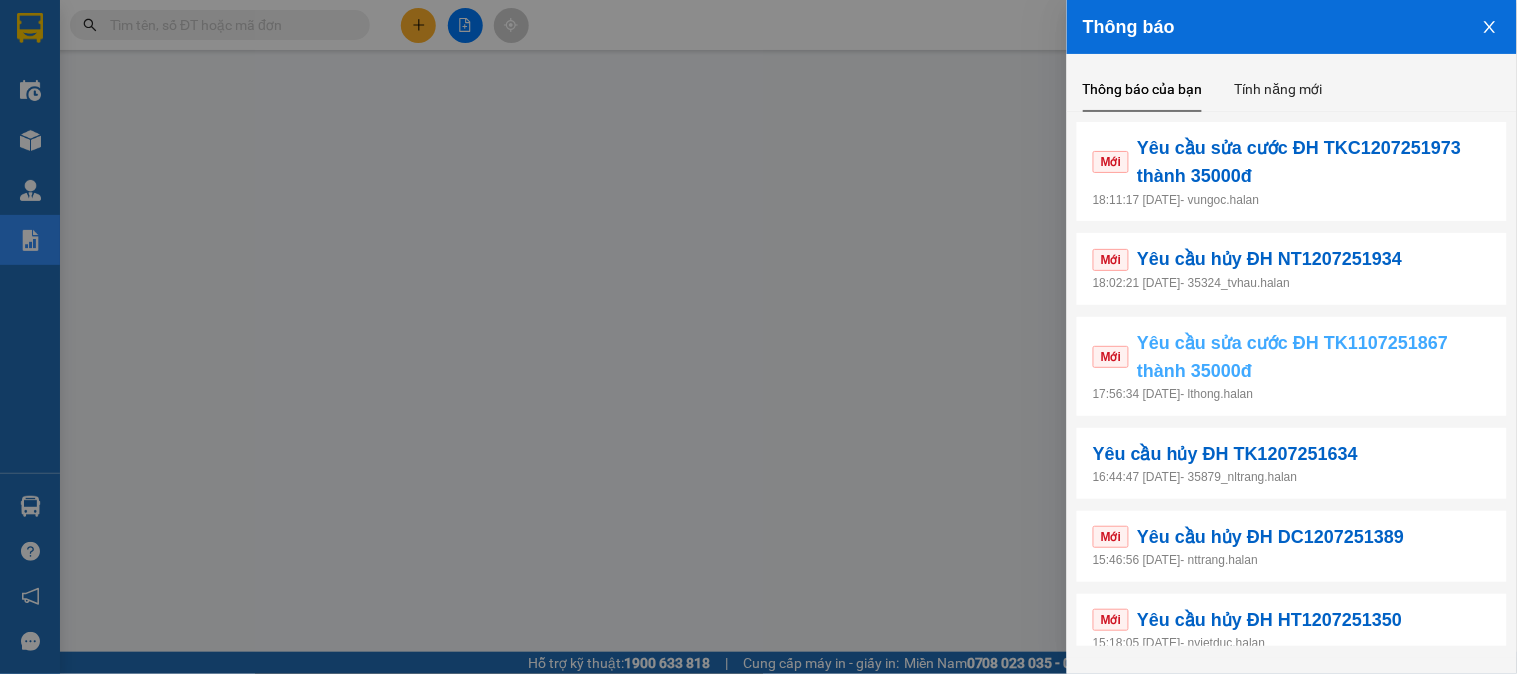 click on "Yêu cầu sửa cước ĐH TK1107251867 thành 35000đ" at bounding box center (1314, 357) 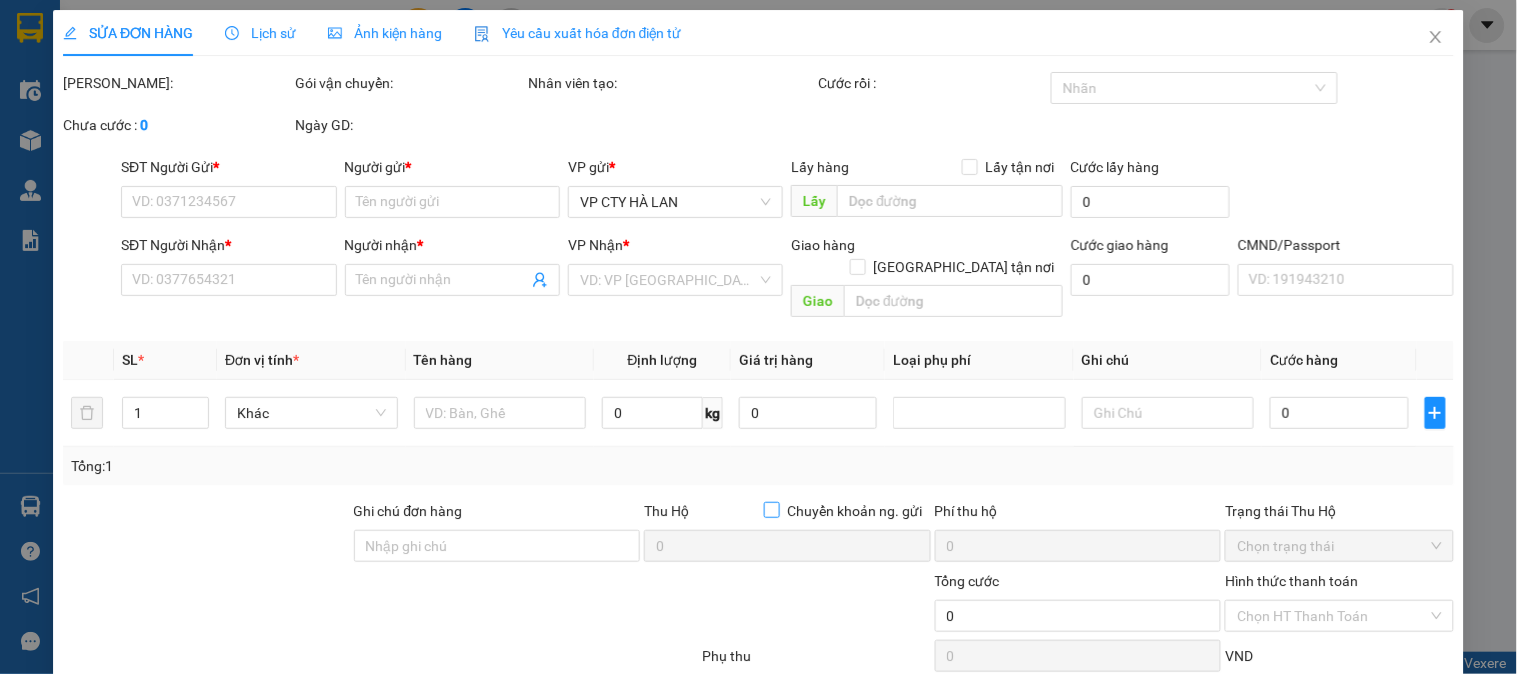 type on "0944182628" 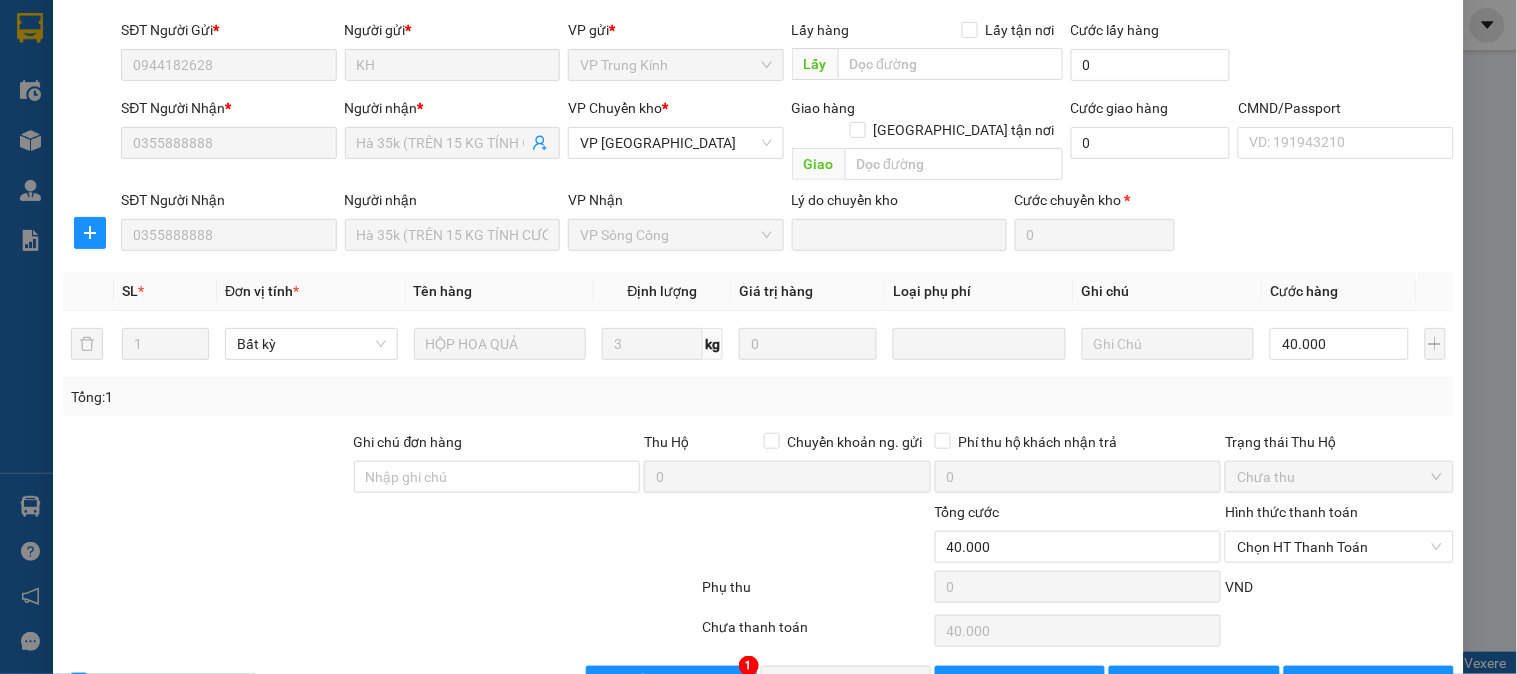 scroll, scrollTop: 177, scrollLeft: 0, axis: vertical 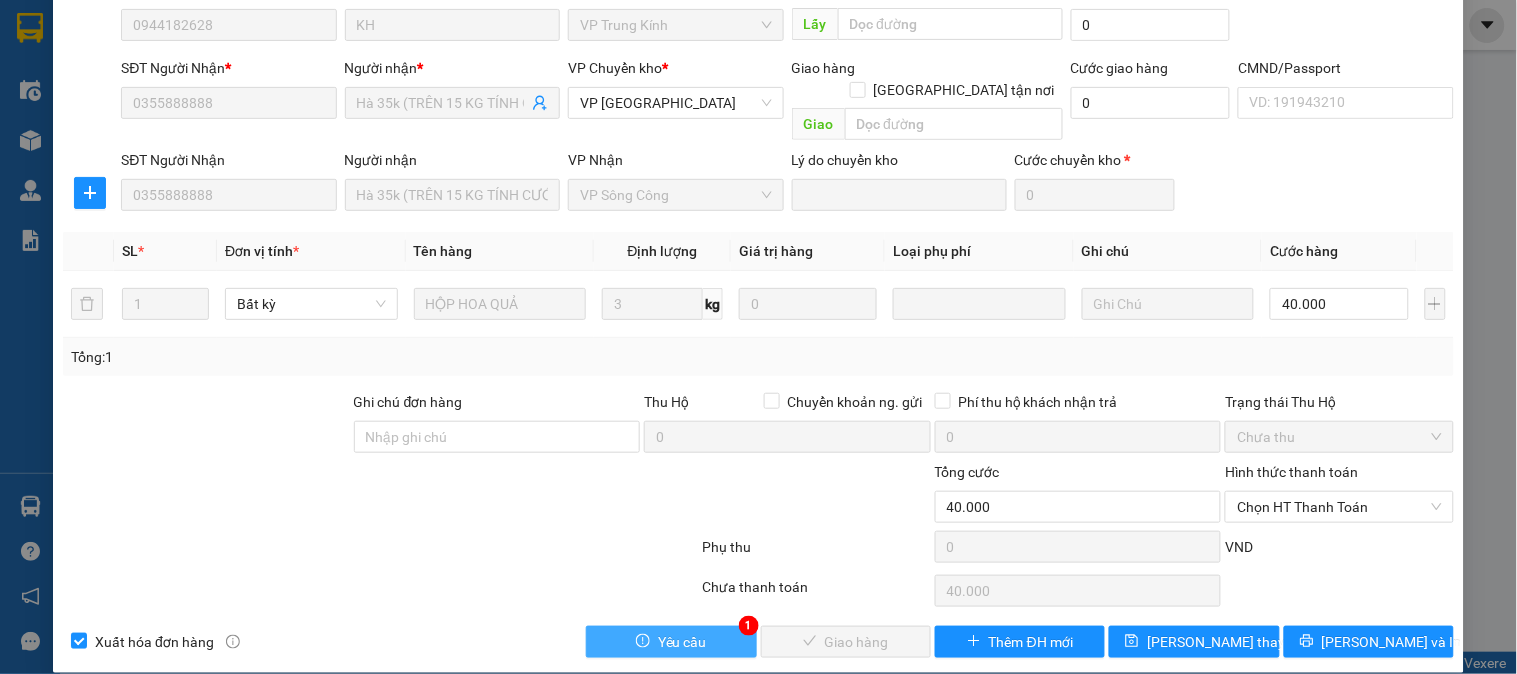 click on "Yêu cầu" at bounding box center (671, 642) 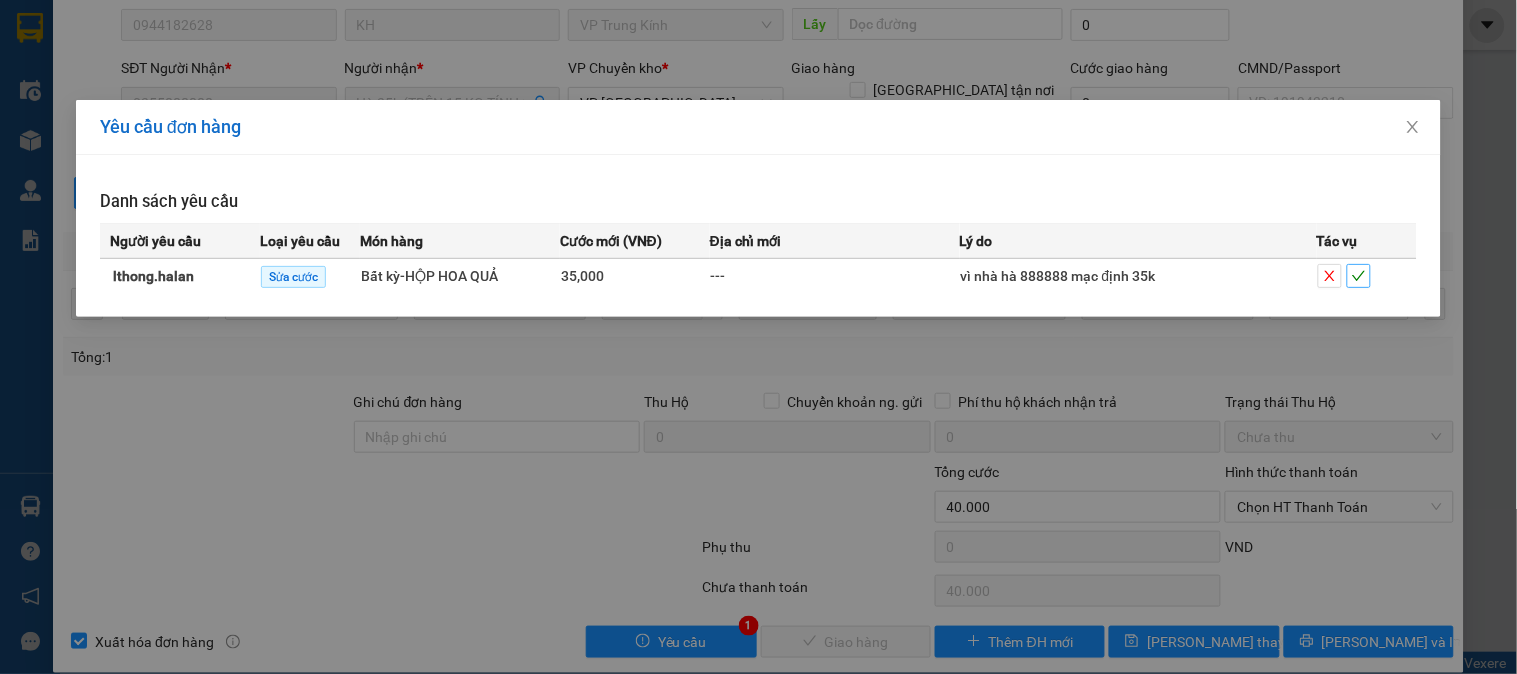 click at bounding box center [1359, 276] 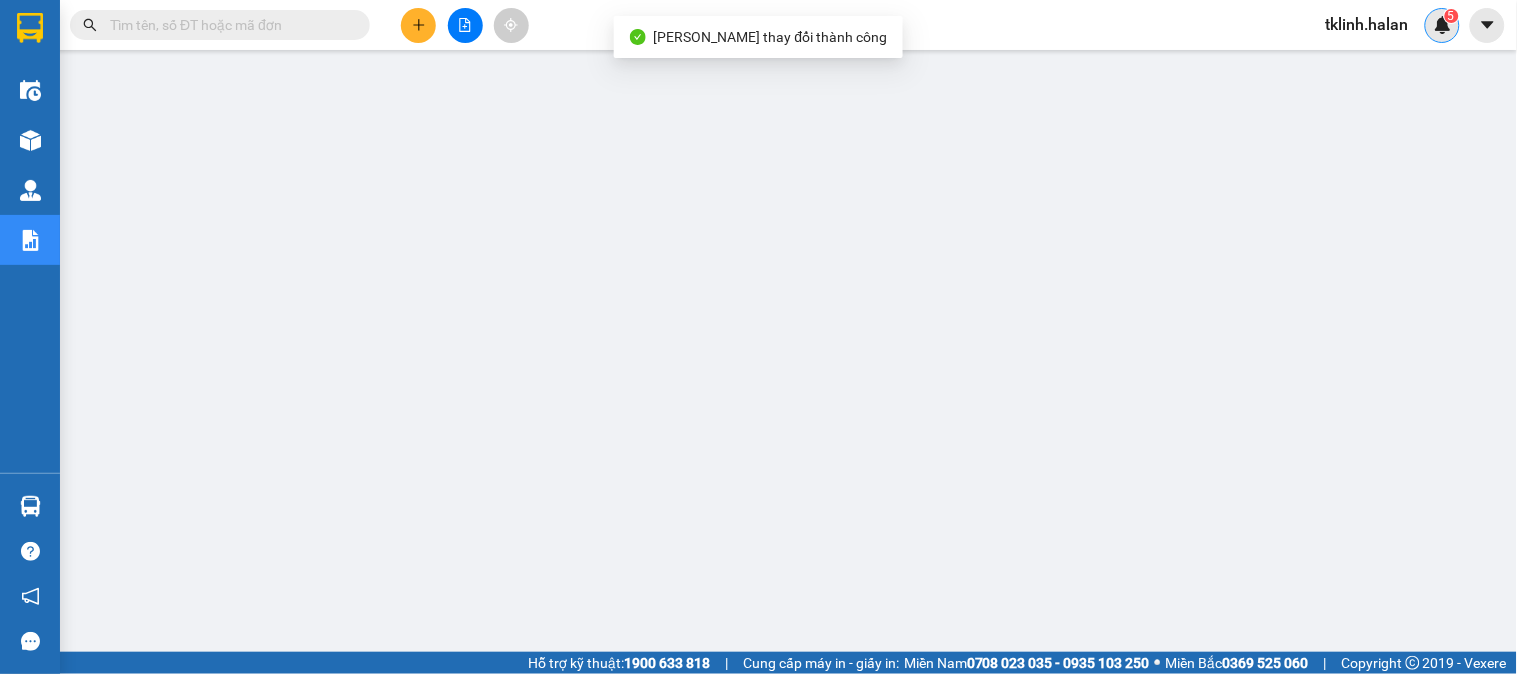 click at bounding box center [1443, 25] 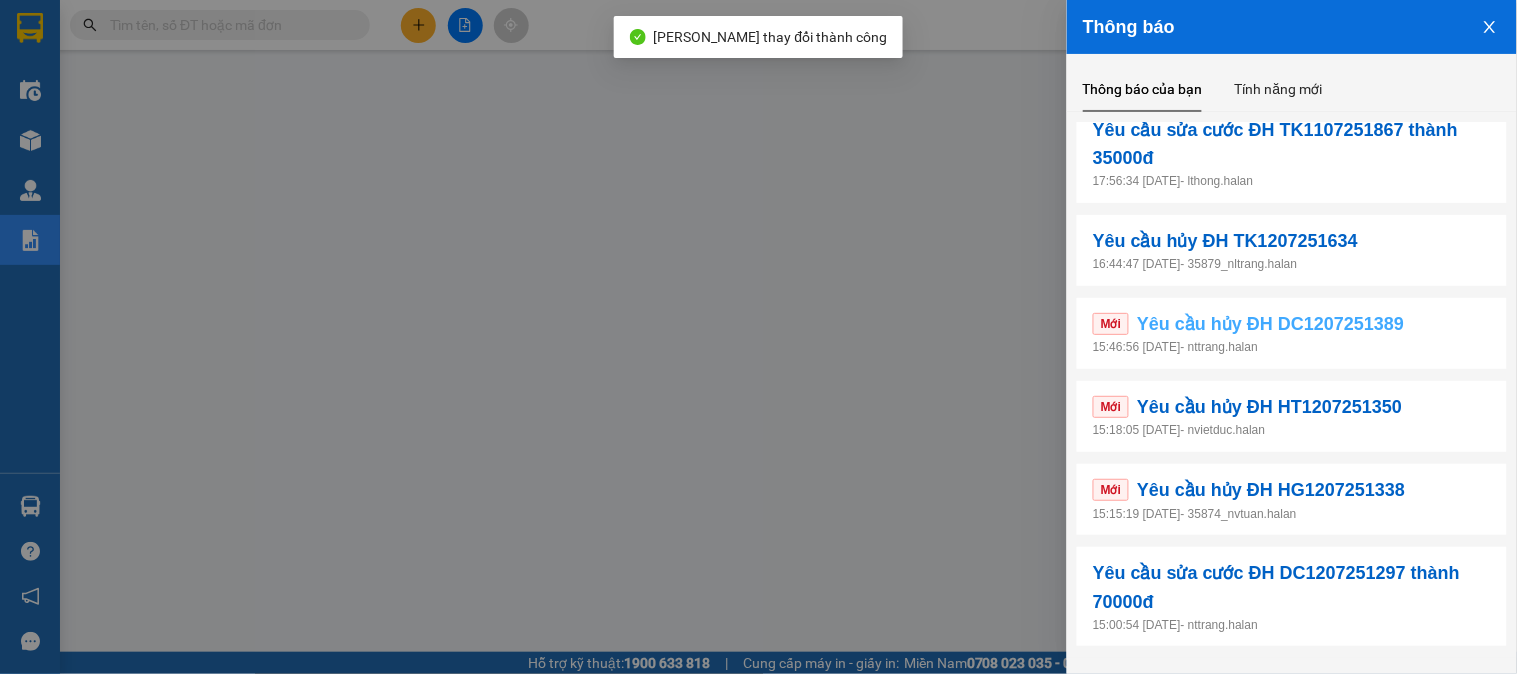 scroll, scrollTop: 222, scrollLeft: 0, axis: vertical 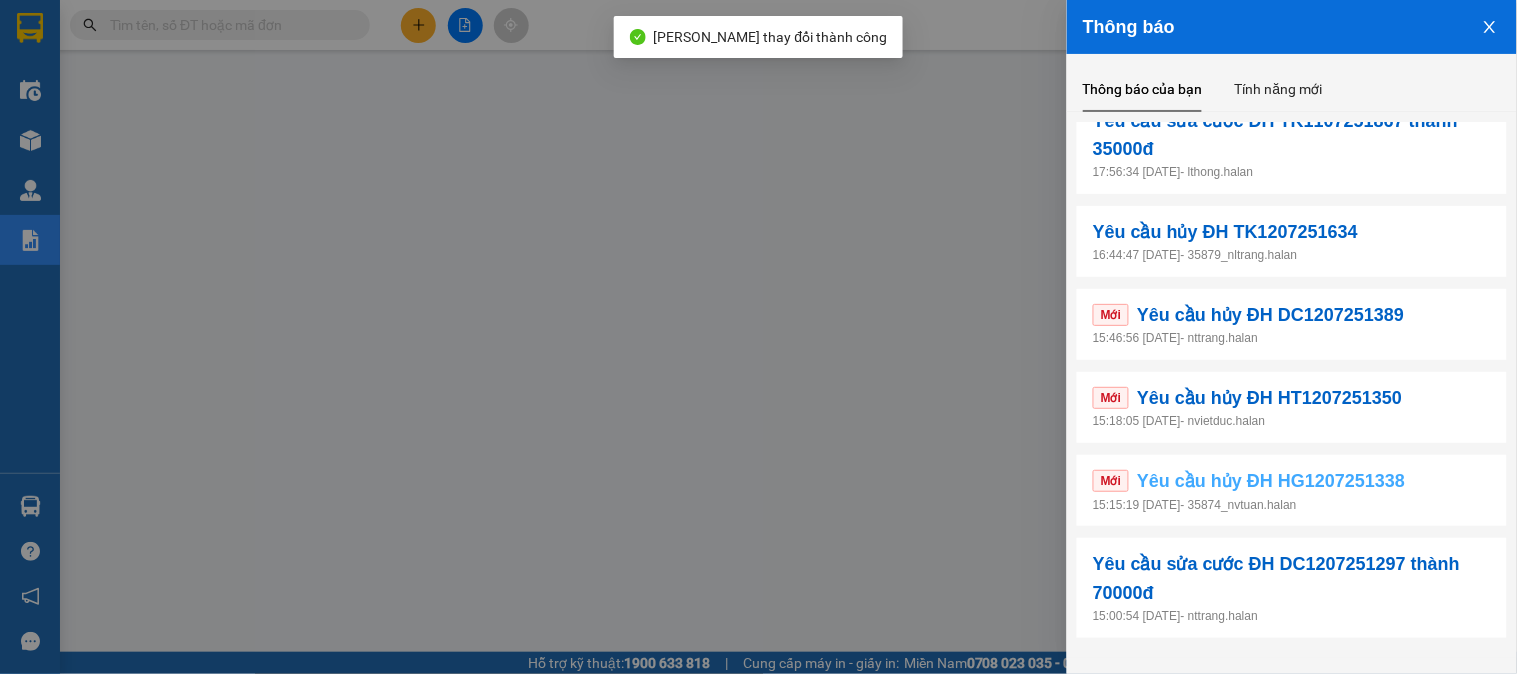 click on "Mới Yêu cầu hủy ĐH HG1207251338" at bounding box center [1292, 481] 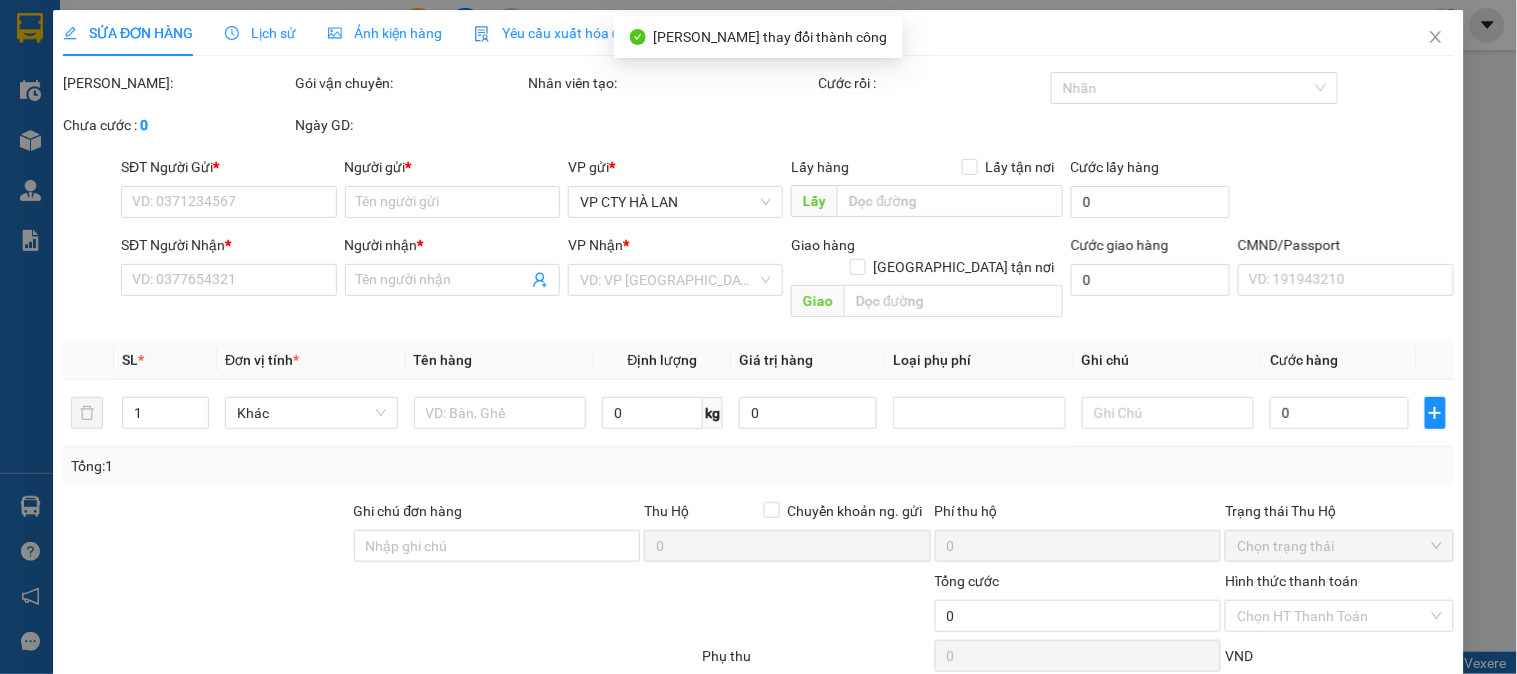 type on "0979735095" 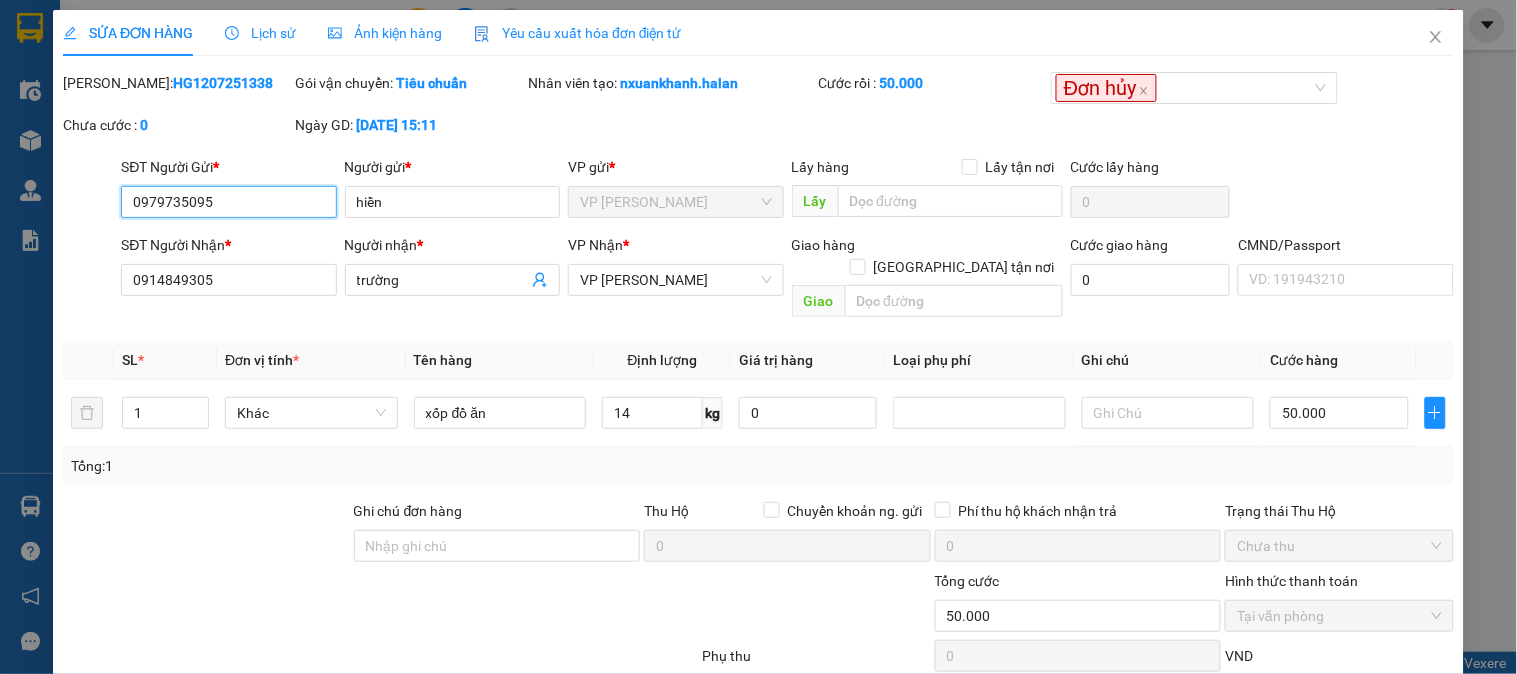 click on "0979735095" at bounding box center (228, 202) 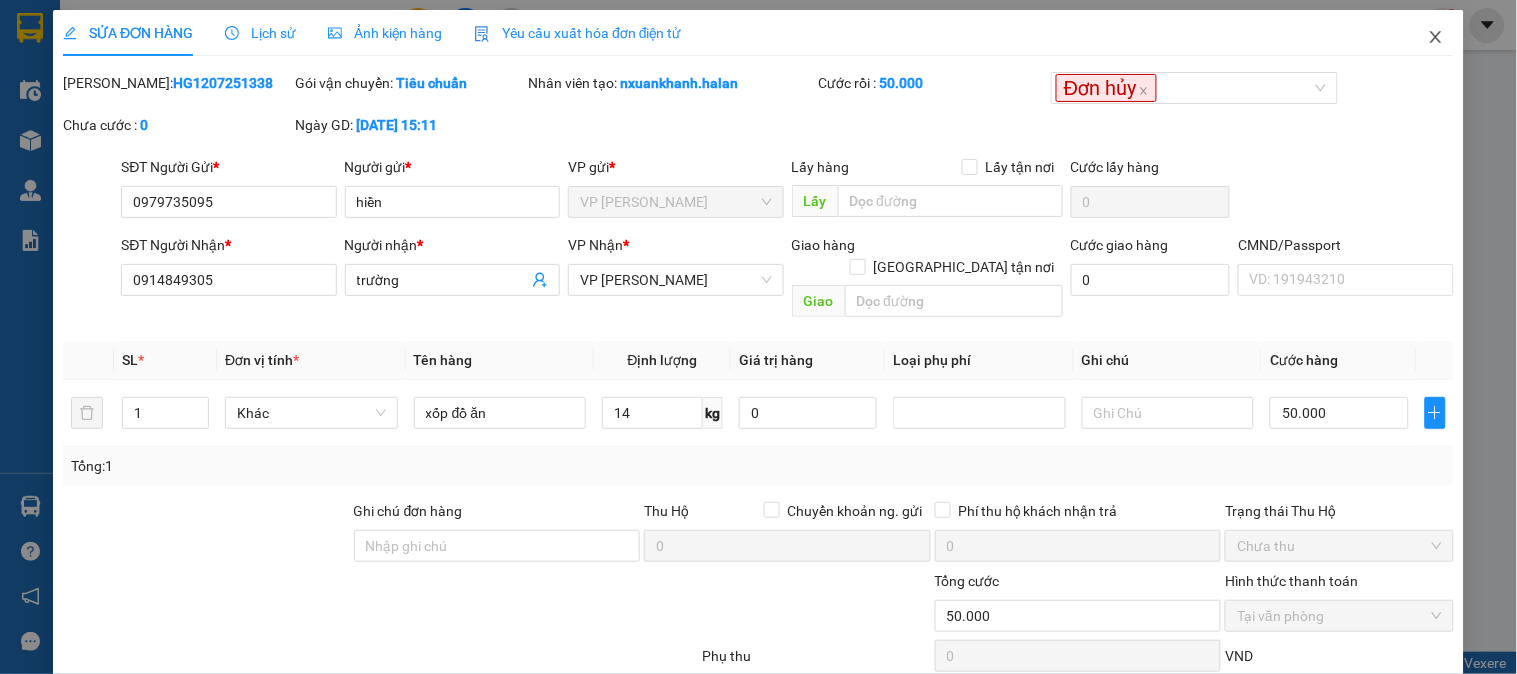 click 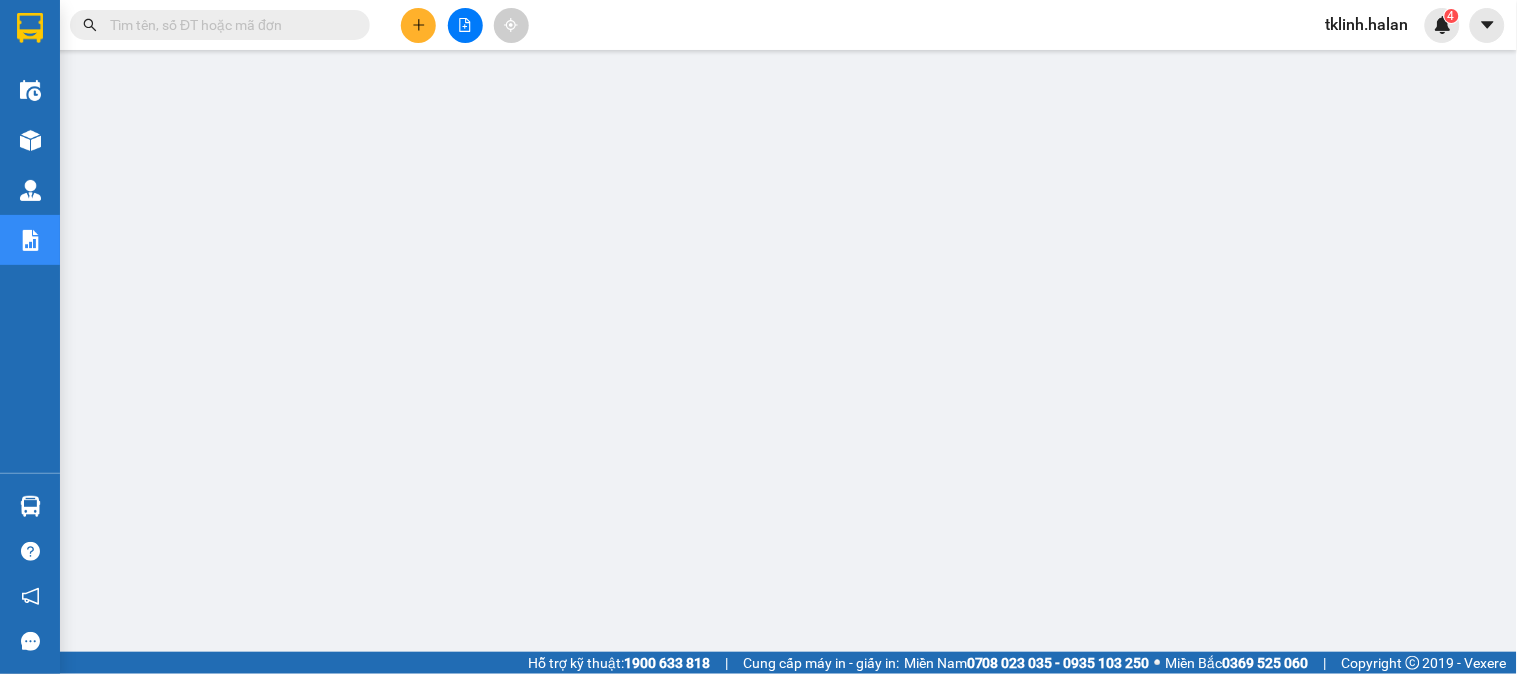 click at bounding box center [228, 25] 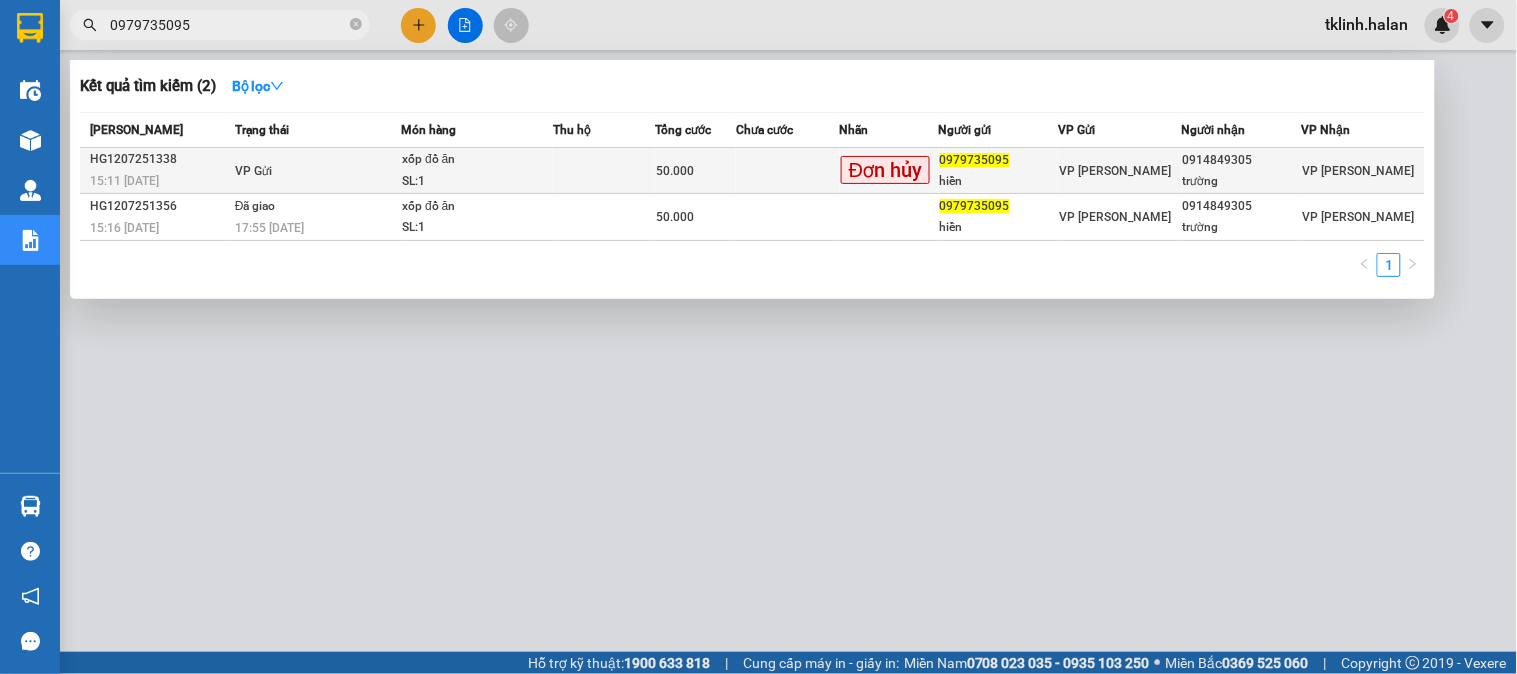 type on "0979735095" 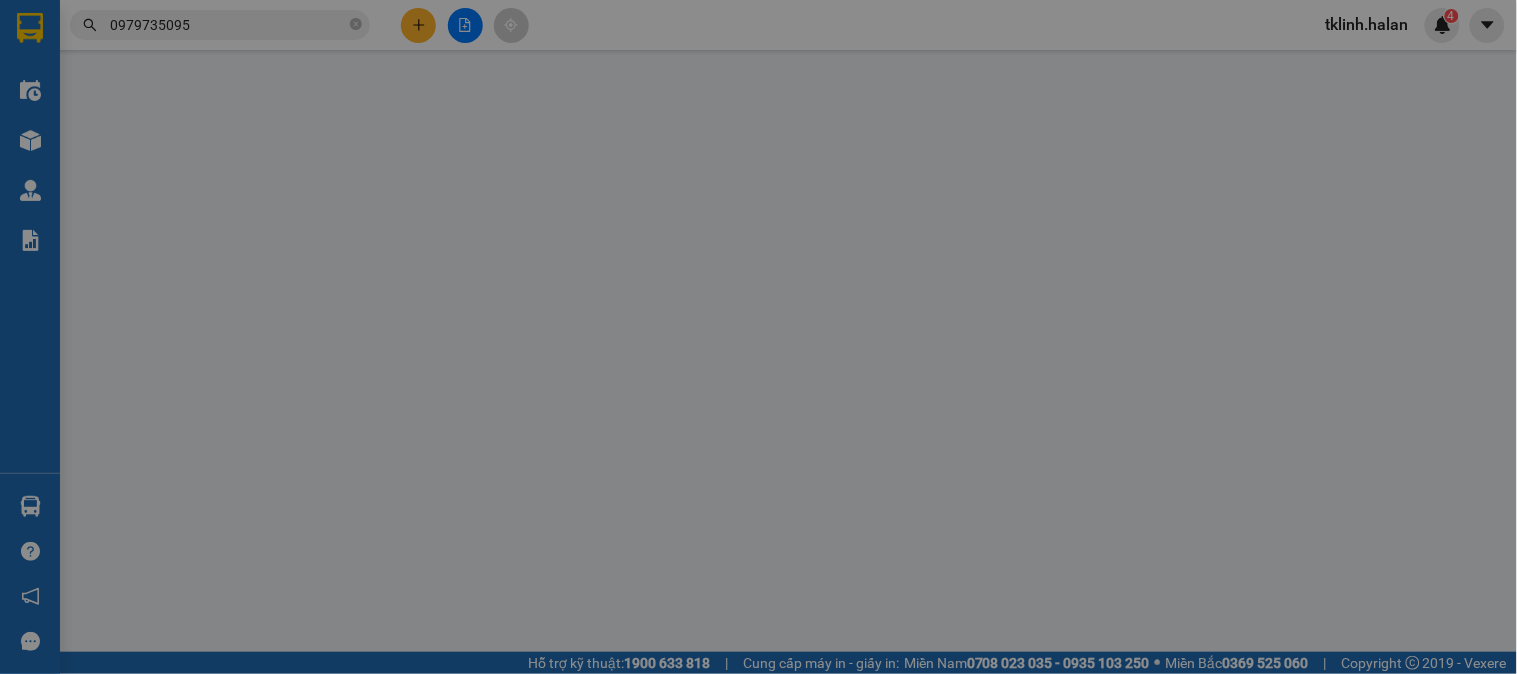 type on "0979735095" 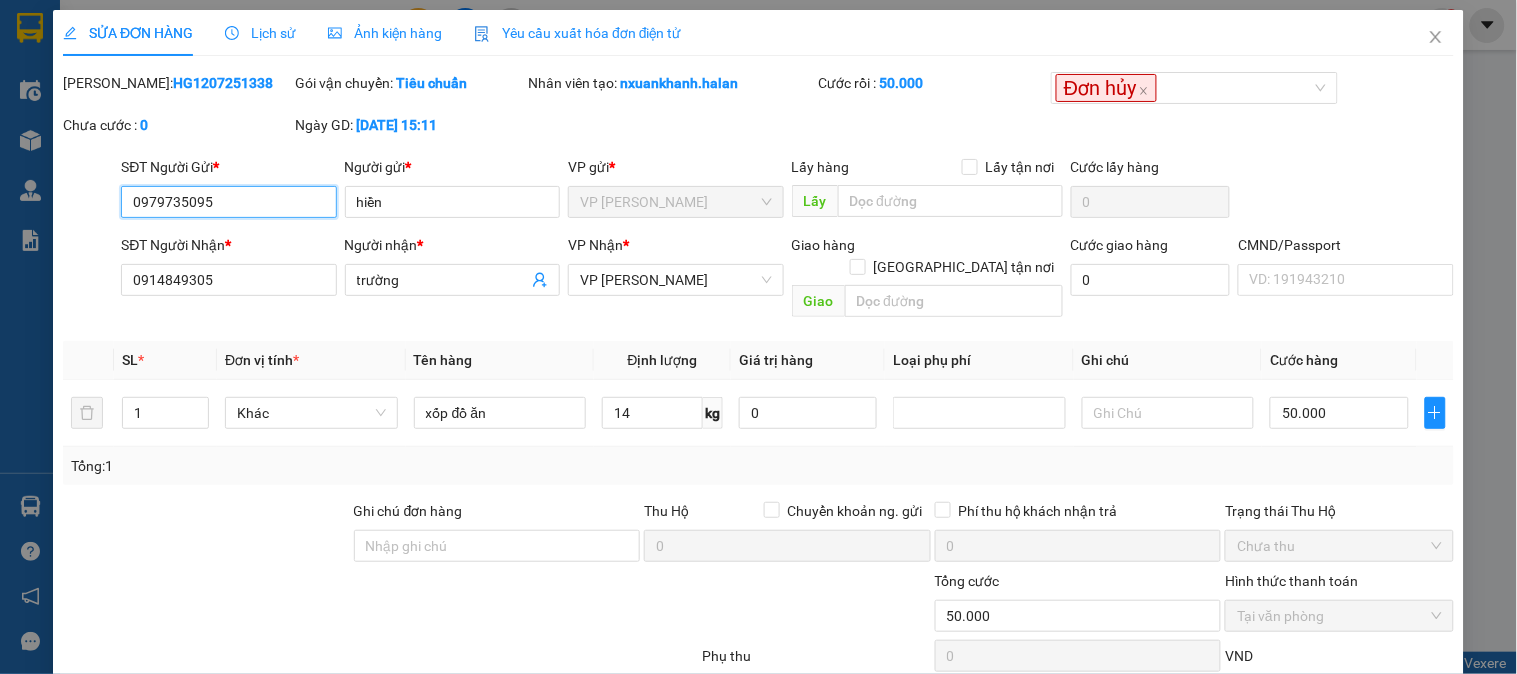 scroll, scrollTop: 110, scrollLeft: 0, axis: vertical 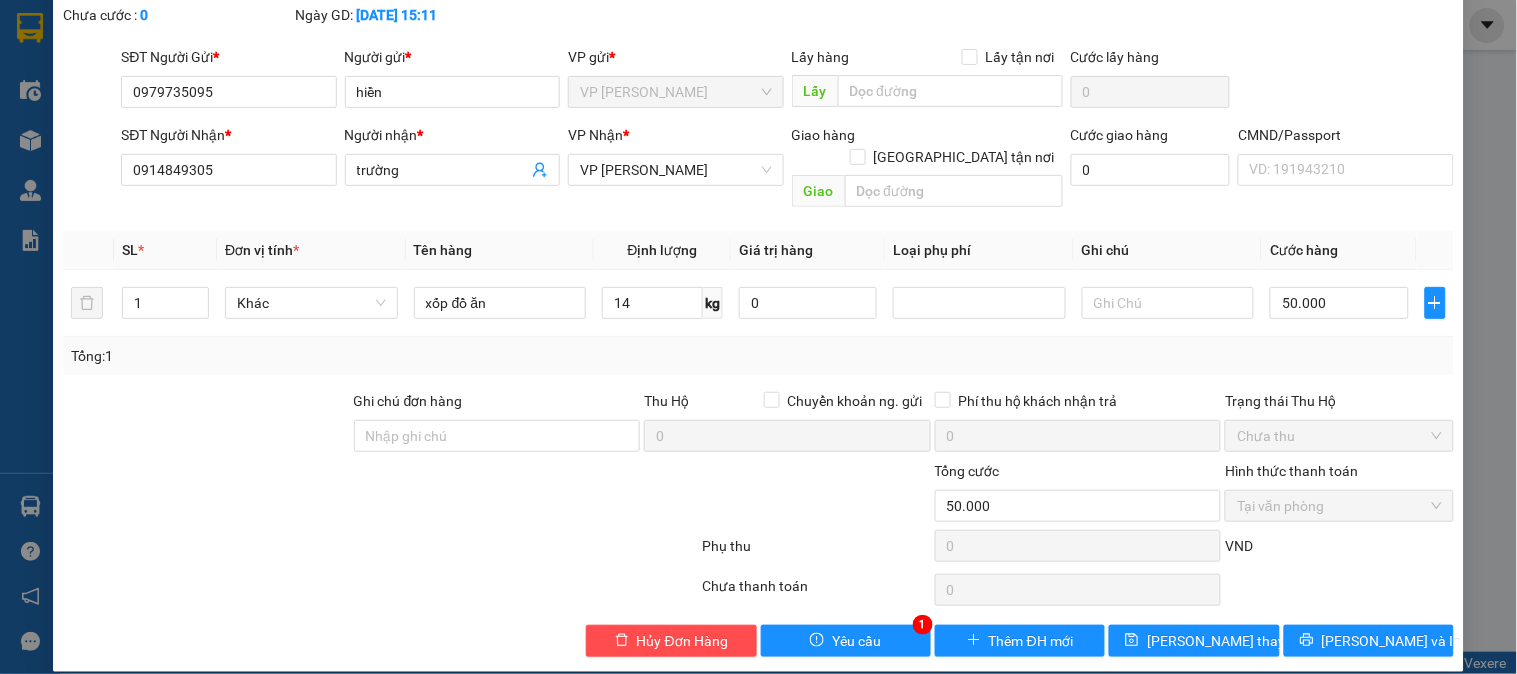 click on "SỬA ĐƠN HÀNG Lịch sử Ảnh kiện hàng Yêu cầu xuất hóa đơn điện tử Total Paid Fee 50.000 Total UnPaid Fee 0 Cash Collection Total Fee Mã ĐH:  HG1207251338 Gói vận chuyển:   Tiêu chuẩn Nhân viên tạo:   nxuankhanh.halan Cước rồi :   50.000 Đơn hủy   Chưa cước :   0 Ngày GD:   [DATE] 15:11 SĐT Người Gửi  * 0979735095 Người gửi  * hiền VP gửi  * VP [PERSON_NAME] Lấy hàng Lấy tận nơi Lấy Cước lấy hàng 0 SĐT Người Nhận  * 0914849305 Người nhận  * trường VP Nhận  * VP [PERSON_NAME] Giao hàng Giao tận nơi Giao Cước giao hàng 0 CMND/Passport VD: [PASSPORT] SL  * Đơn vị tính  * Tên hàng  Định lượng Giá trị hàng Loại phụ phí Ghi chú Cước hàng                     1 Khác xốp đồ ăn 14 kg 0   50.000 Tổng:  1 Ghi chú đơn hàng Thu Hộ Chuyển khoản ng. gửi 0 Phí thu hộ khách nhận trả 0 Trạng thái Thu Hộ   Chưa thu Tổng cước 50.000 0 0" at bounding box center (758, 286) 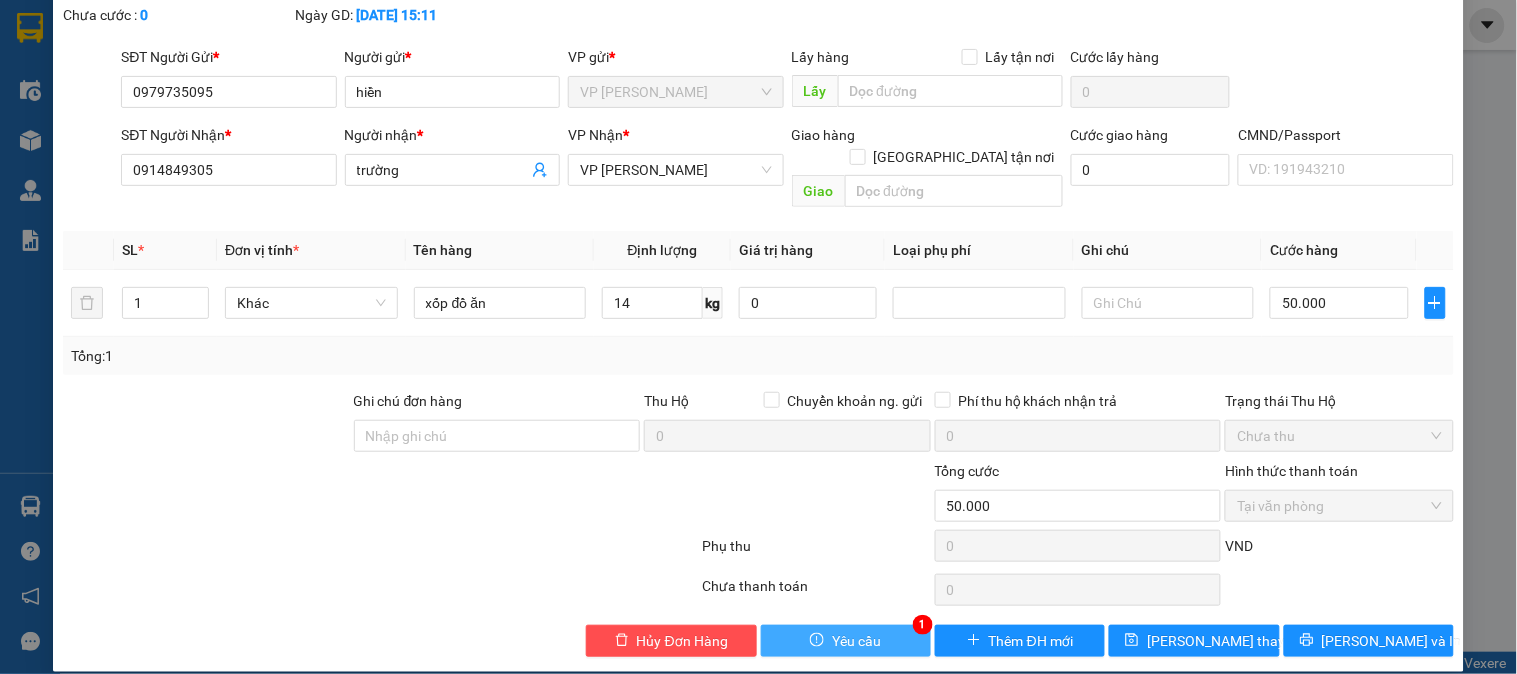 click on "Yêu cầu" at bounding box center [856, 641] 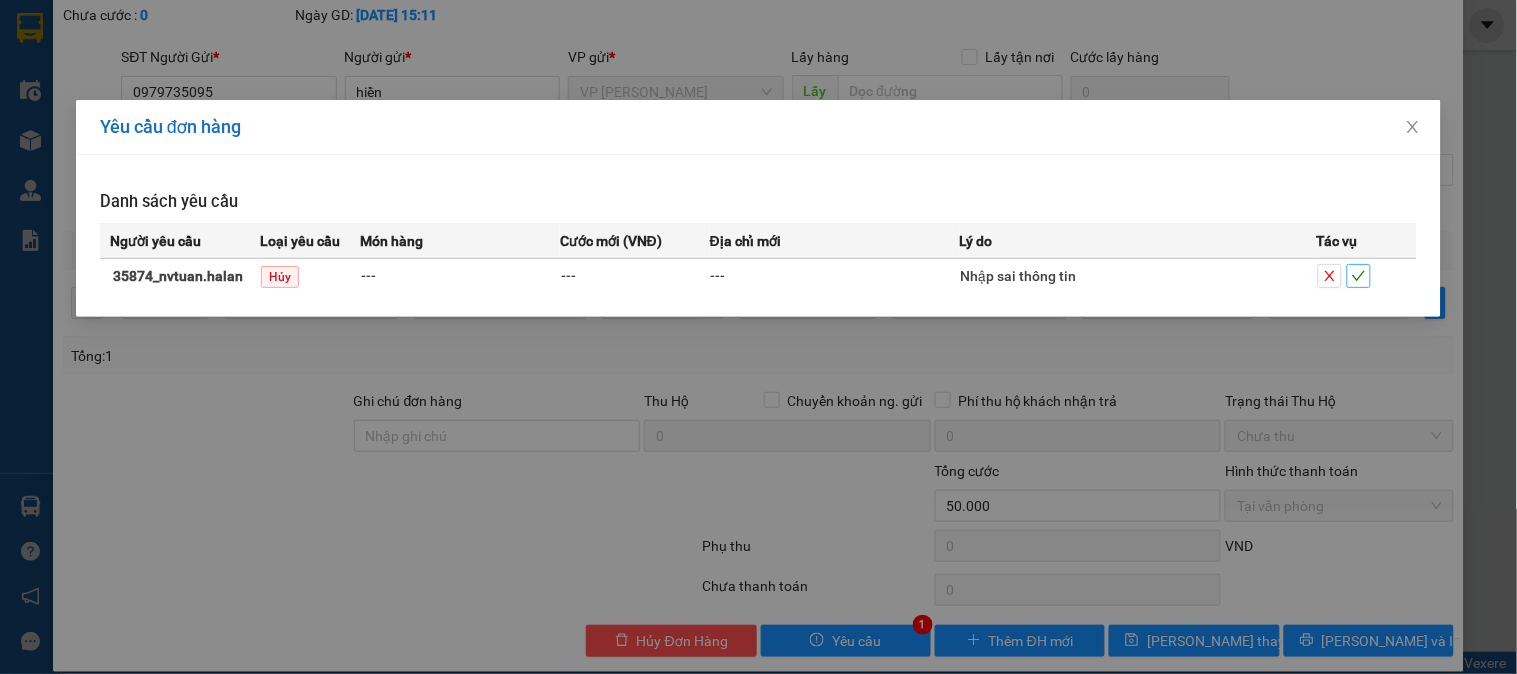 click 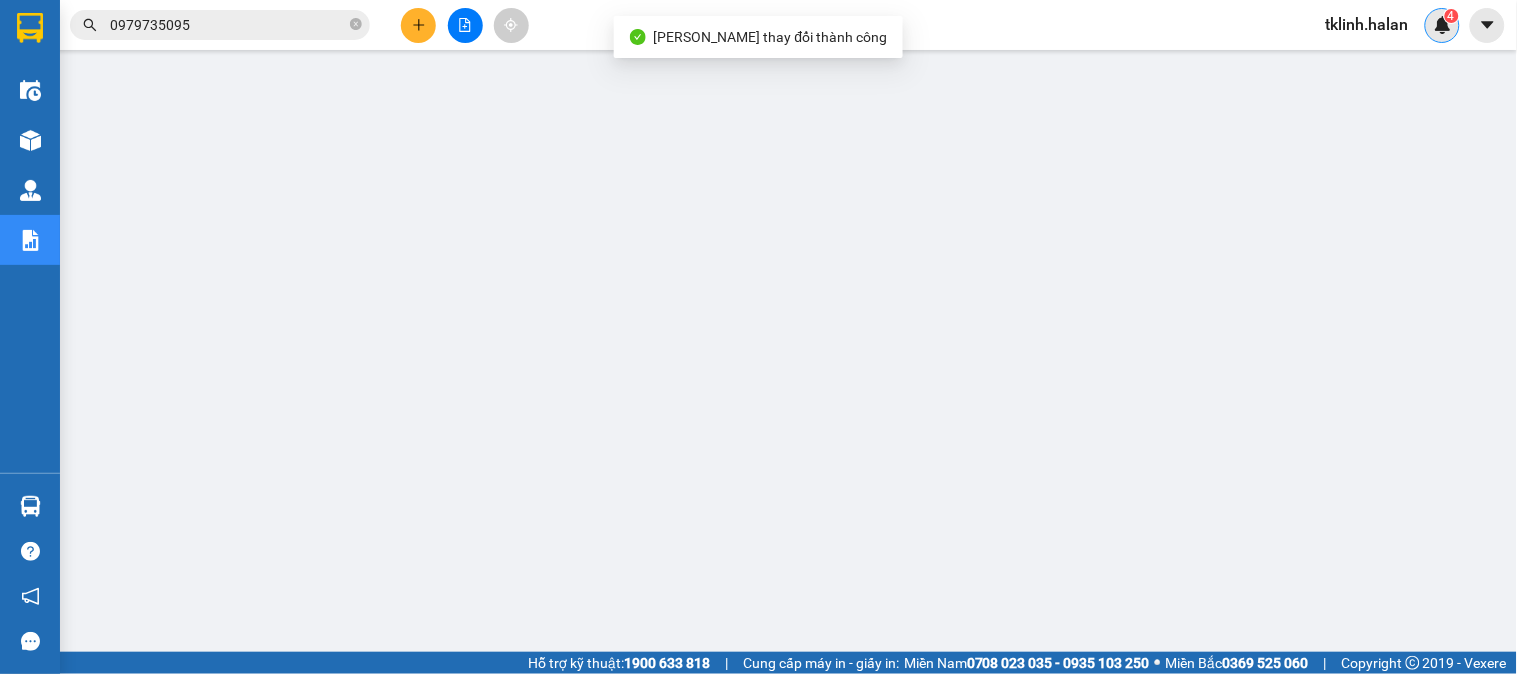 click at bounding box center (1443, 25) 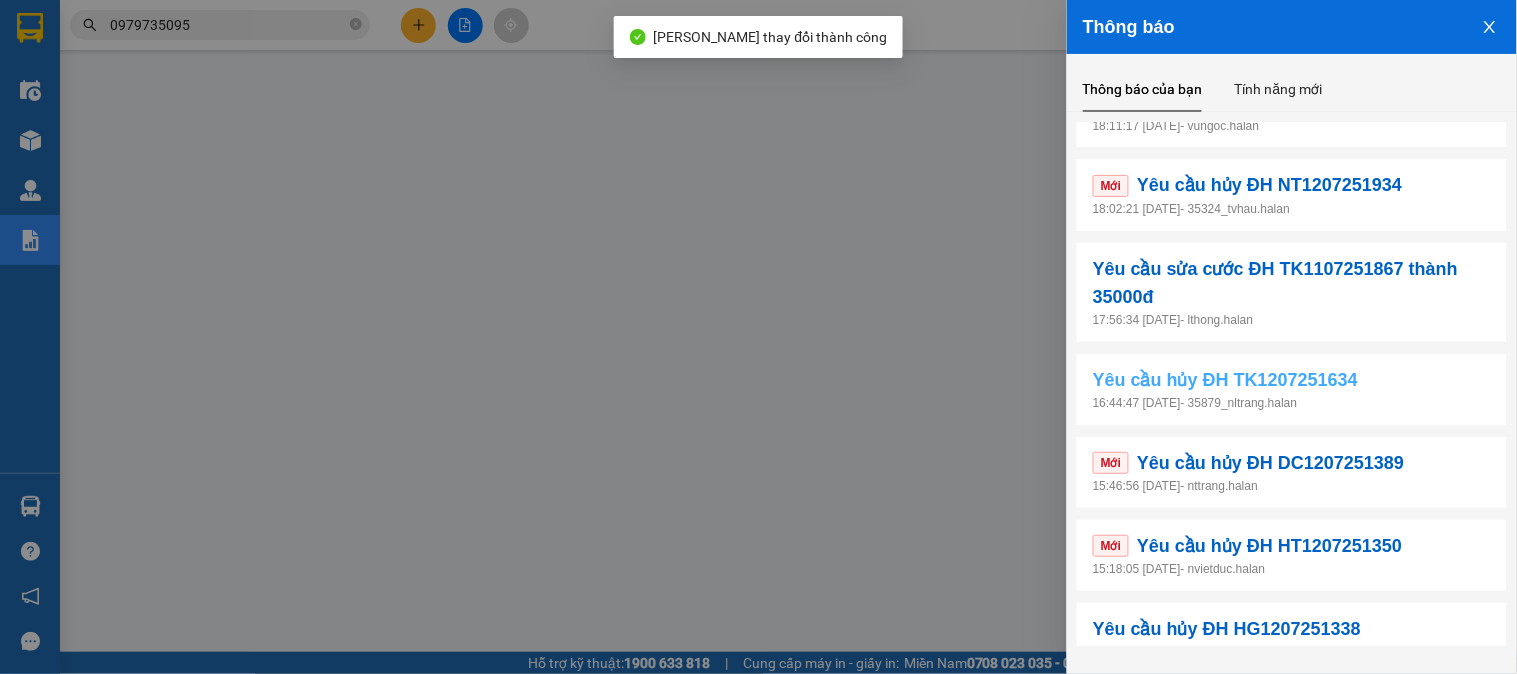 scroll, scrollTop: 111, scrollLeft: 0, axis: vertical 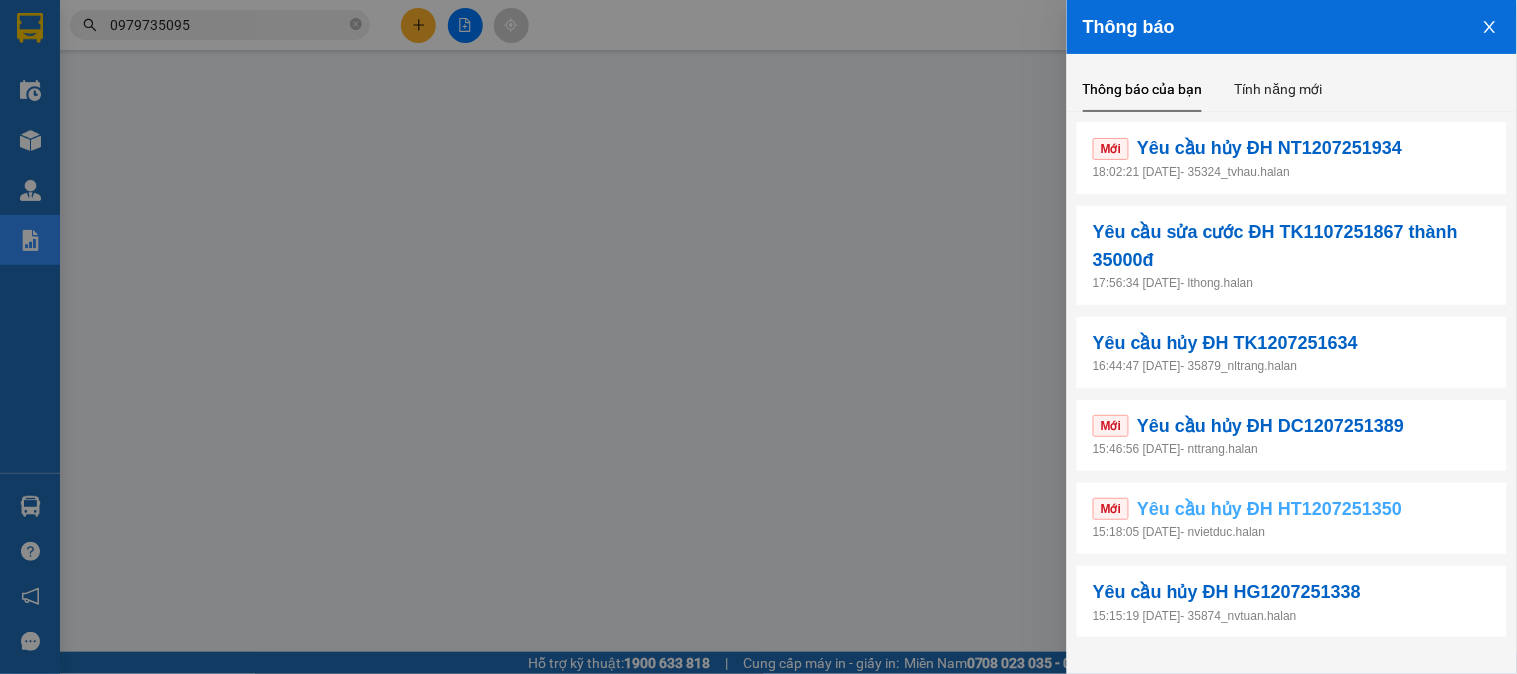 click on "Mới Yêu cầu hủy ĐH HT1207251350" at bounding box center [1292, 509] 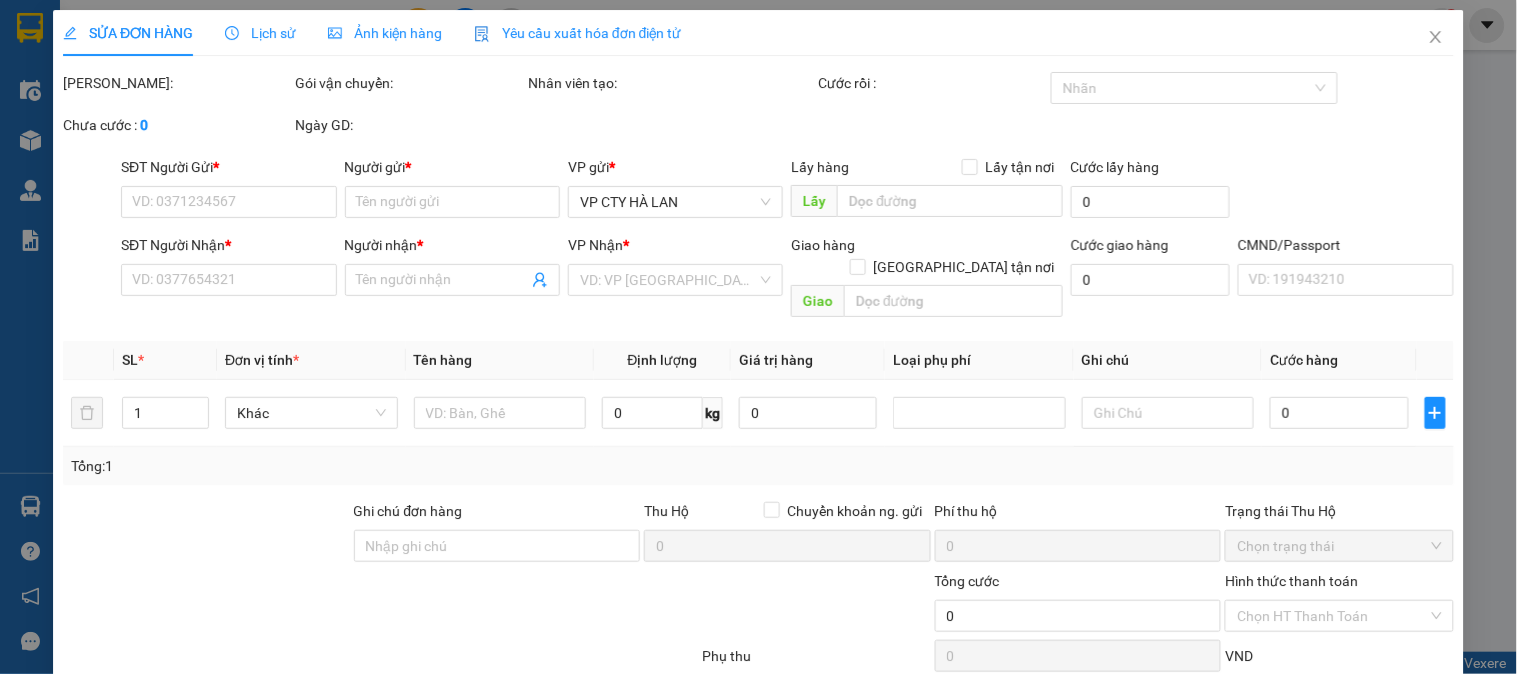 type on "0896123478" 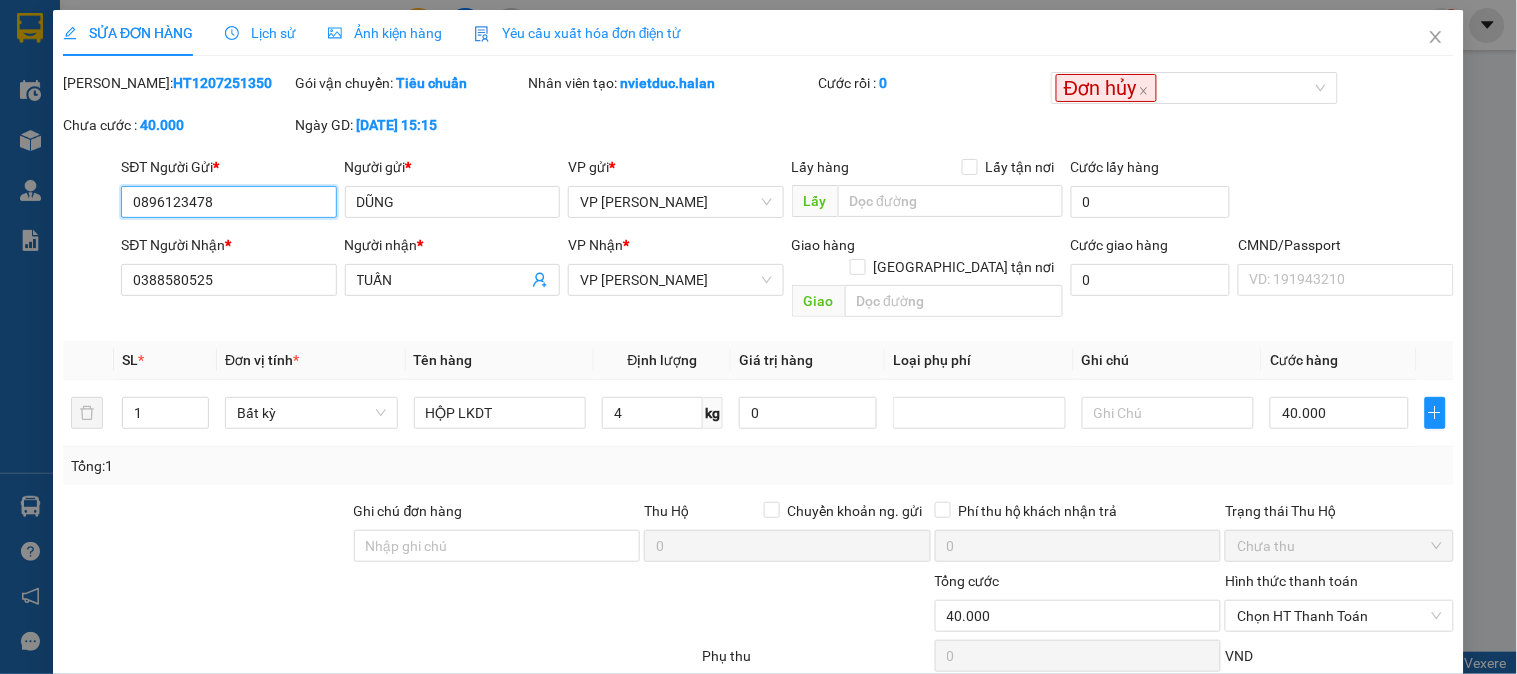 click on "0896123478" at bounding box center (228, 202) 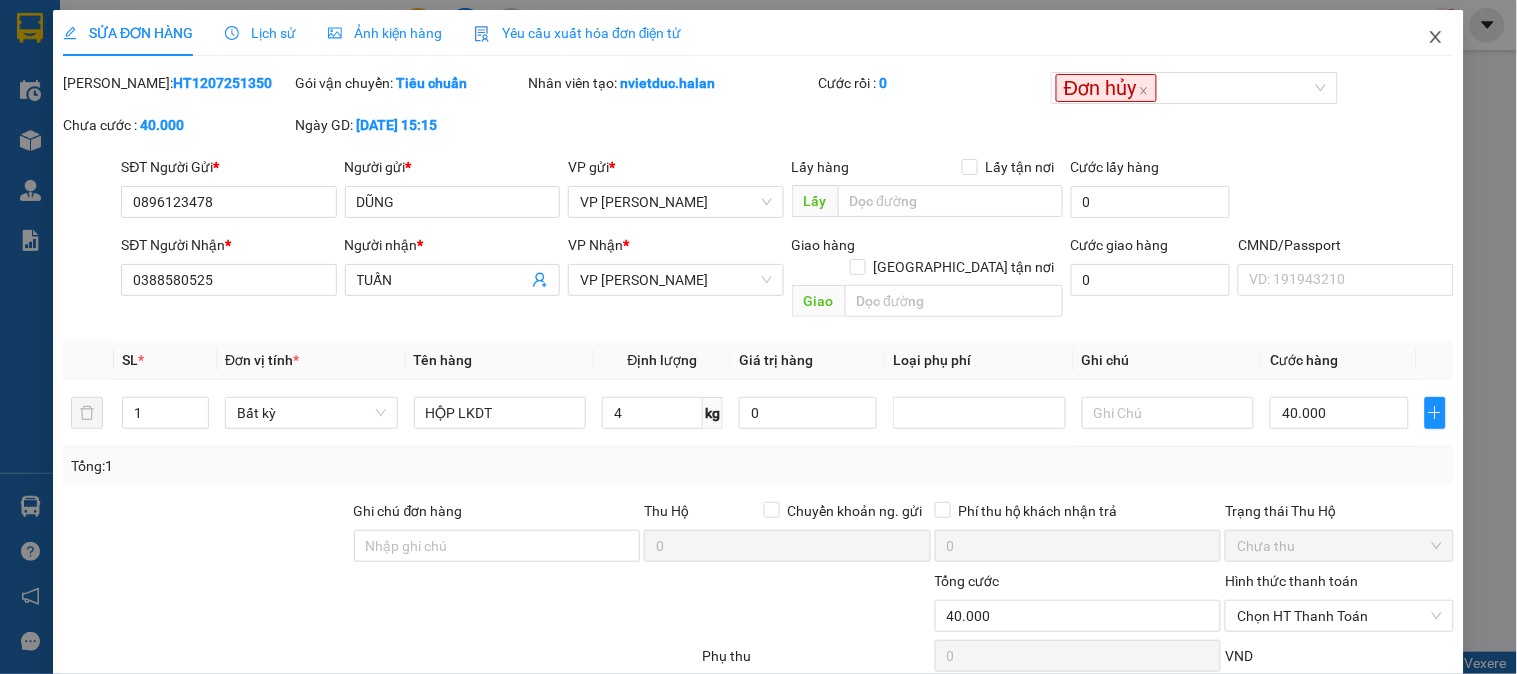 click 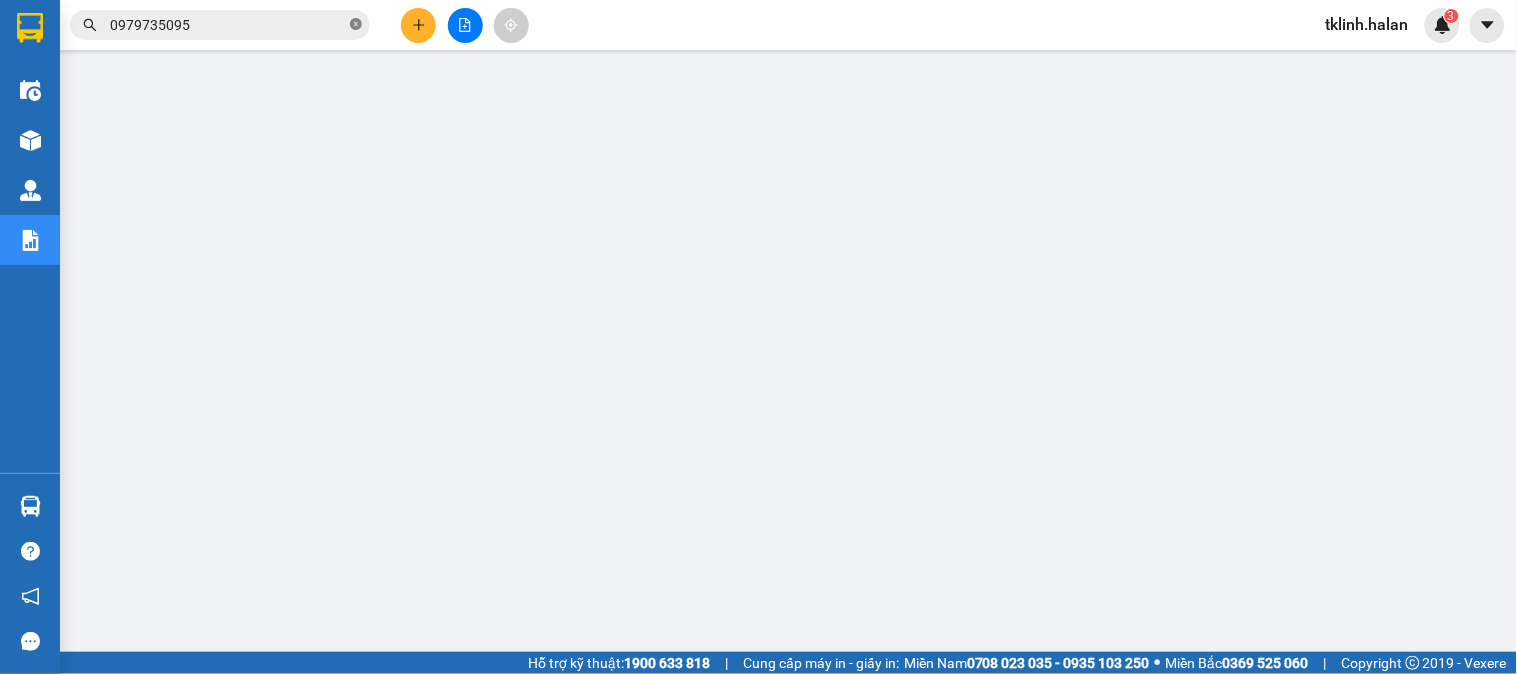 click 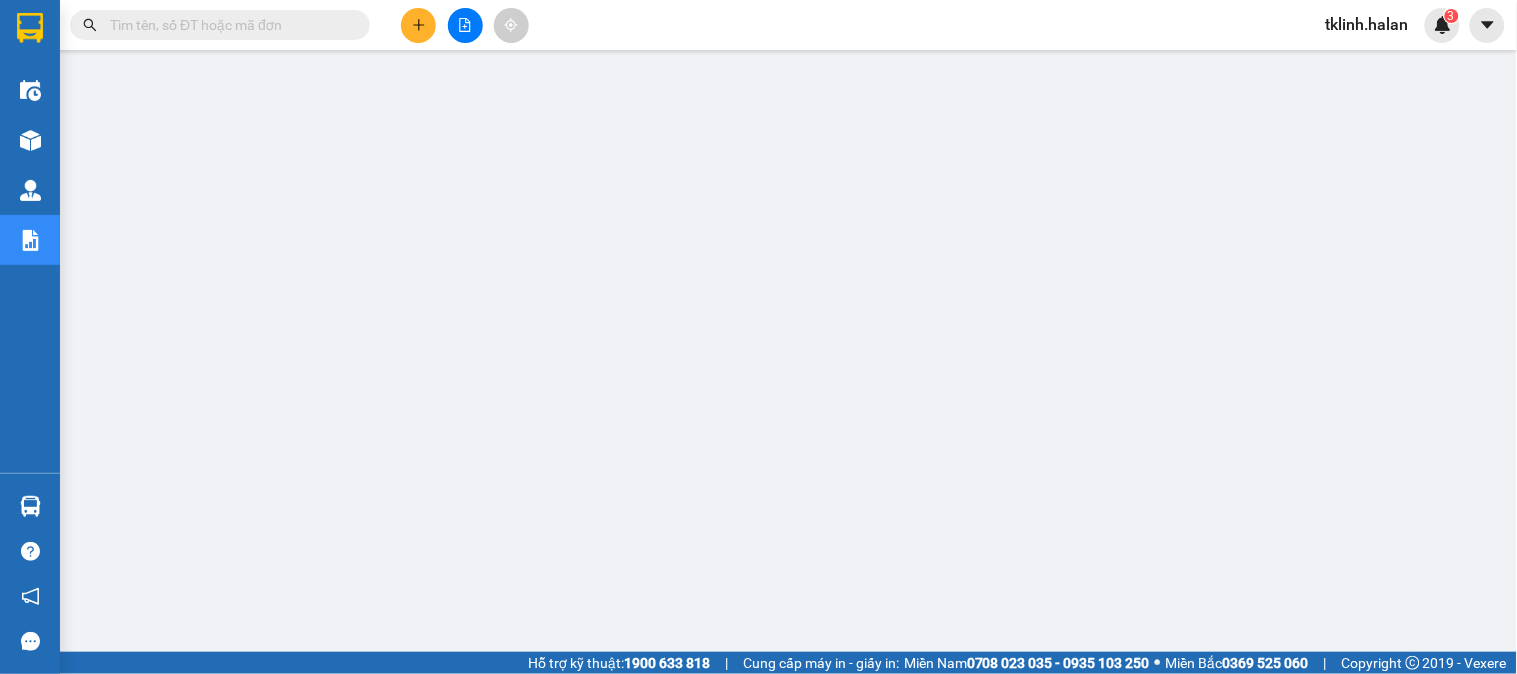 paste on "0896123478" 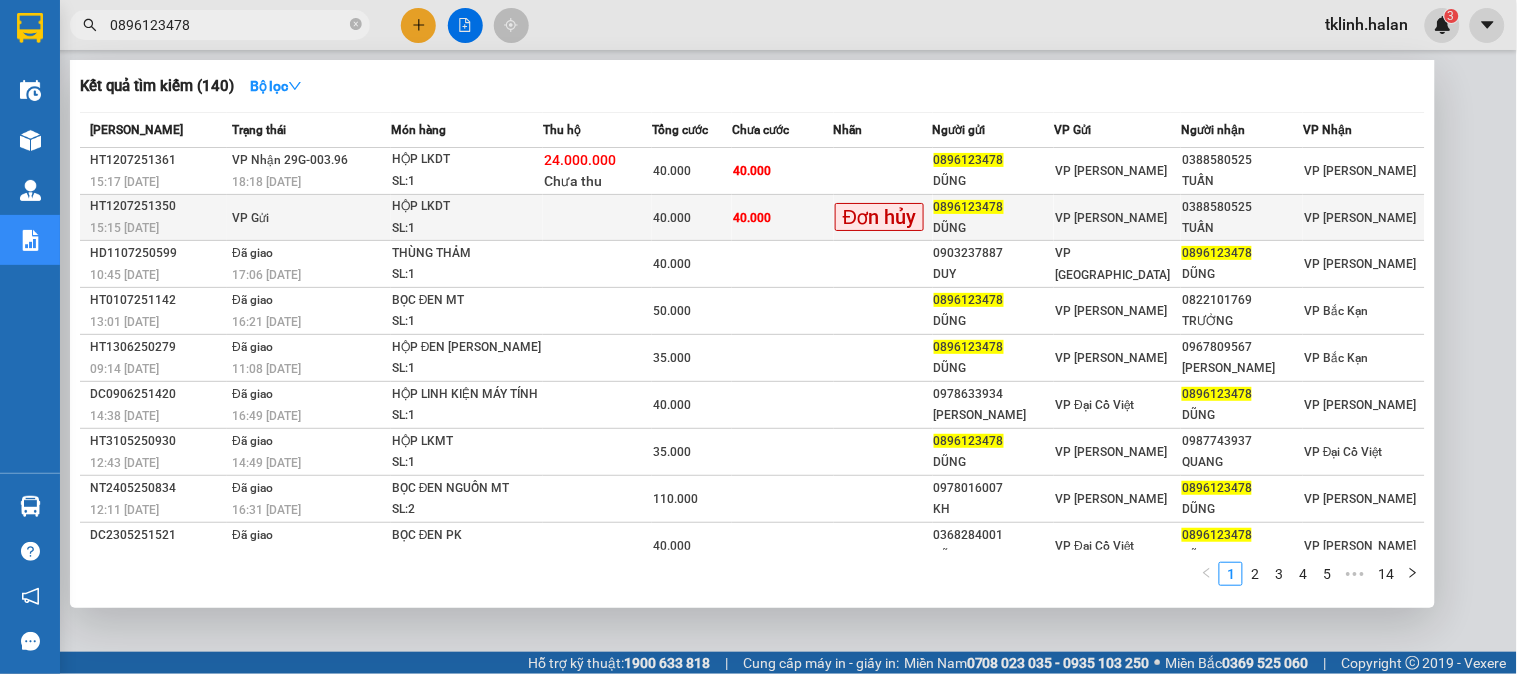 type on "0896123478" 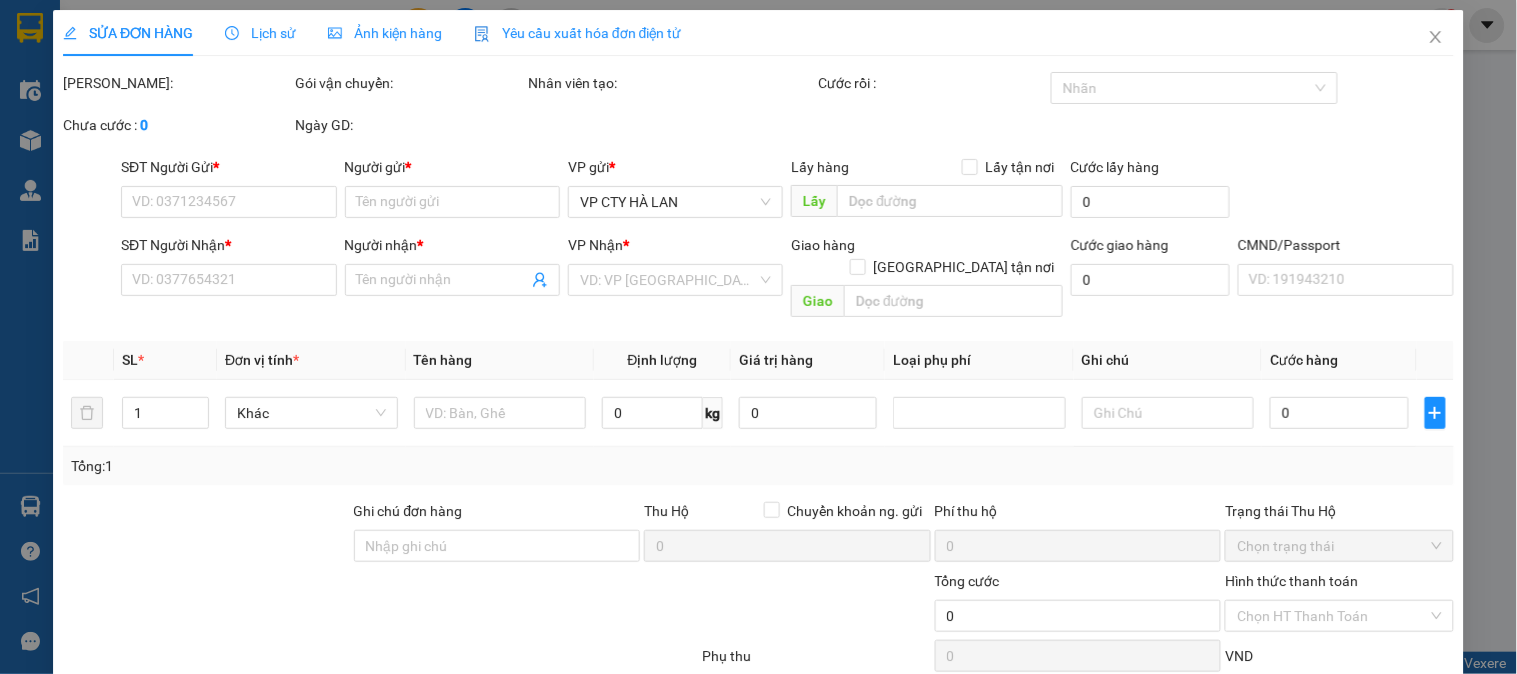 type on "0896123478" 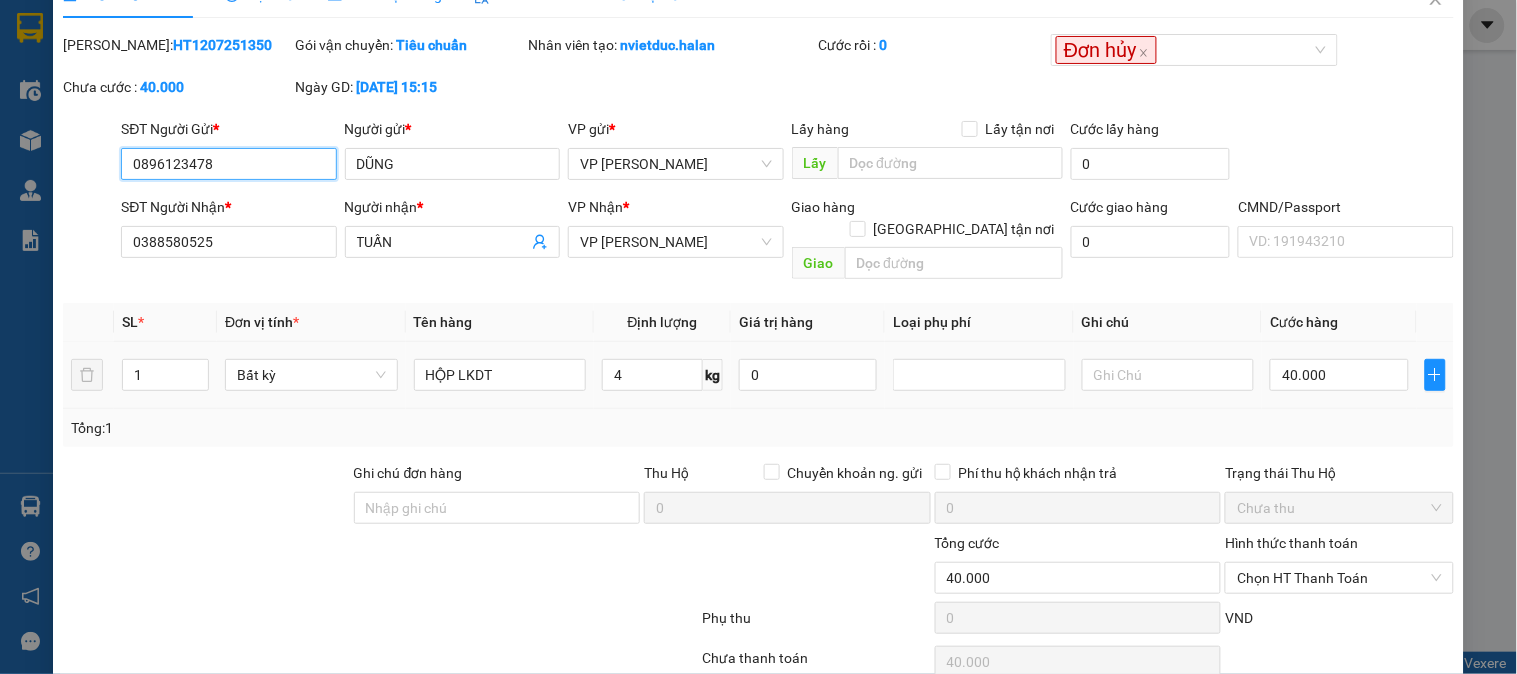 scroll, scrollTop: 0, scrollLeft: 0, axis: both 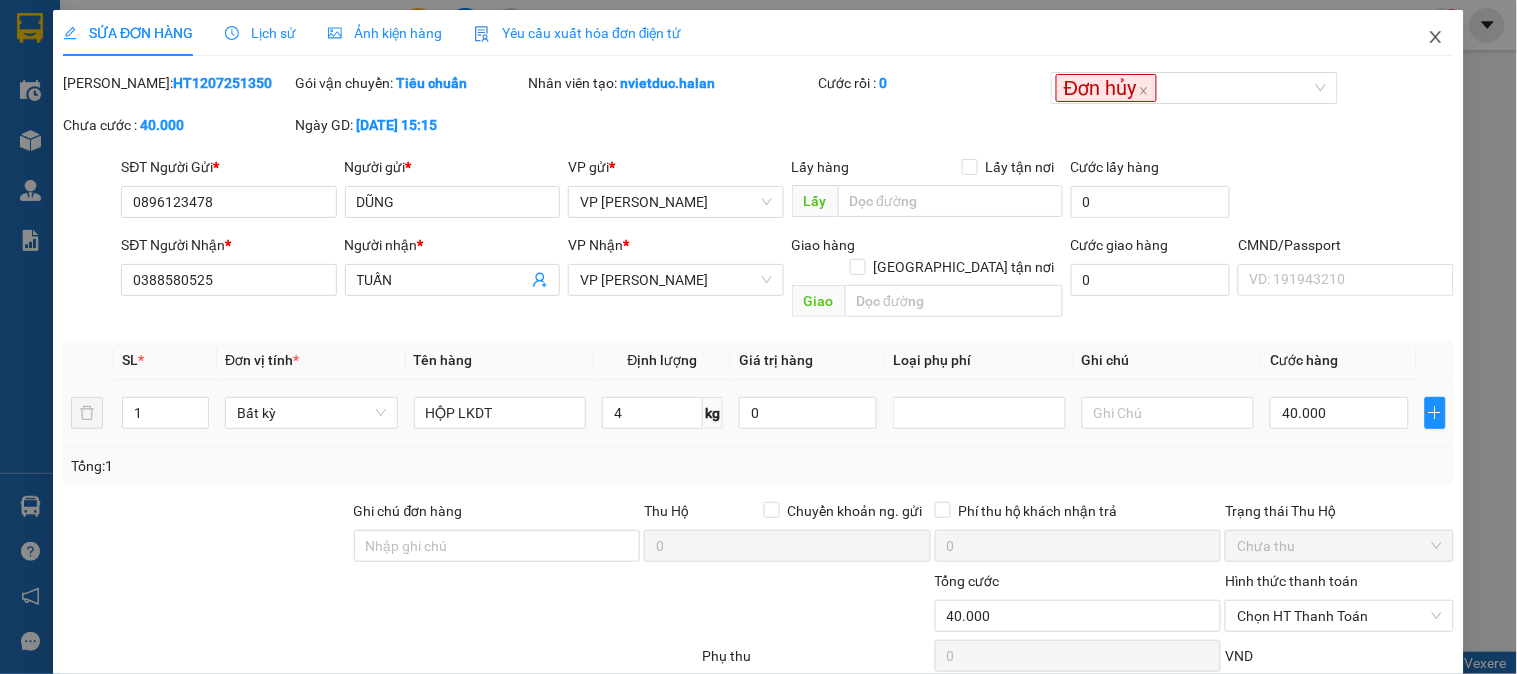 click 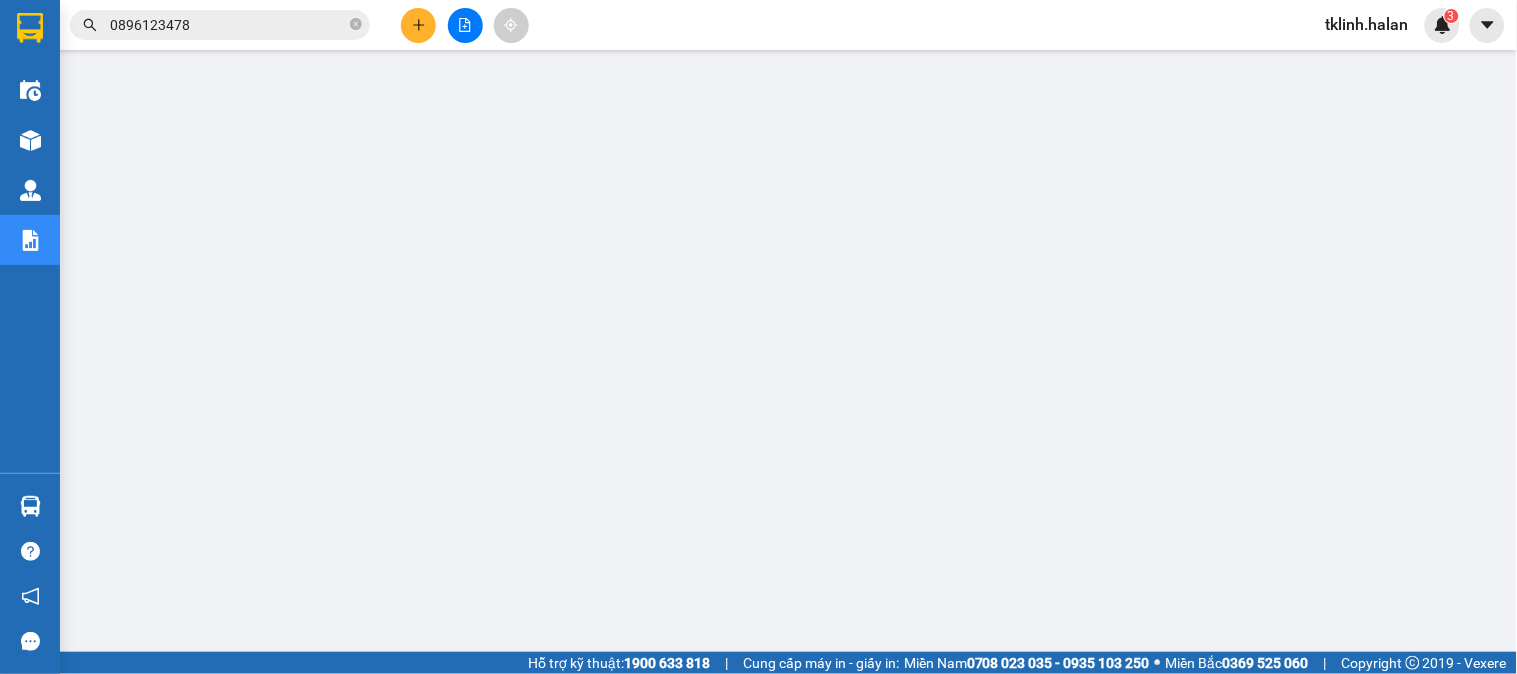 click on "0896123478" at bounding box center (228, 25) 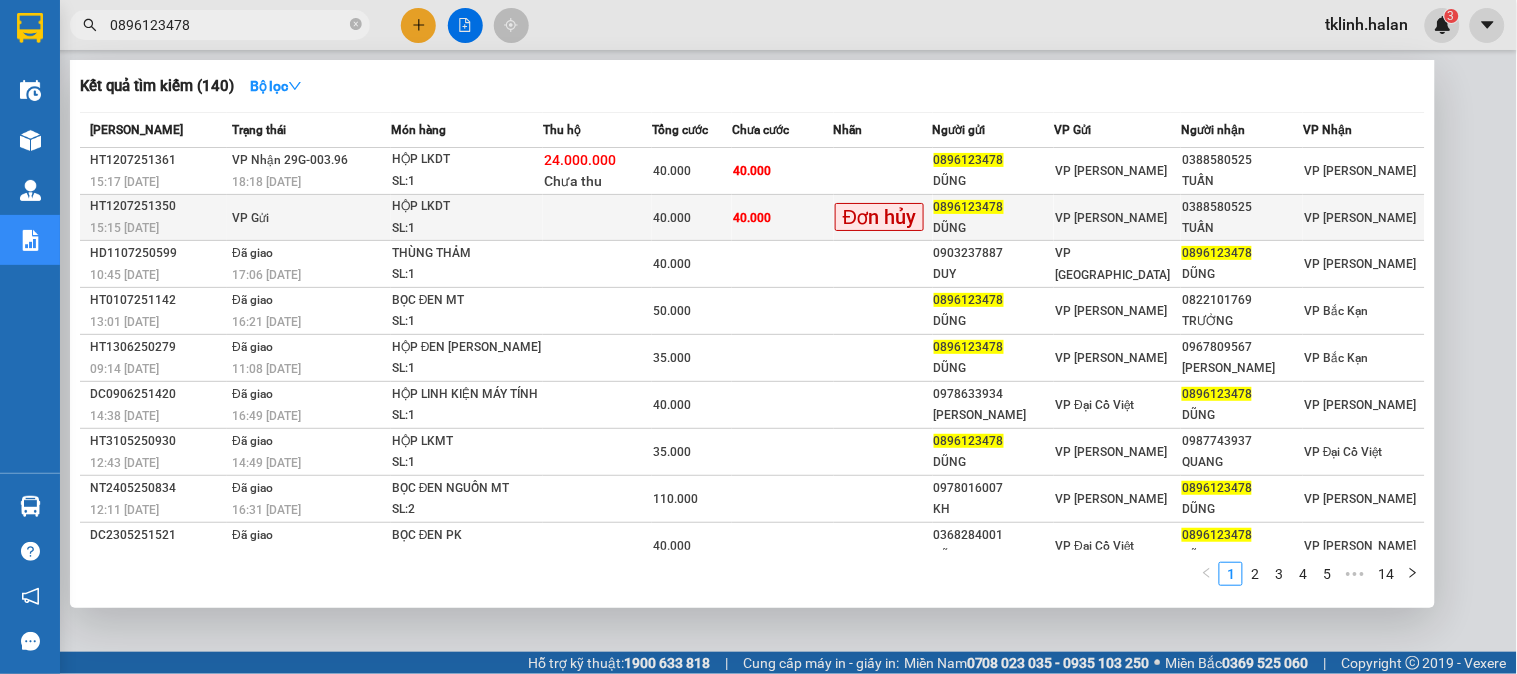 click on "40.000" at bounding box center [782, 218] 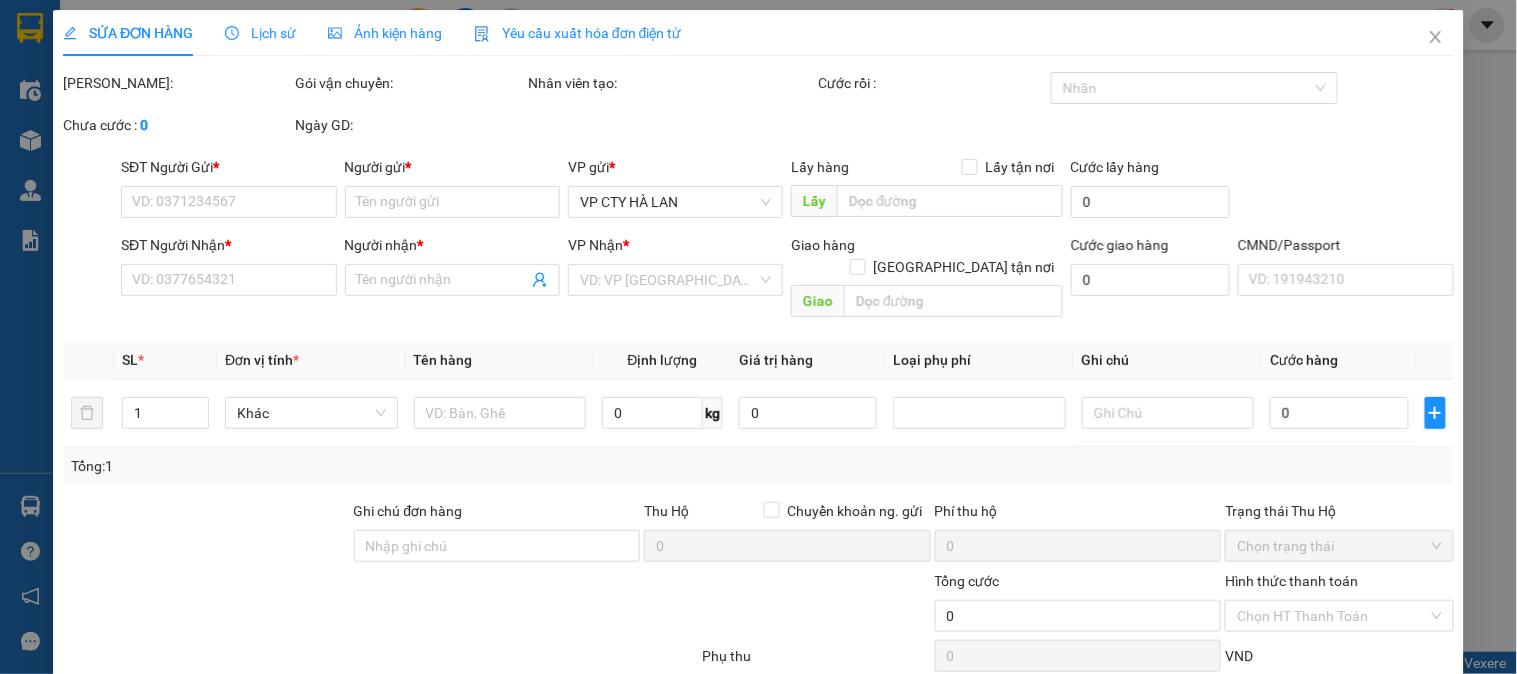 type on "0896123478" 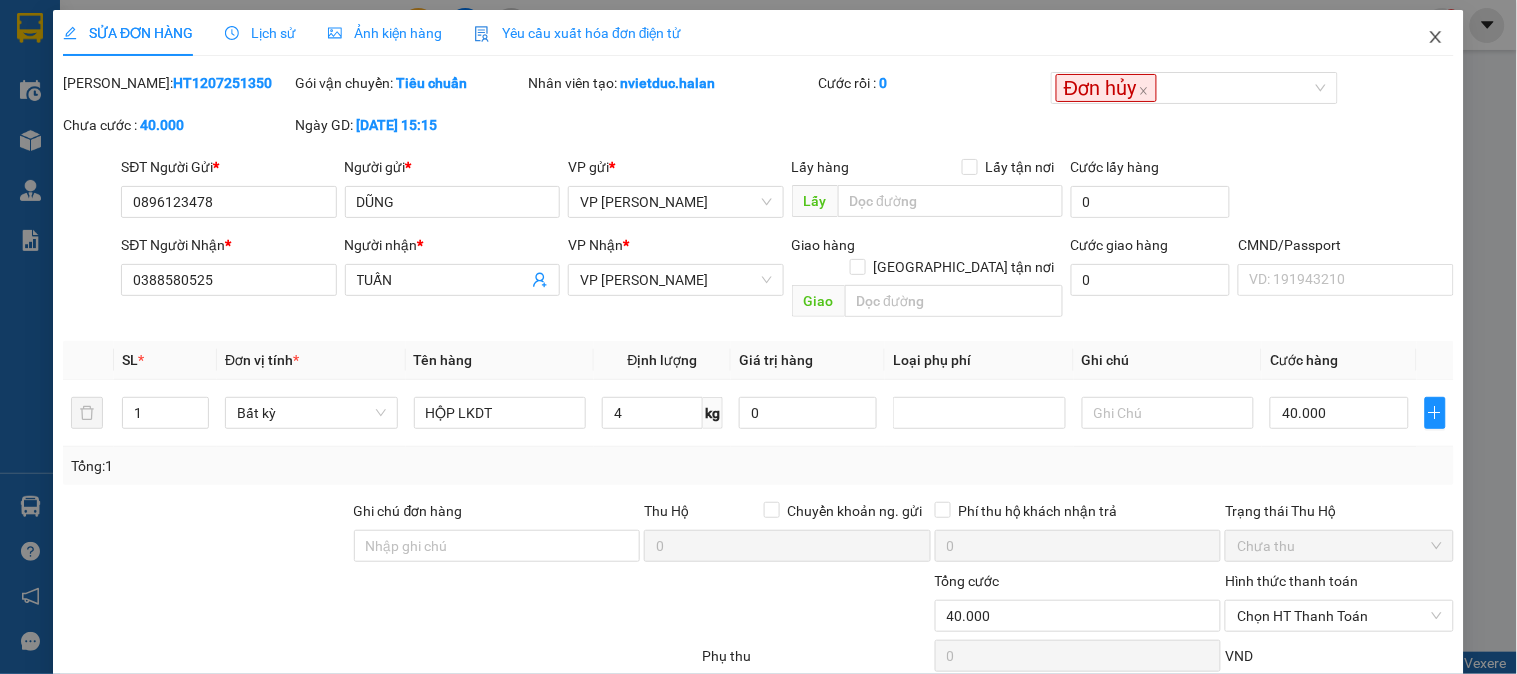 click 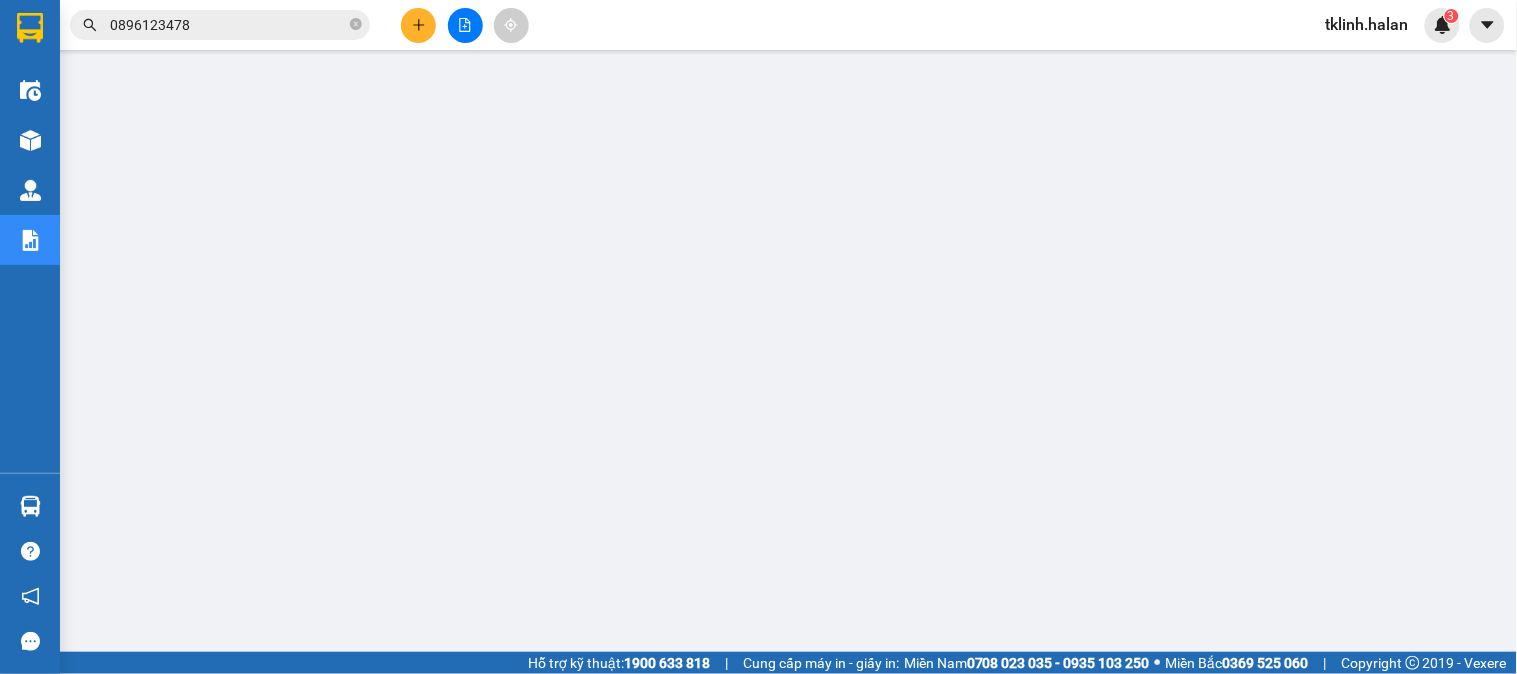 click on "Kết quả tìm kiếm ( 140 )  Bộ lọc  Mã ĐH Trạng thái Món hàng Thu hộ Tổng cước Chưa cước Nhãn Người gửi VP Gửi Người nhận VP Nhận HT1207251361 15:17 [DATE] VP Nhận   29G-003.96 18:18 [DATE] HỘP LKDT SL:  1 24.000.000 Chưa thu 40.000 40.000 0896123478 DŨNG VP [PERSON_NAME] 0388580525 TUẤN VP [PERSON_NAME] HT1207251350 15:15 [DATE] VP Gửi   HỘP LKDT SL:  1 40.000 40.000 Đơn hủy 0896123478 DŨNG VP [PERSON_NAME] 0388580525 TUẤN VP [PERSON_NAME] HD1107250599 10:45 [DATE] Đã giao   17:06 [DATE] THÙNG THẢM SL:  1 40.000 0903237887 DUY VP [GEOGRAPHIC_DATA] 0896123478 DŨNG VP [PERSON_NAME] HT0107251142 13:01 [DATE] Đã giao   16:21 [DATE] BỌC ĐEN MT SL:  1 50.000 0896123478 DŨNG VP [PERSON_NAME] 0822101769 TRƯỞNG VP Bắc Kạn HT1306250279 09:14 [DATE] Đã giao   11:08 [DATE] HỘP ĐEN LINH KIỆN SL:  1 35.000 0896123478 DŨNG VP [PERSON_NAME] 0967809567 THANH TÙNG VP Bắc Kạn DC0906251420 14:38 [DATE] Đã giao" at bounding box center [195, 25] 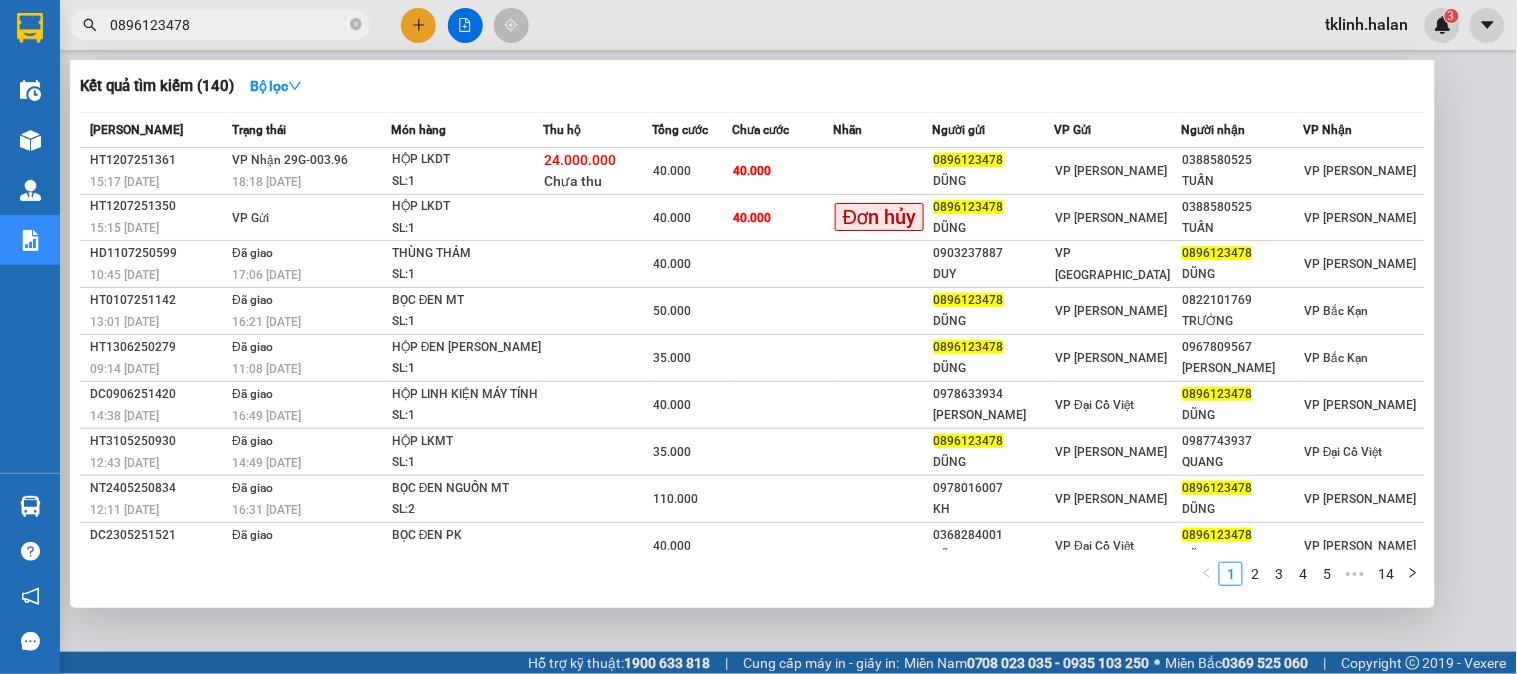 click on "0896123478" at bounding box center [228, 25] 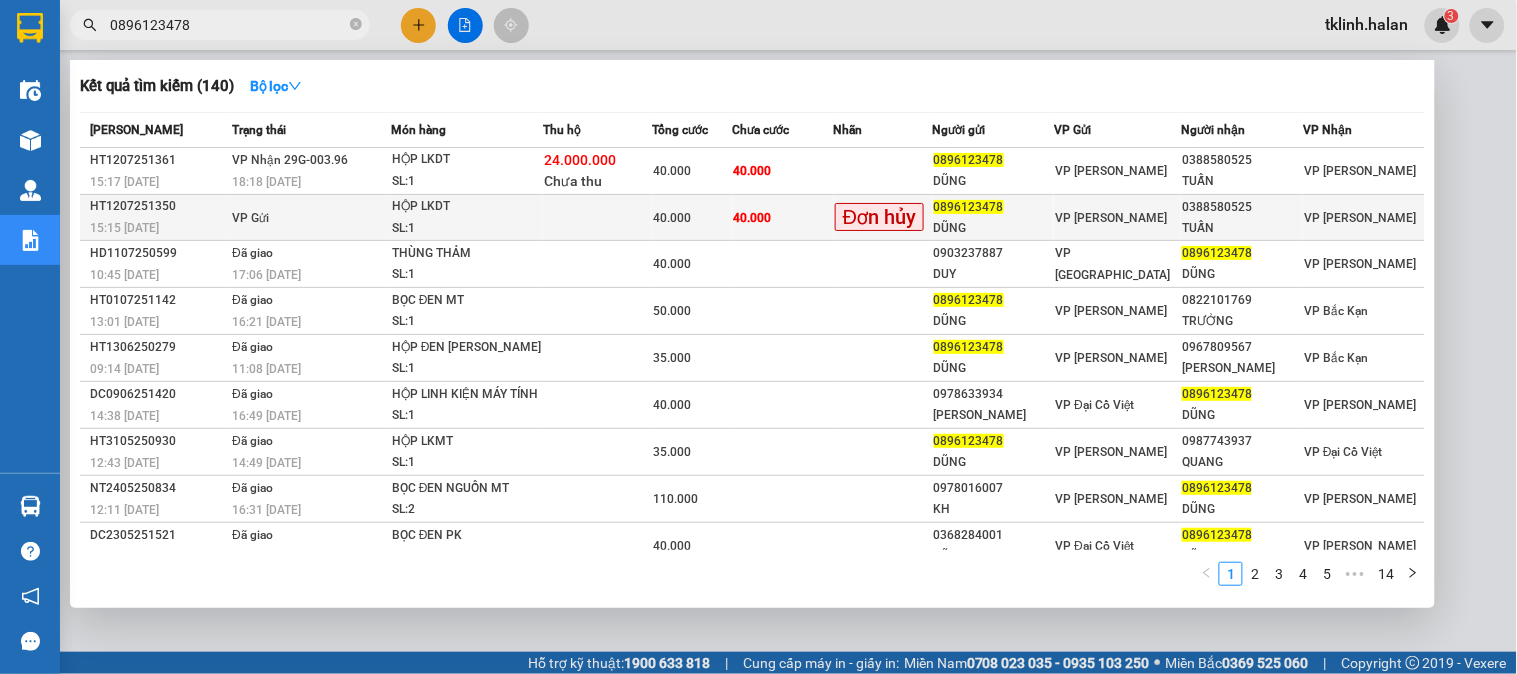 click on "40.000" at bounding box center [782, 218] 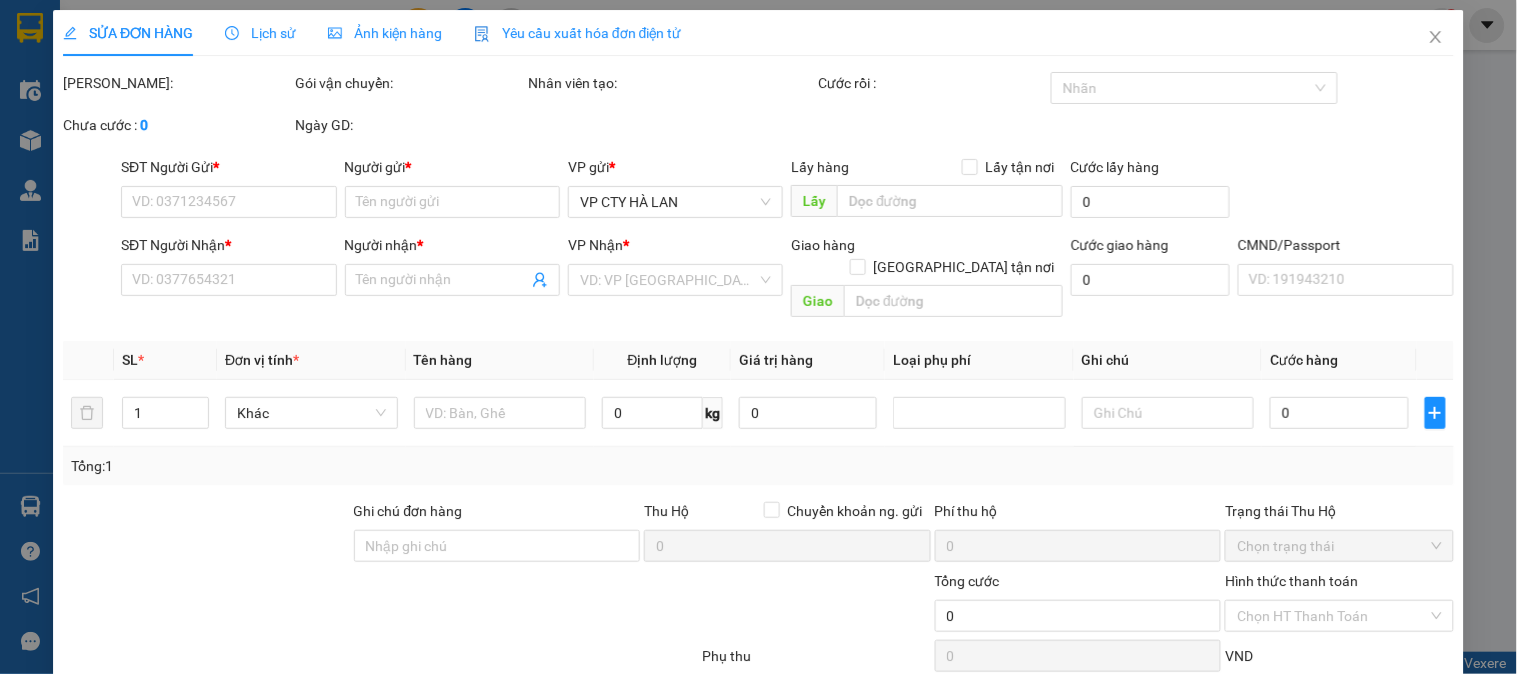 type on "0896123478" 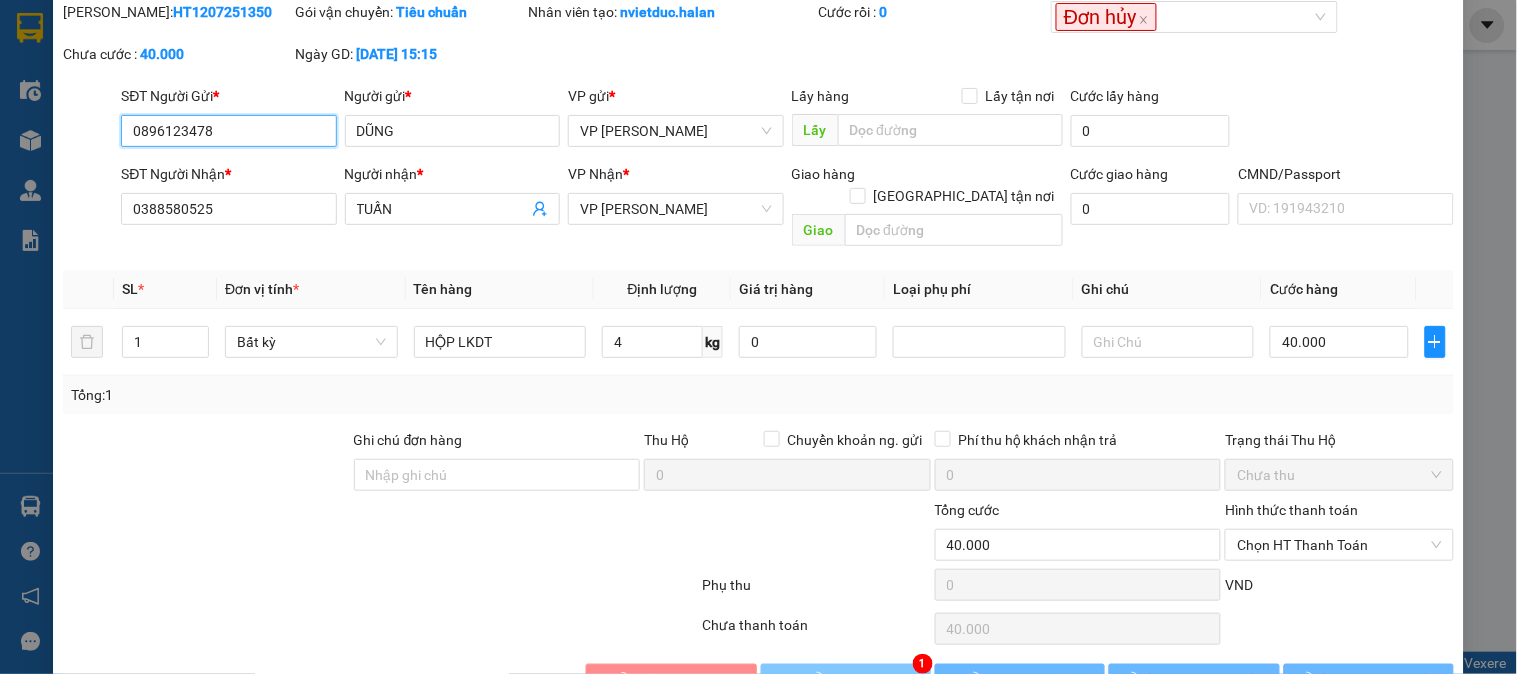 scroll, scrollTop: 110, scrollLeft: 0, axis: vertical 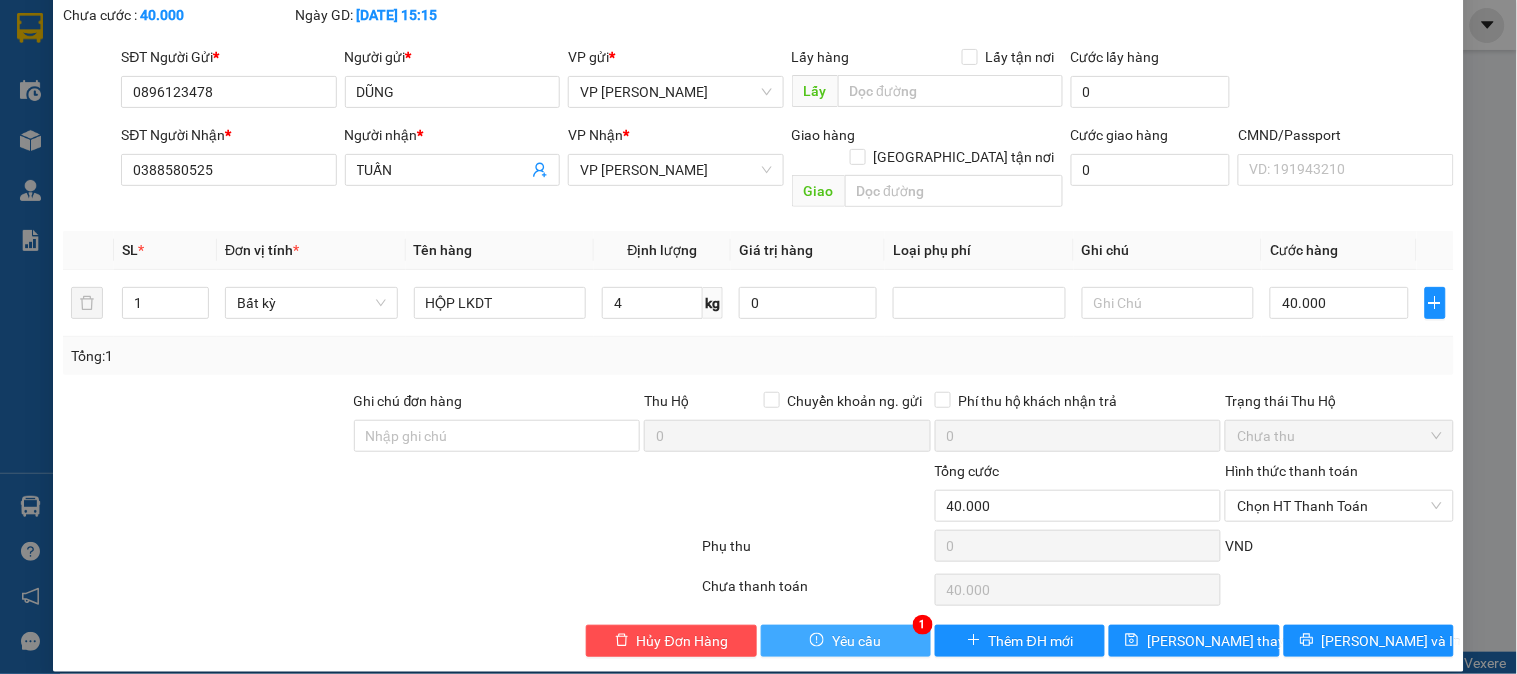 click on "Yêu cầu" at bounding box center [856, 641] 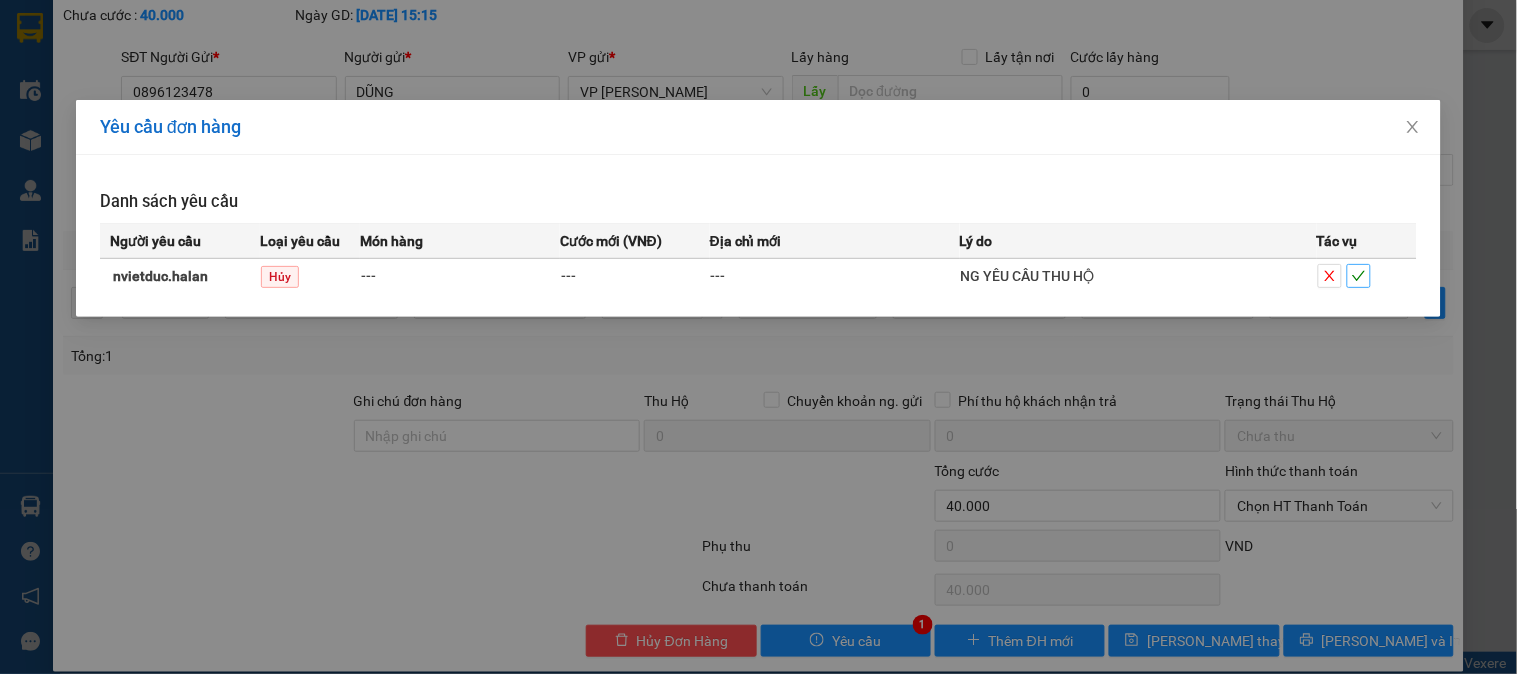 click at bounding box center (1359, 276) 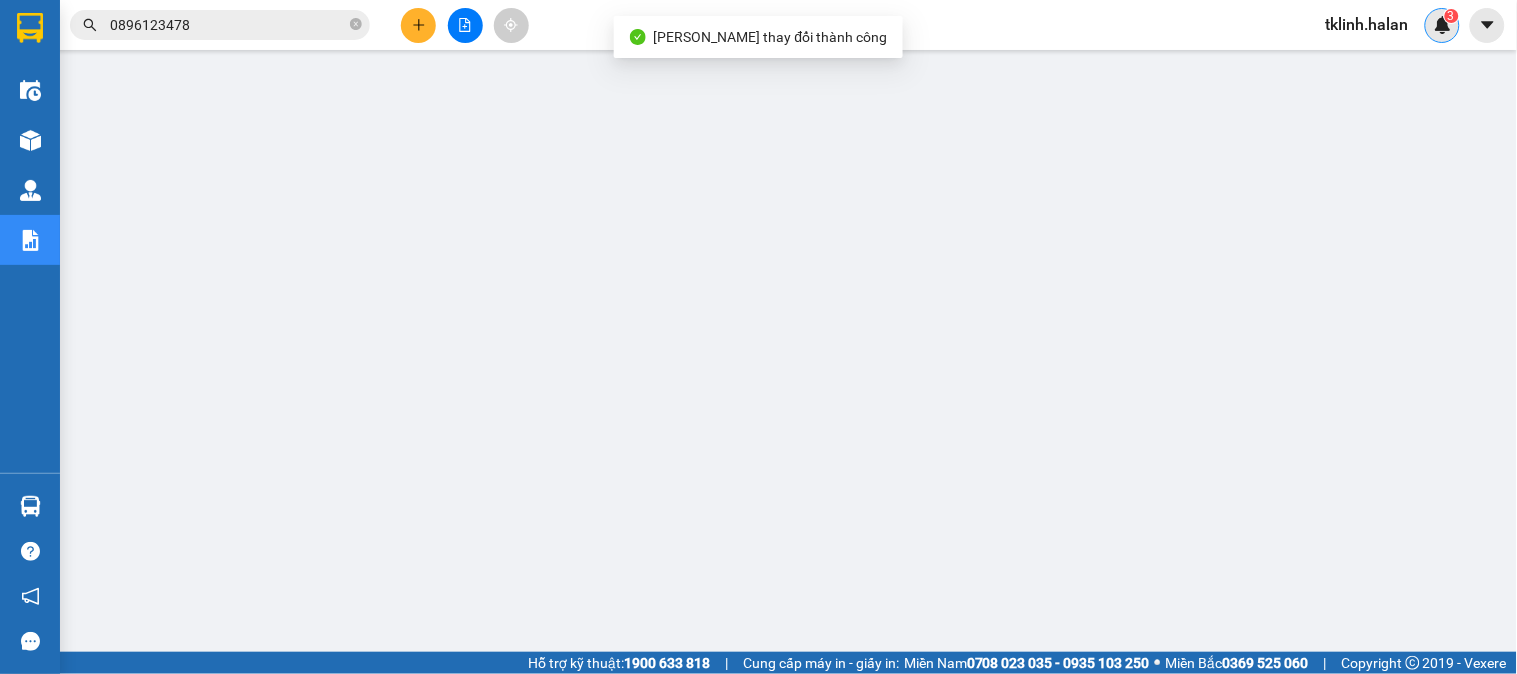 click at bounding box center [1443, 25] 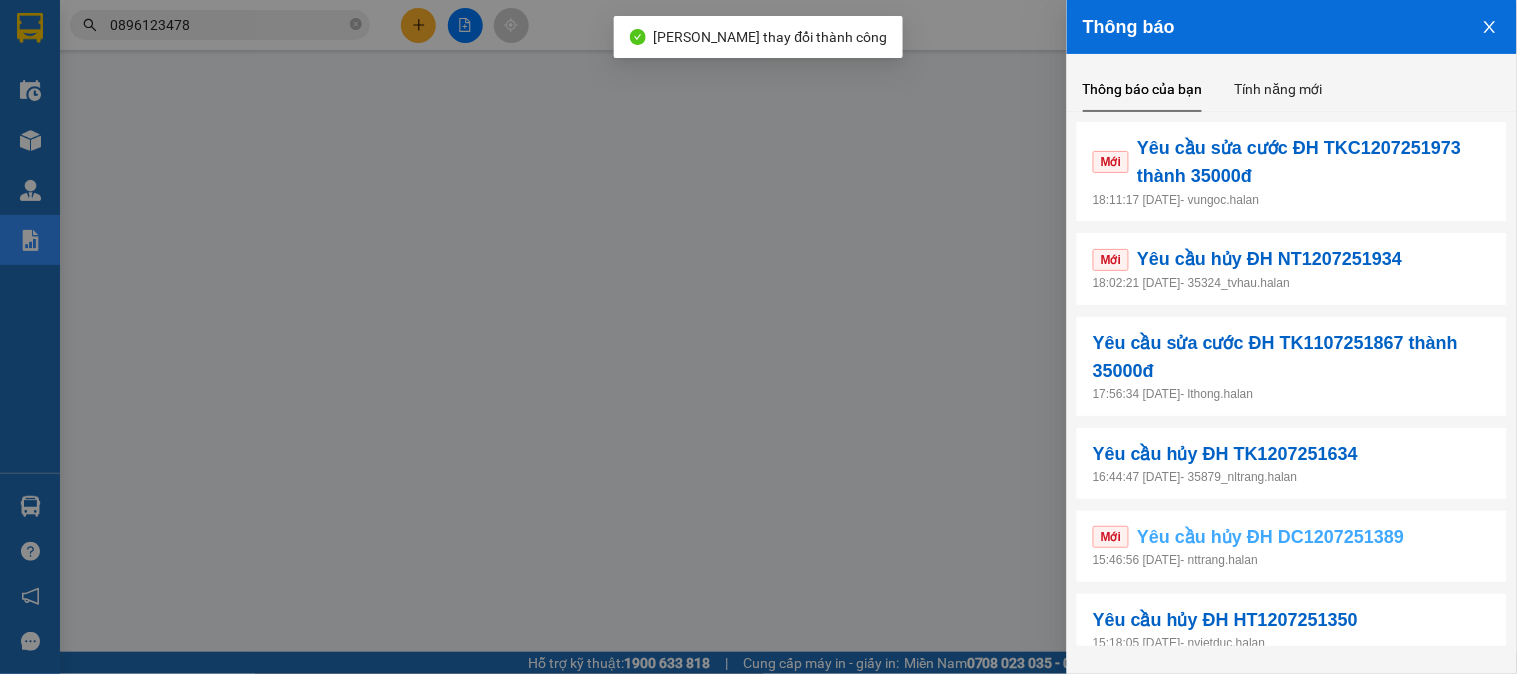 click on "Yêu cầu hủy ĐH DC1207251389" at bounding box center (1270, 537) 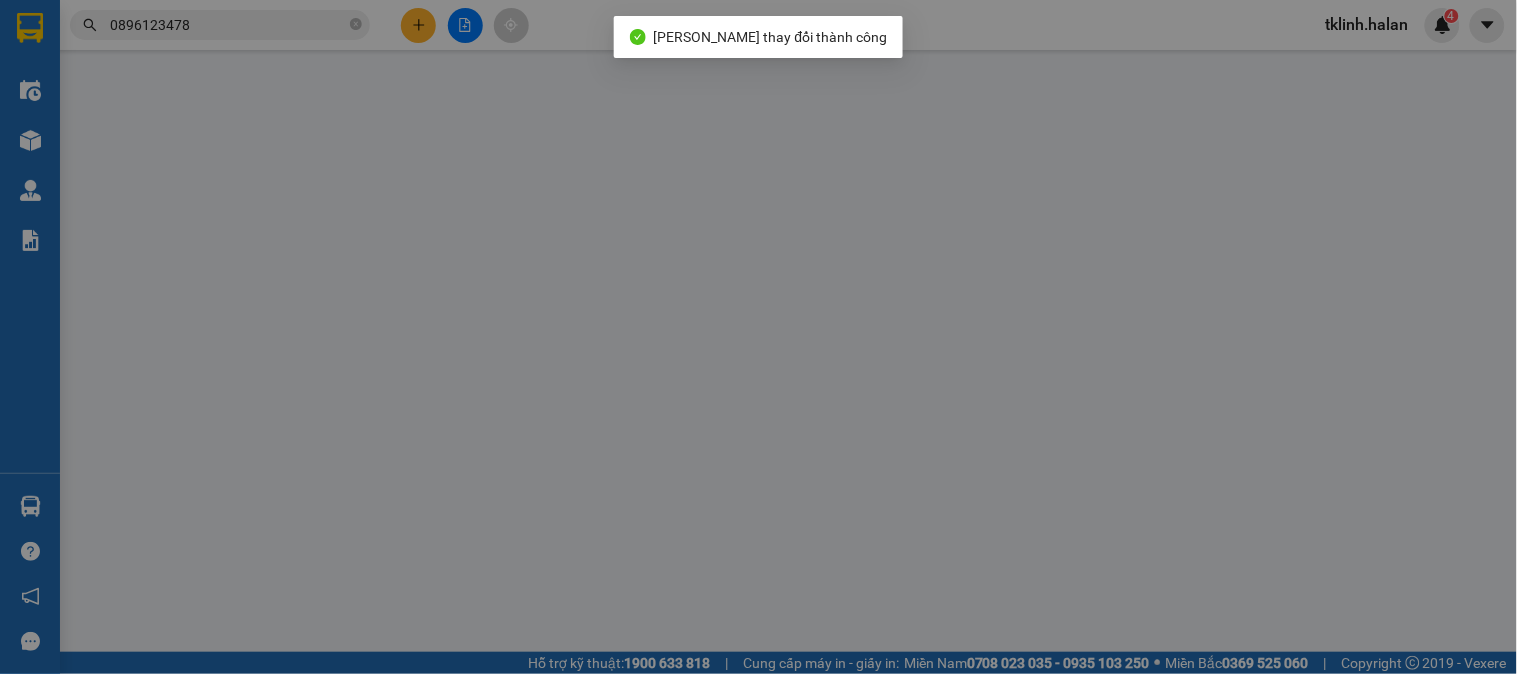 type on "0976095368" 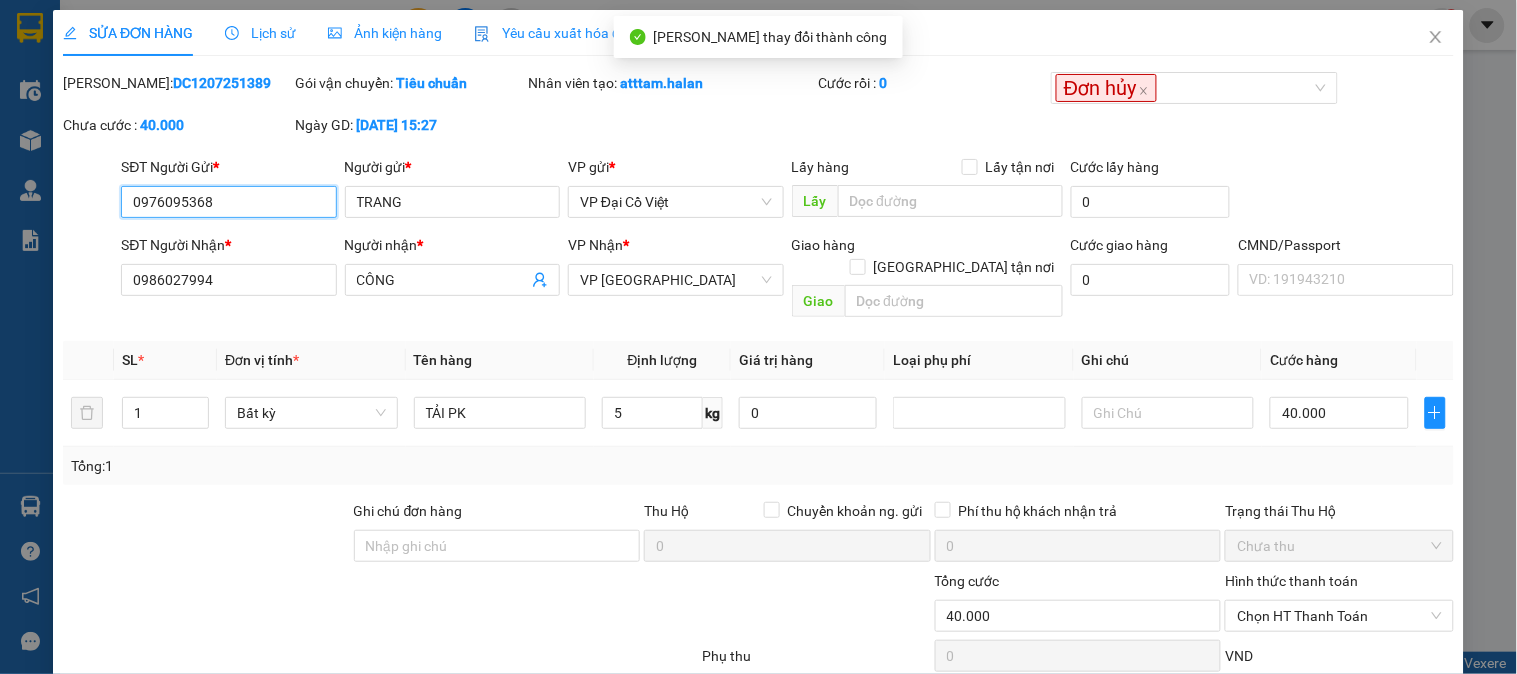 click on "0976095368" at bounding box center (228, 202) 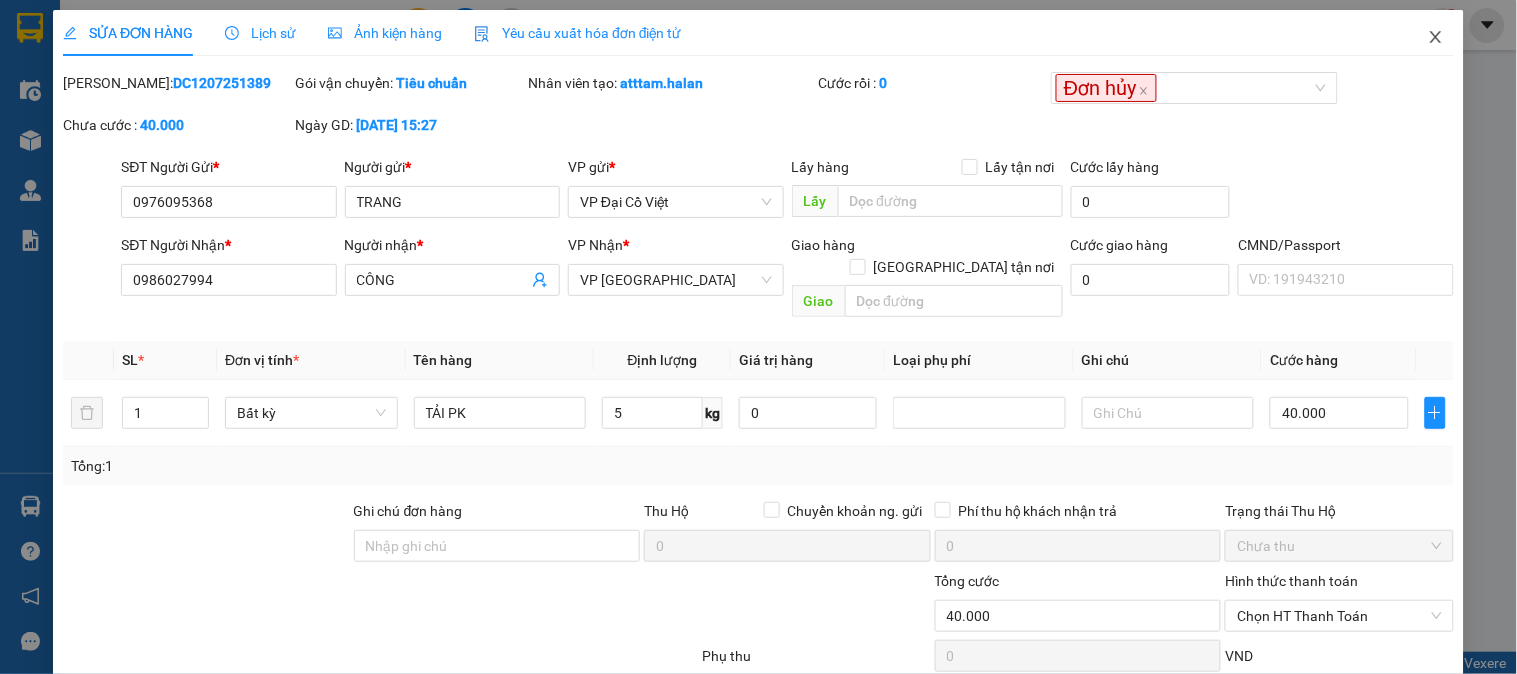 click at bounding box center (1436, 38) 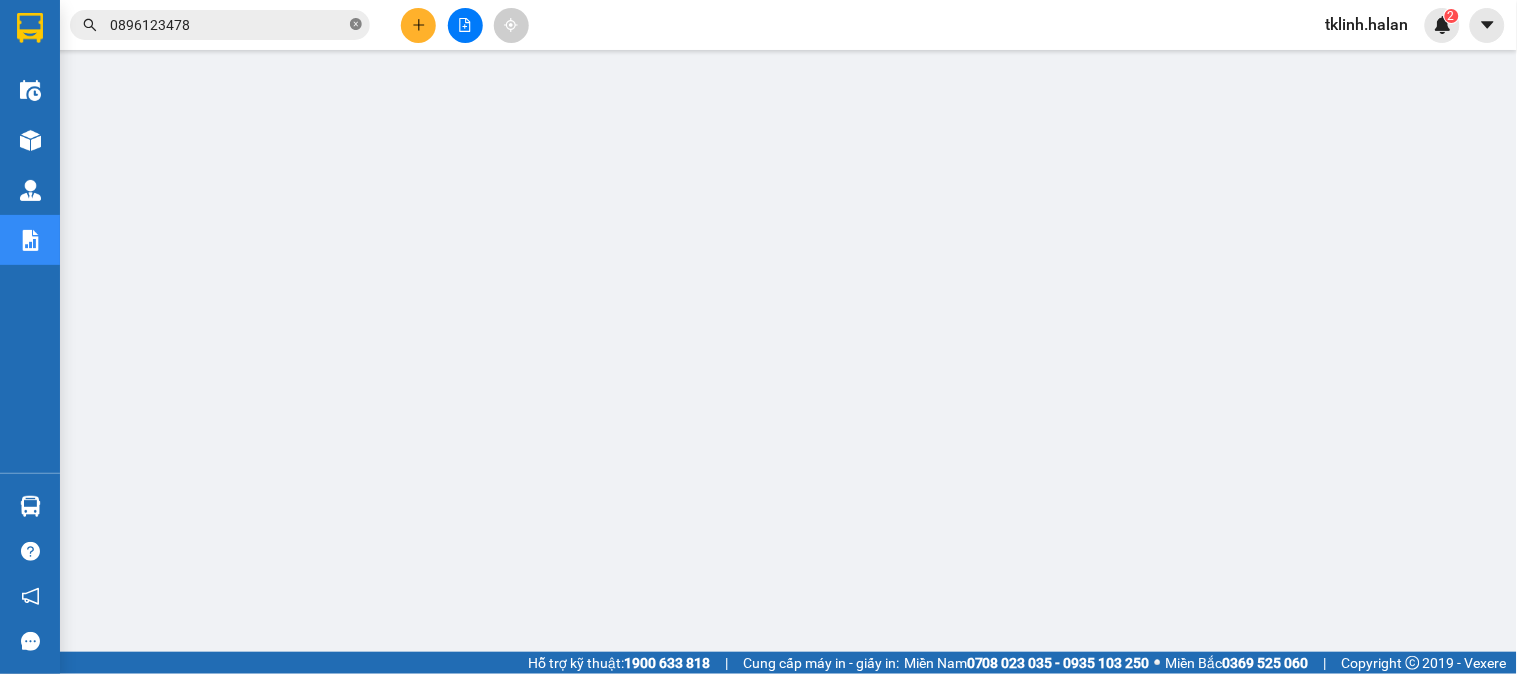 click 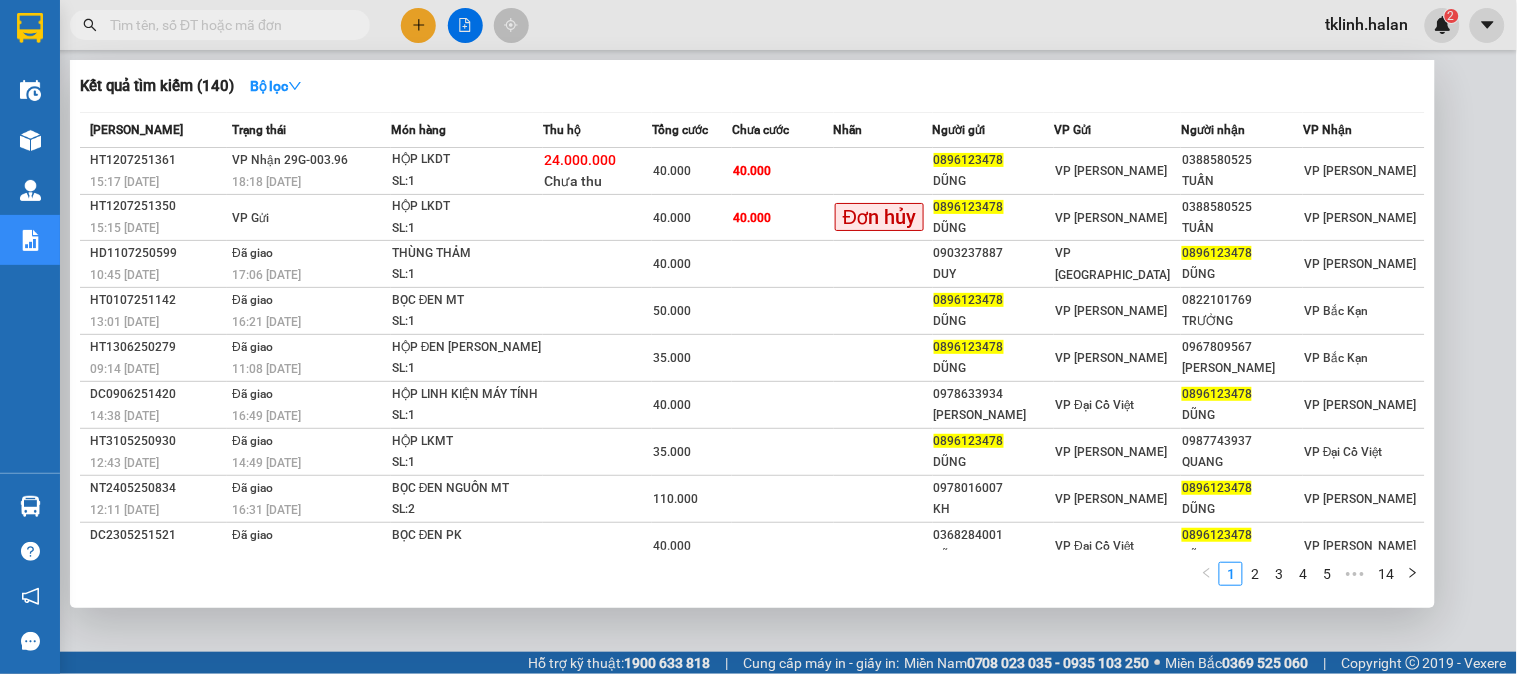 paste on "0976095368" 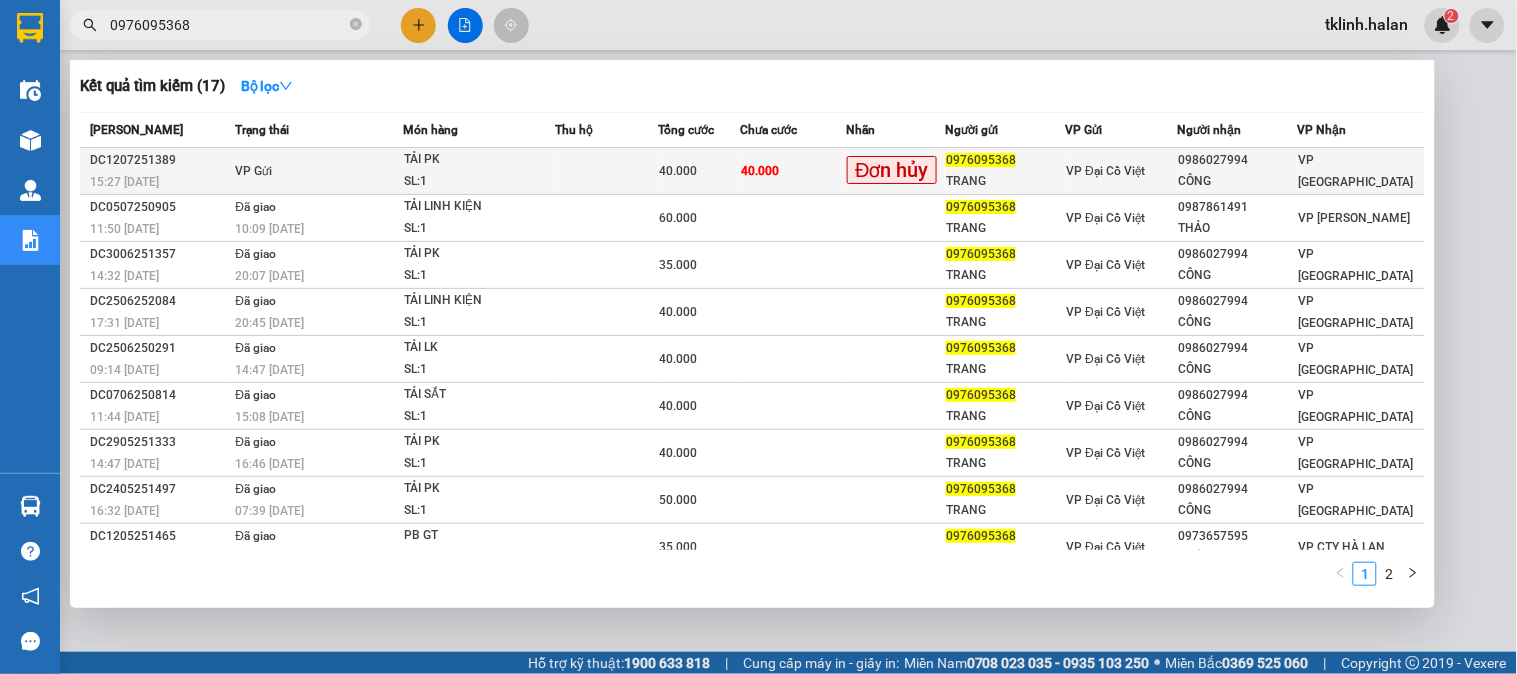 type on "0976095368" 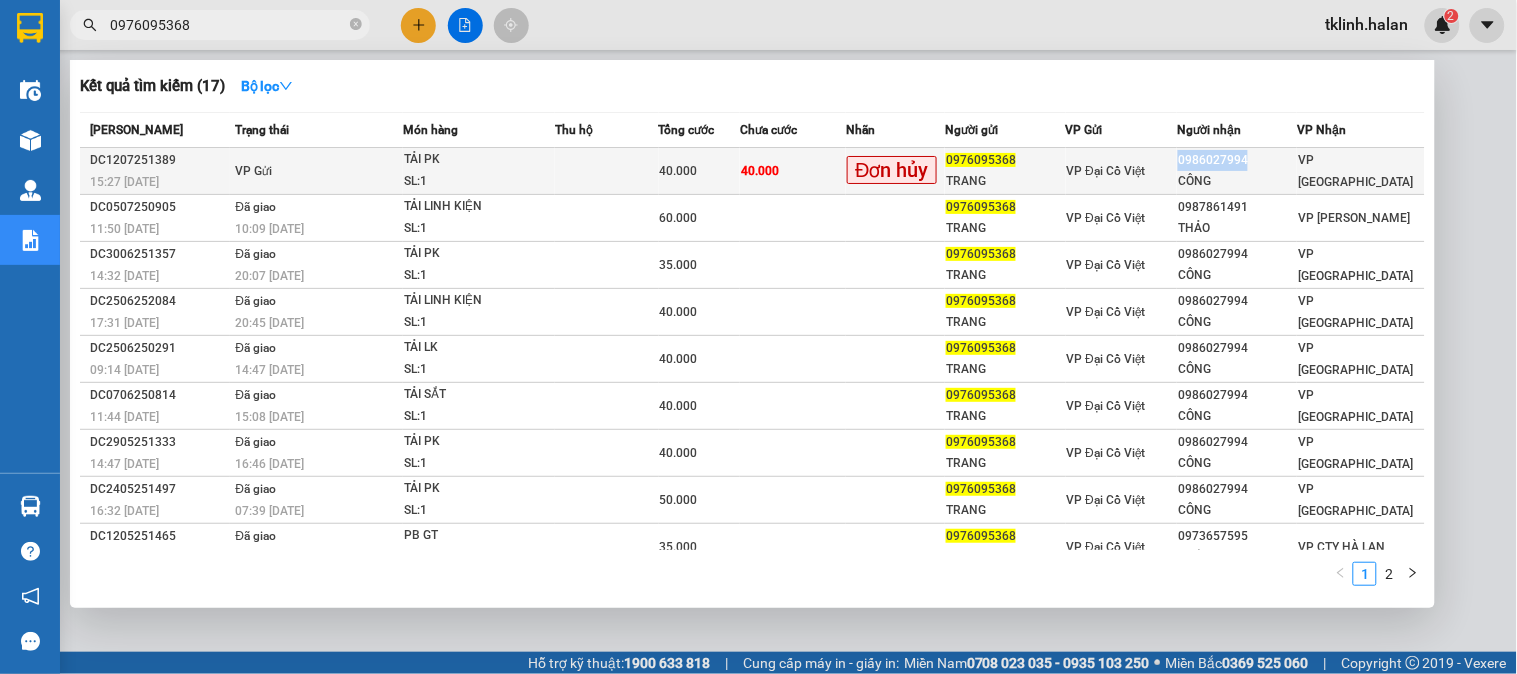 copy on "0986027994" 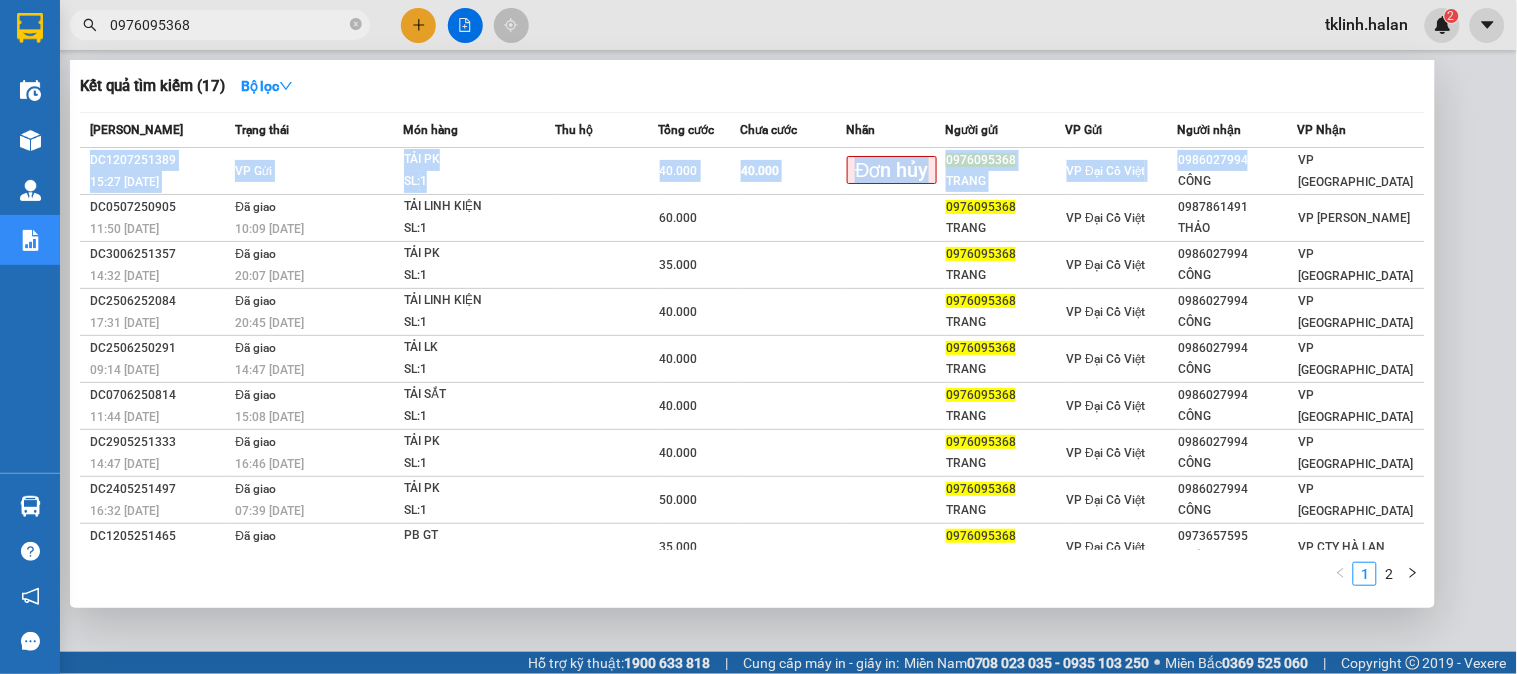drag, startPoint x: 1252, startPoint y: 158, endPoint x: 513, endPoint y: 42, distance: 748.04877 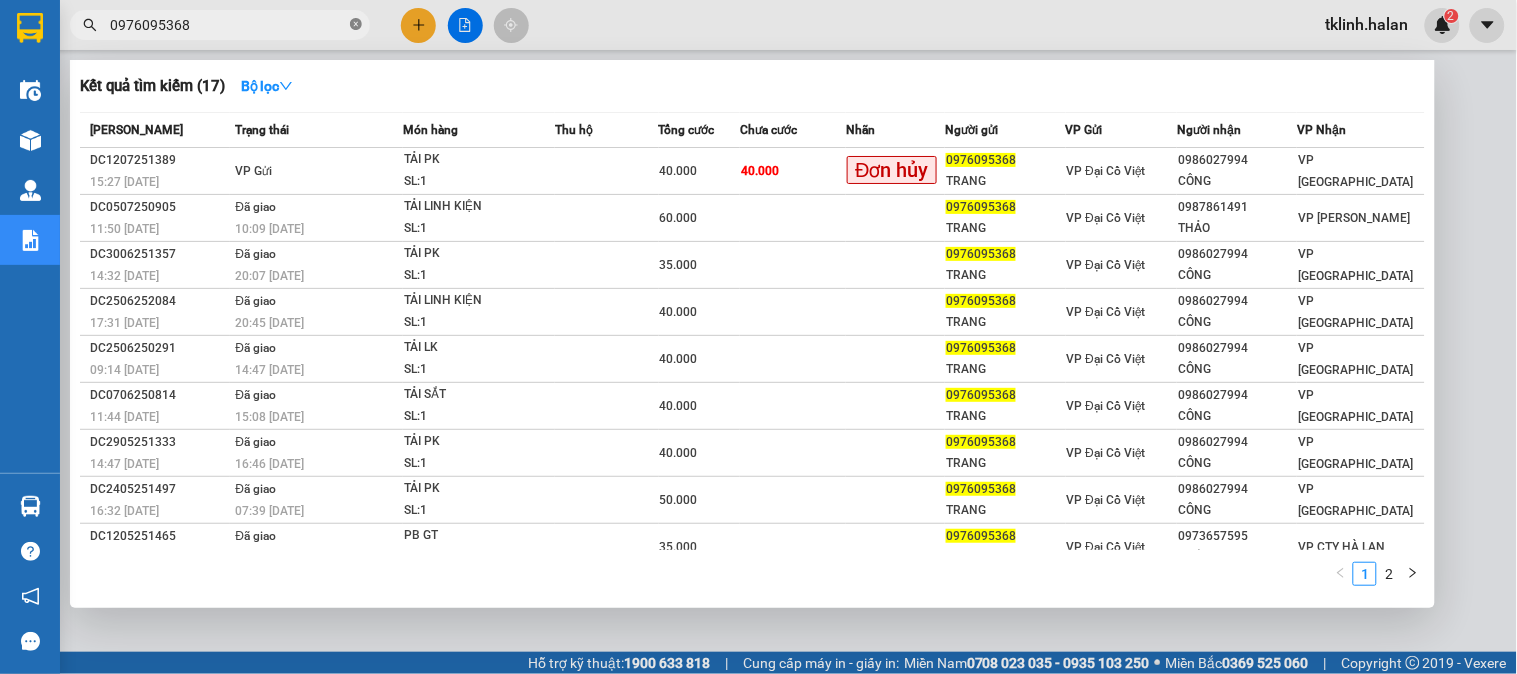 click 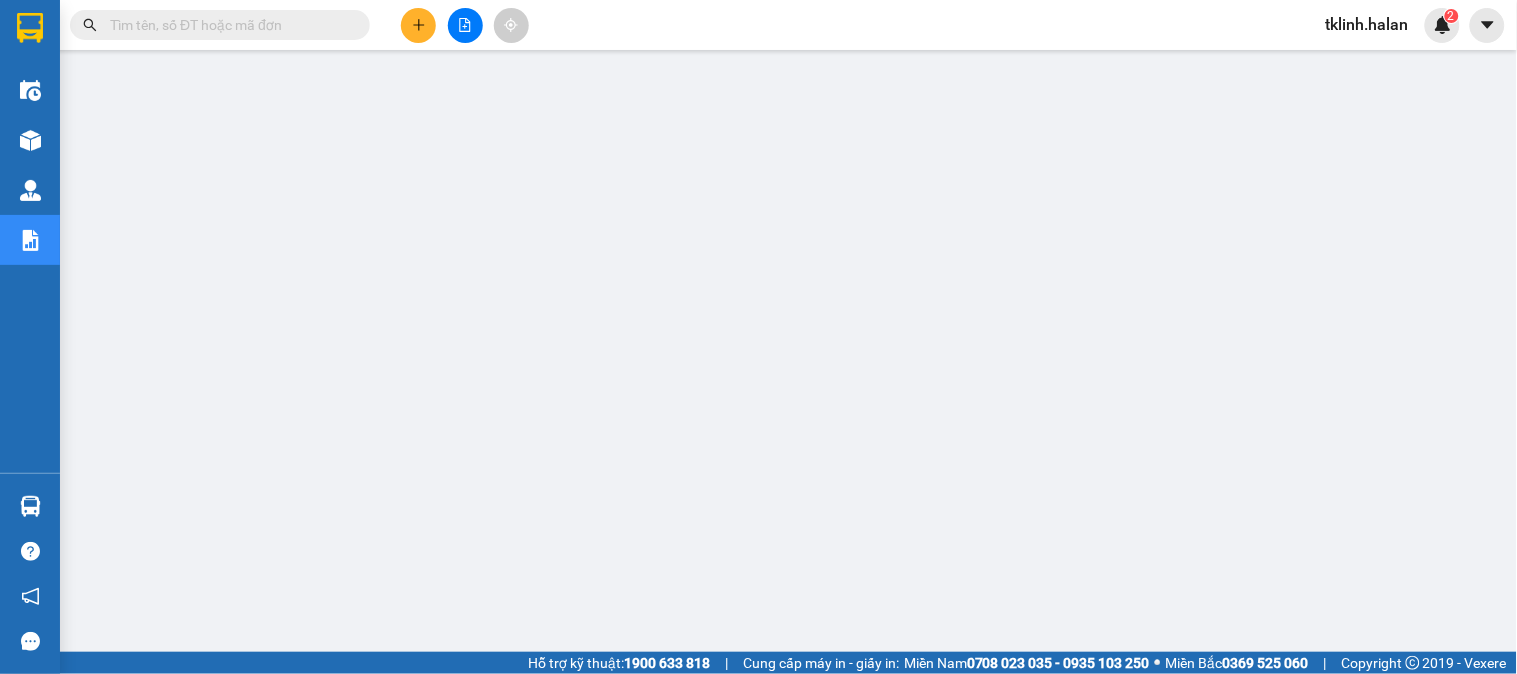 paste on "0986027994" 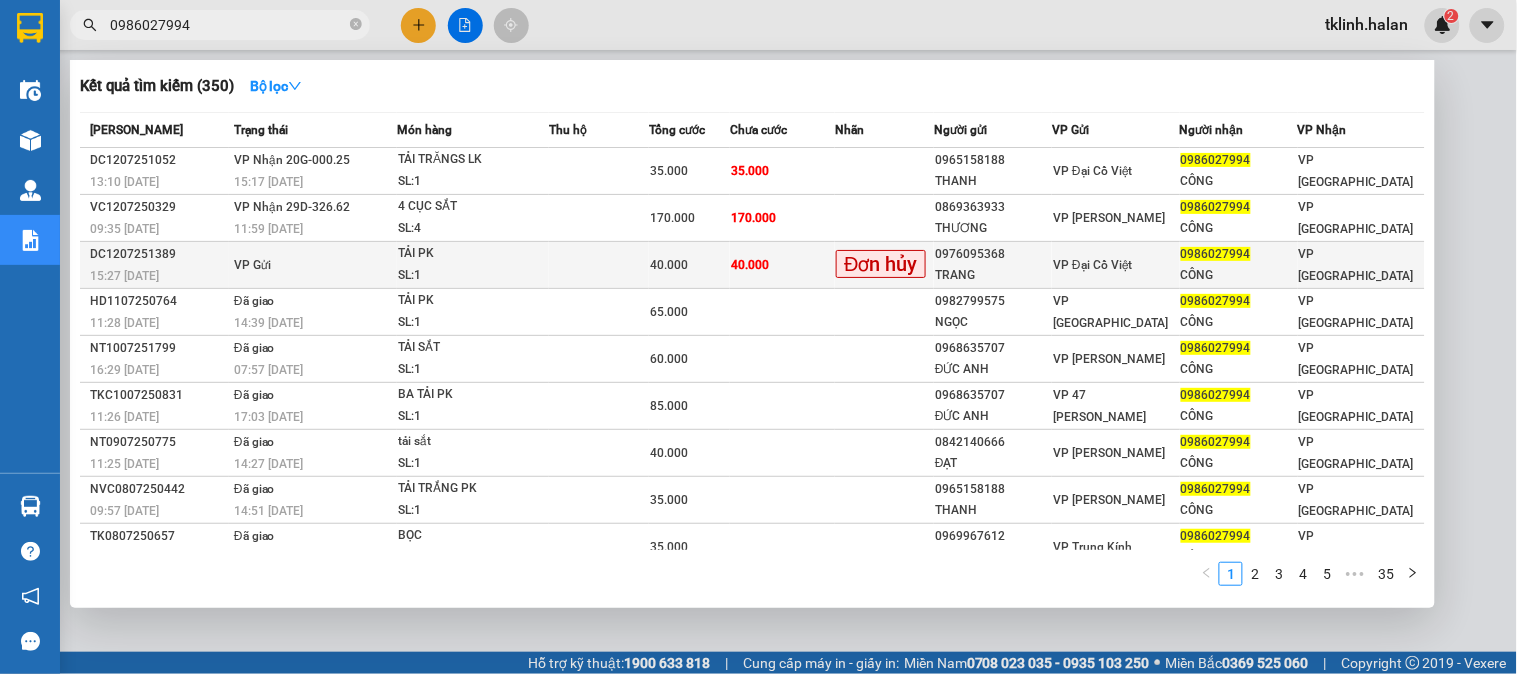 type on "0986027994" 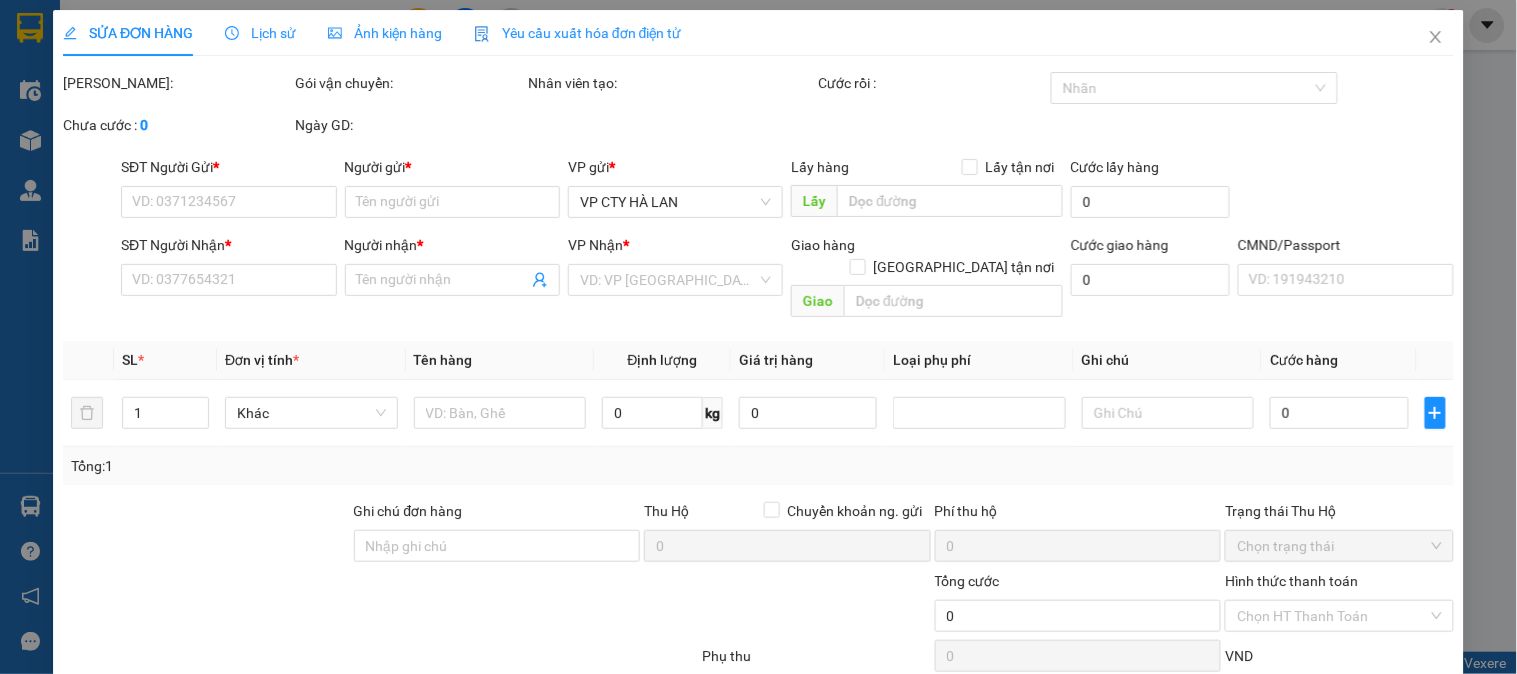 type on "0976095368" 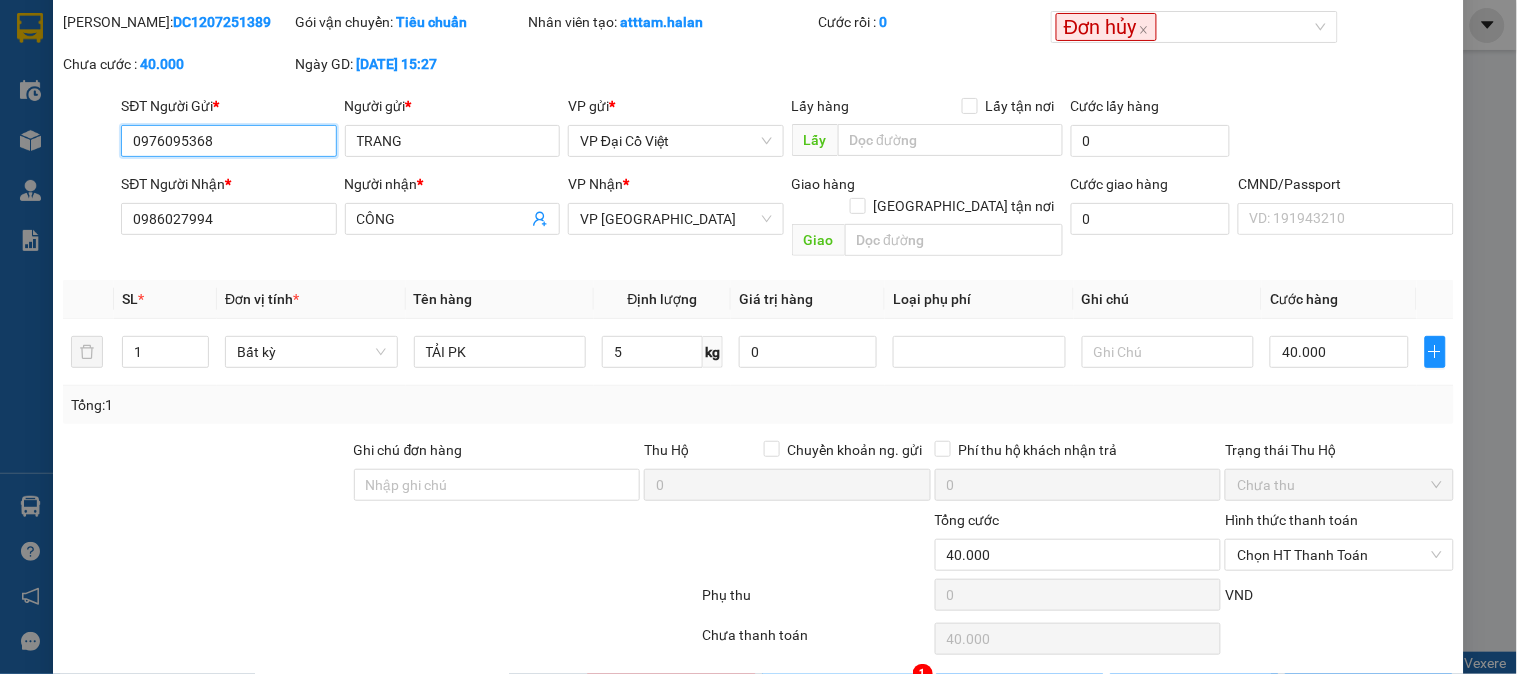 scroll, scrollTop: 110, scrollLeft: 0, axis: vertical 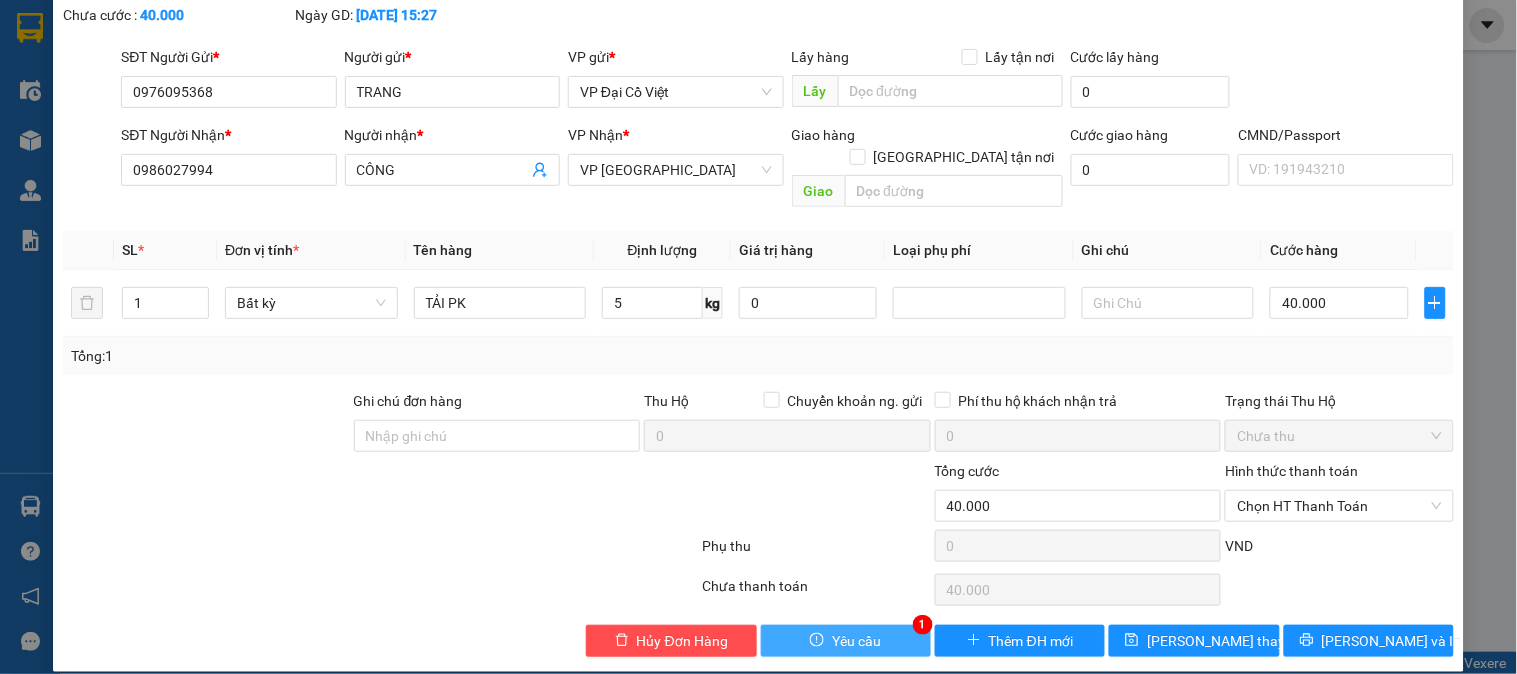 click on "Yêu cầu" at bounding box center (856, 641) 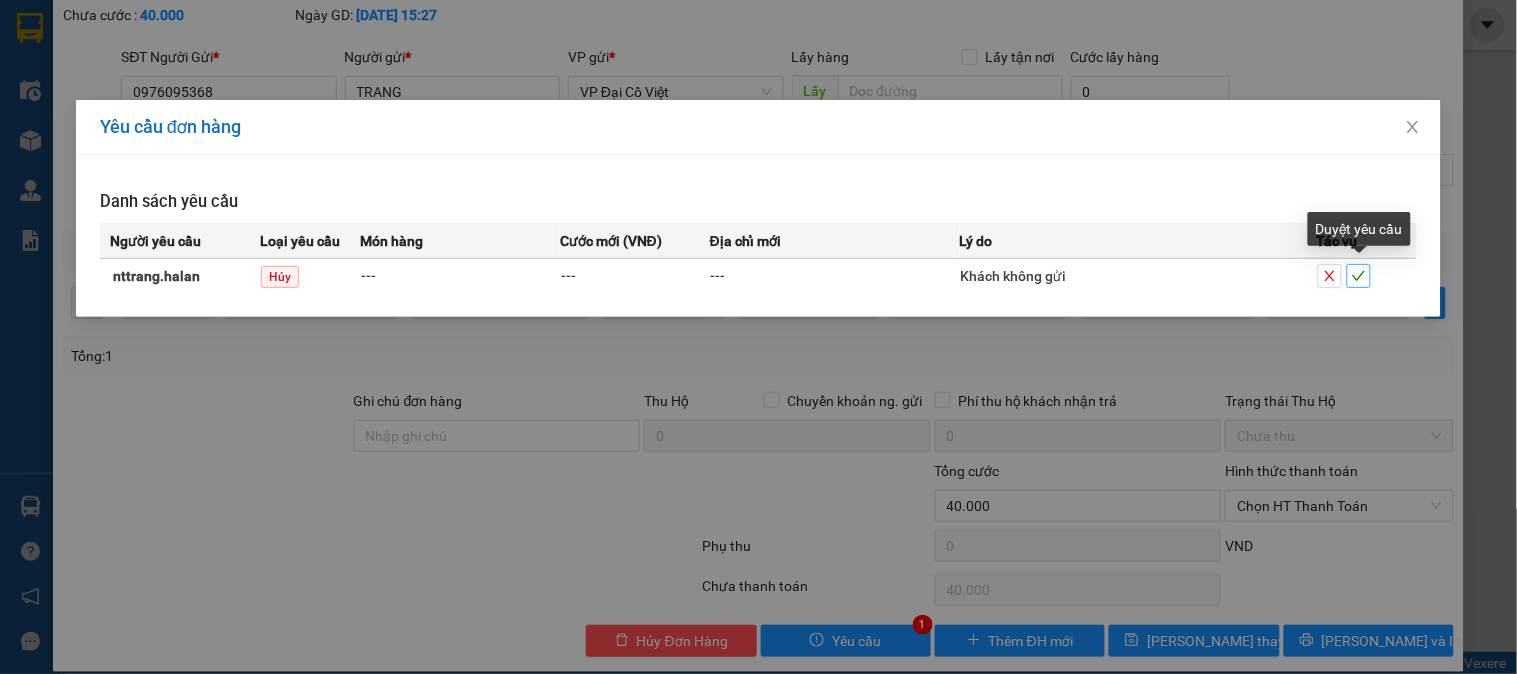 click 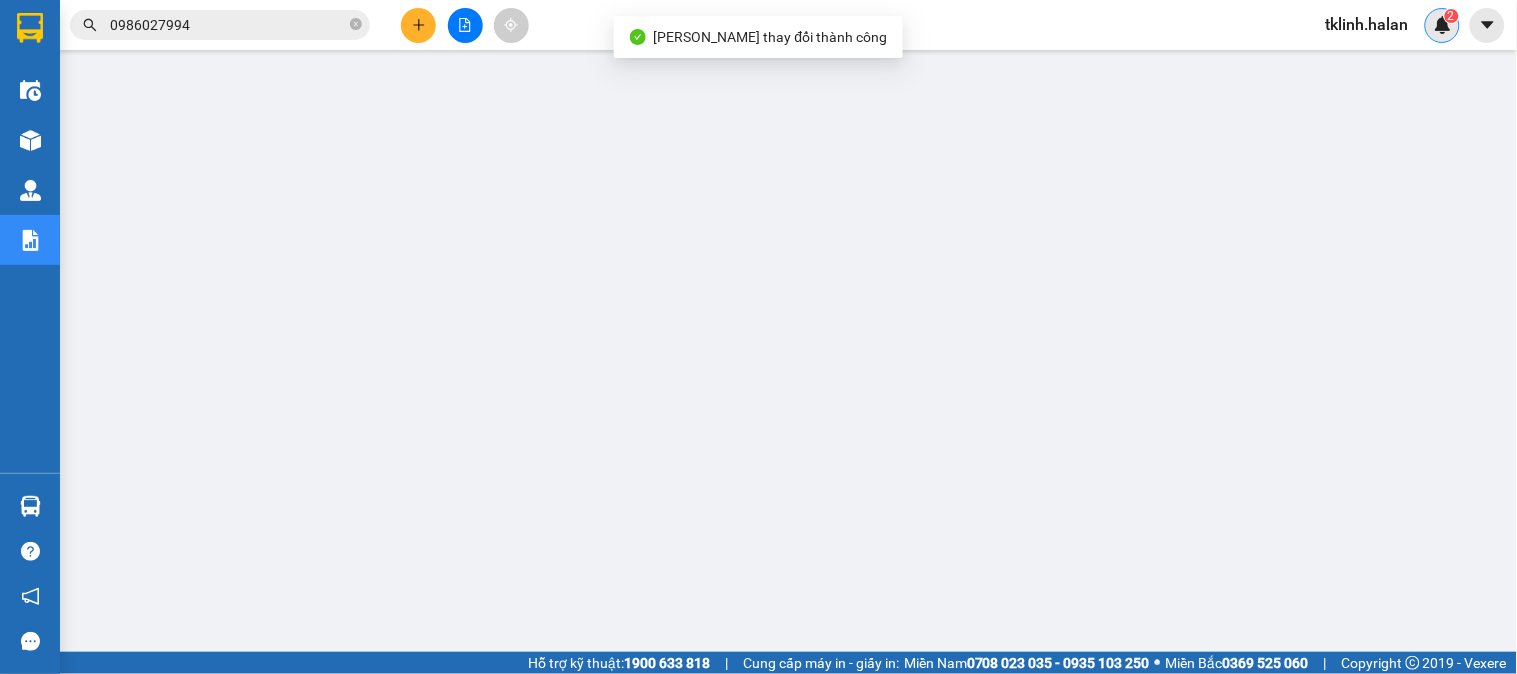 click at bounding box center [1443, 25] 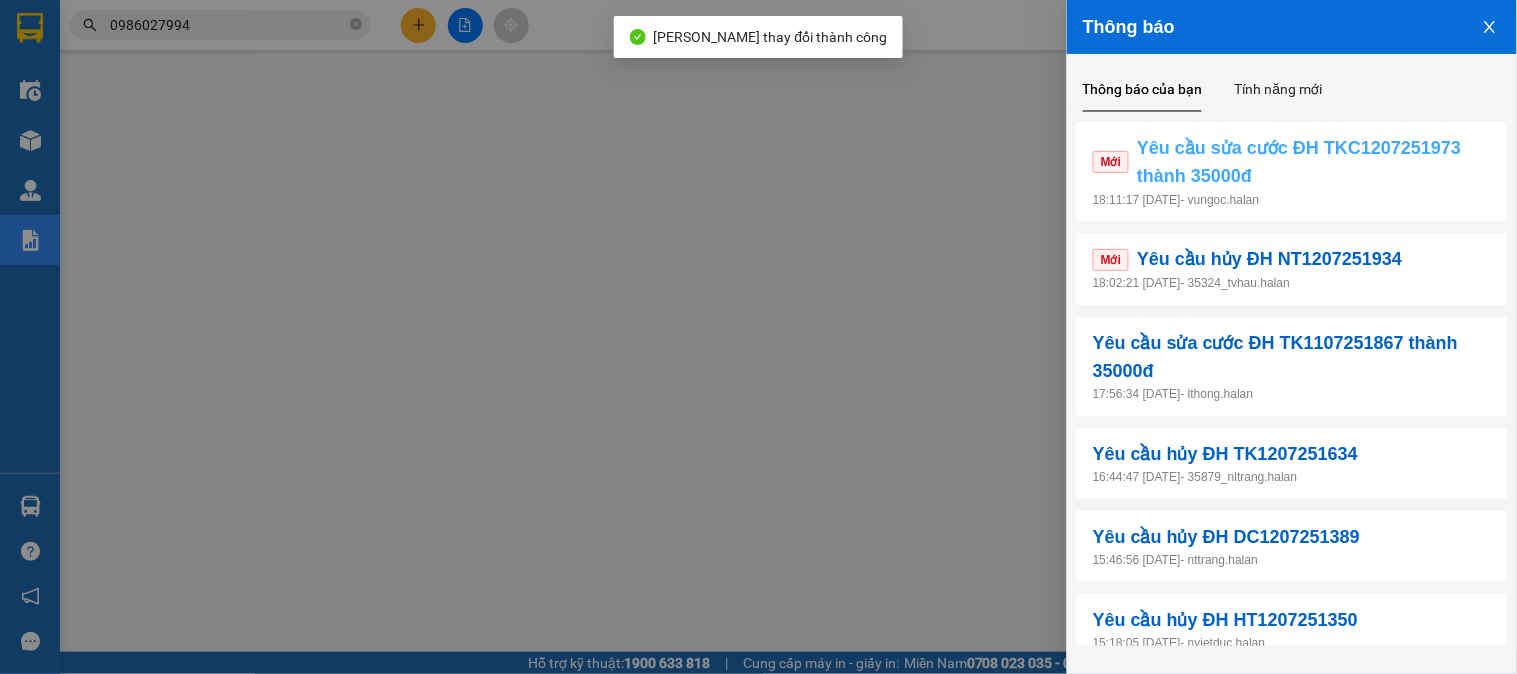 click on "Yêu cầu sửa cước ĐH TKC1207251973 thành 35000đ" at bounding box center (1314, 162) 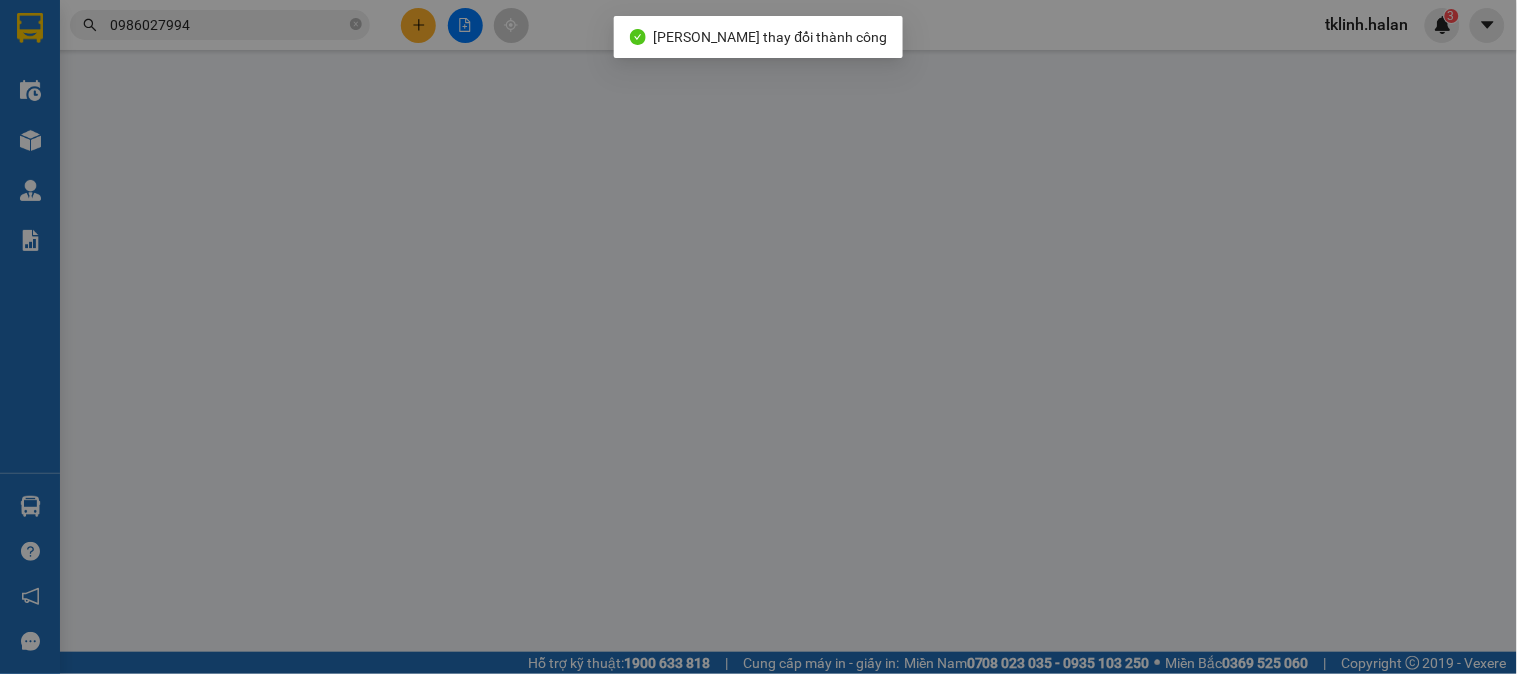 type on "0914377582" 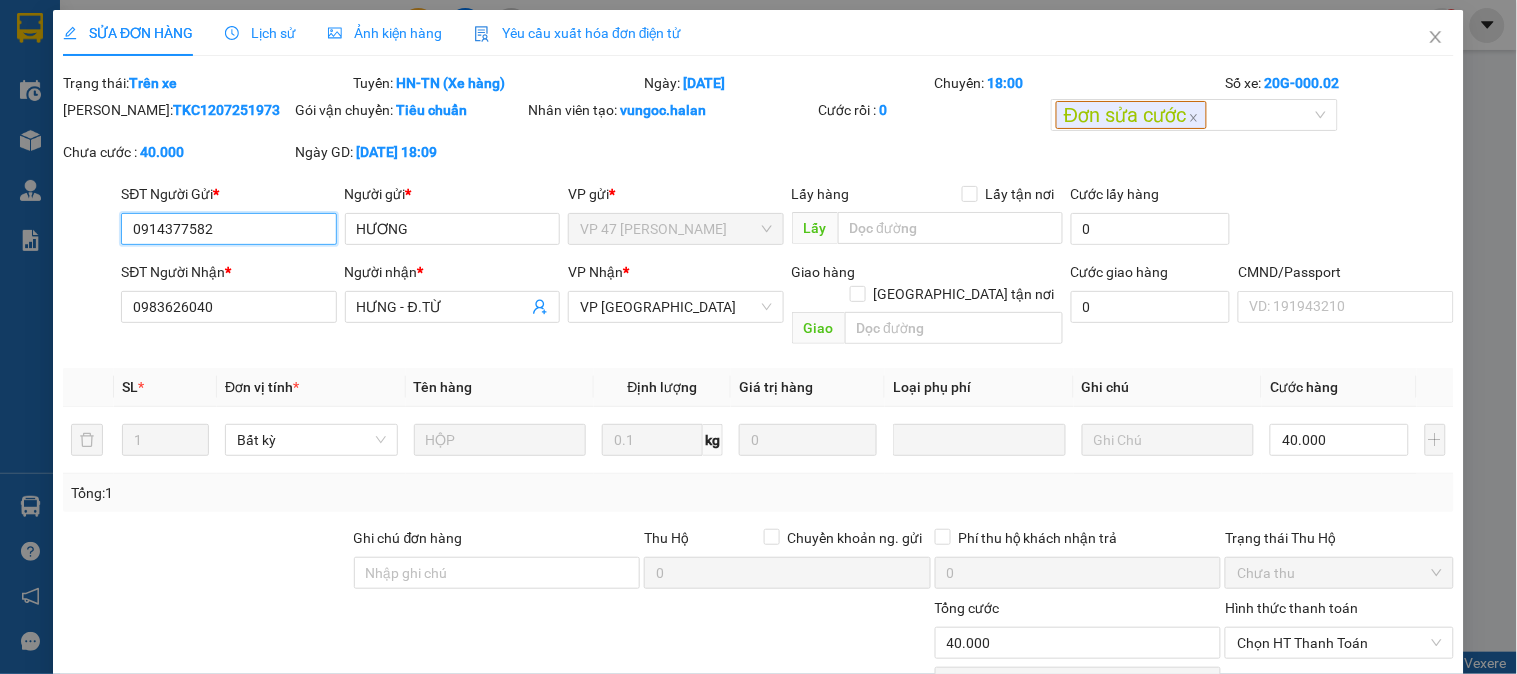 scroll, scrollTop: 111, scrollLeft: 0, axis: vertical 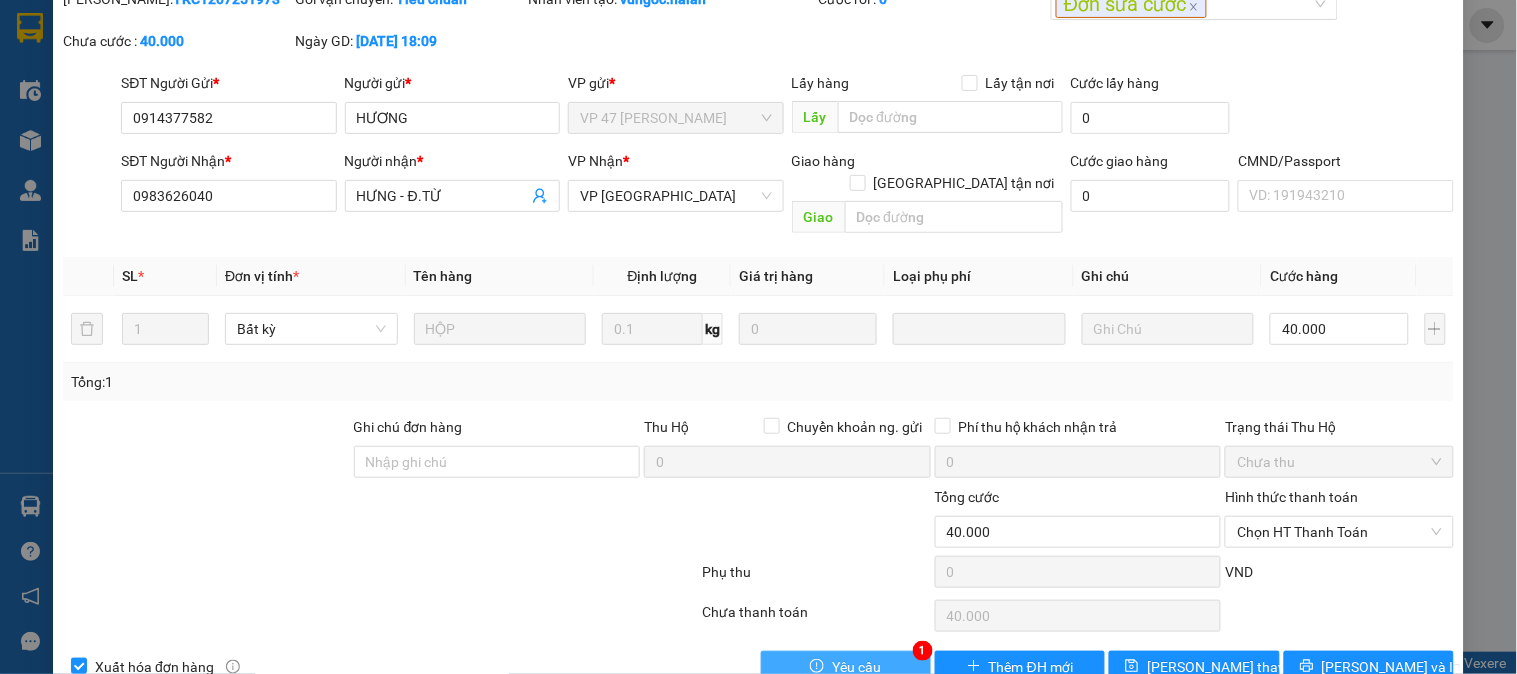 click on "Yêu cầu" at bounding box center [856, 667] 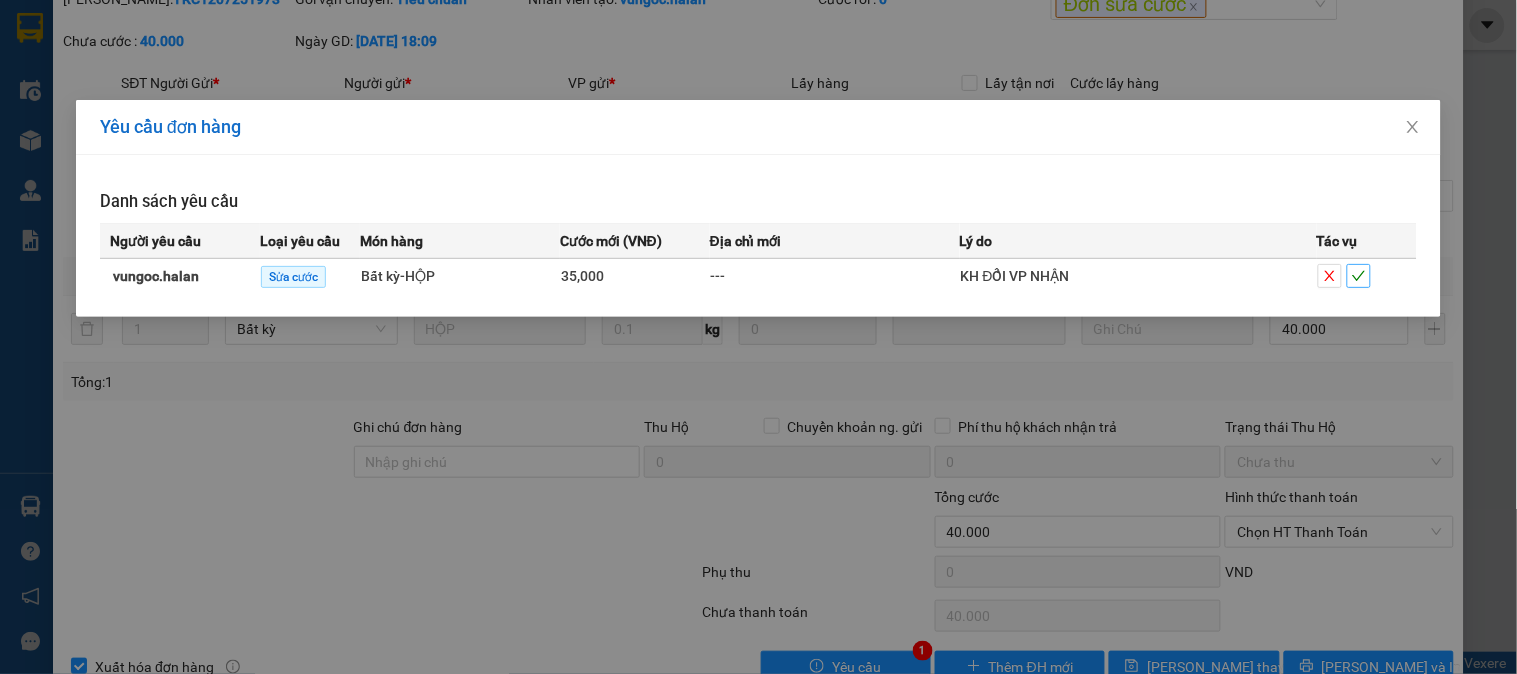click 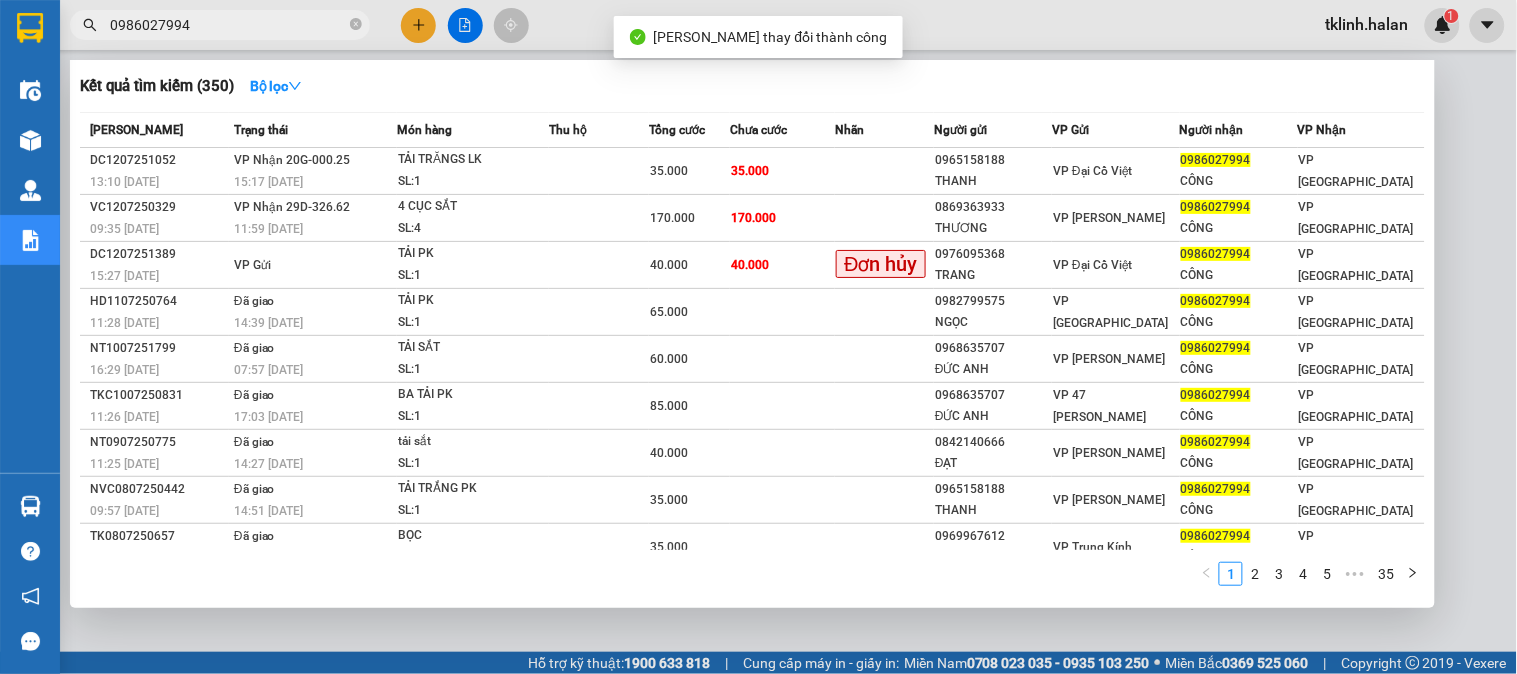 click on "0986027994" at bounding box center [228, 25] 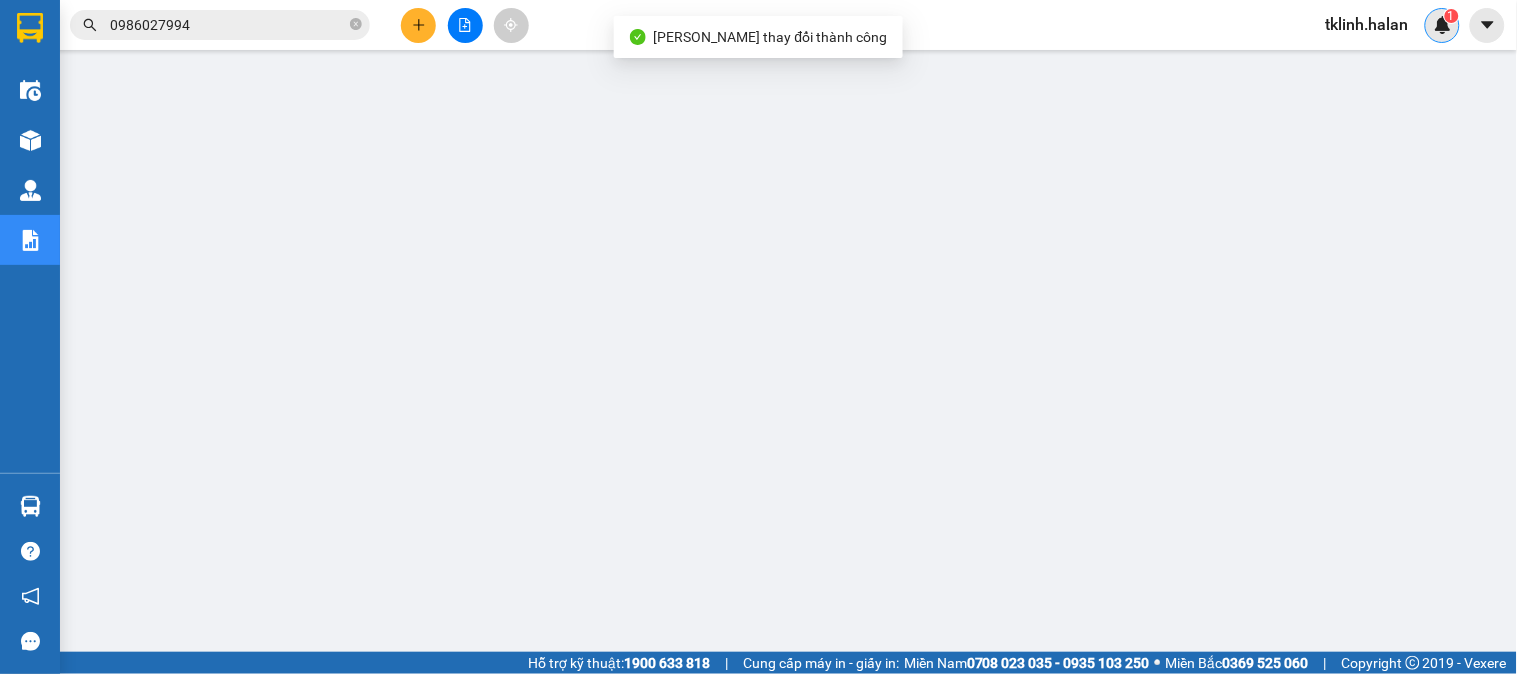 click on "1" at bounding box center (1442, 25) 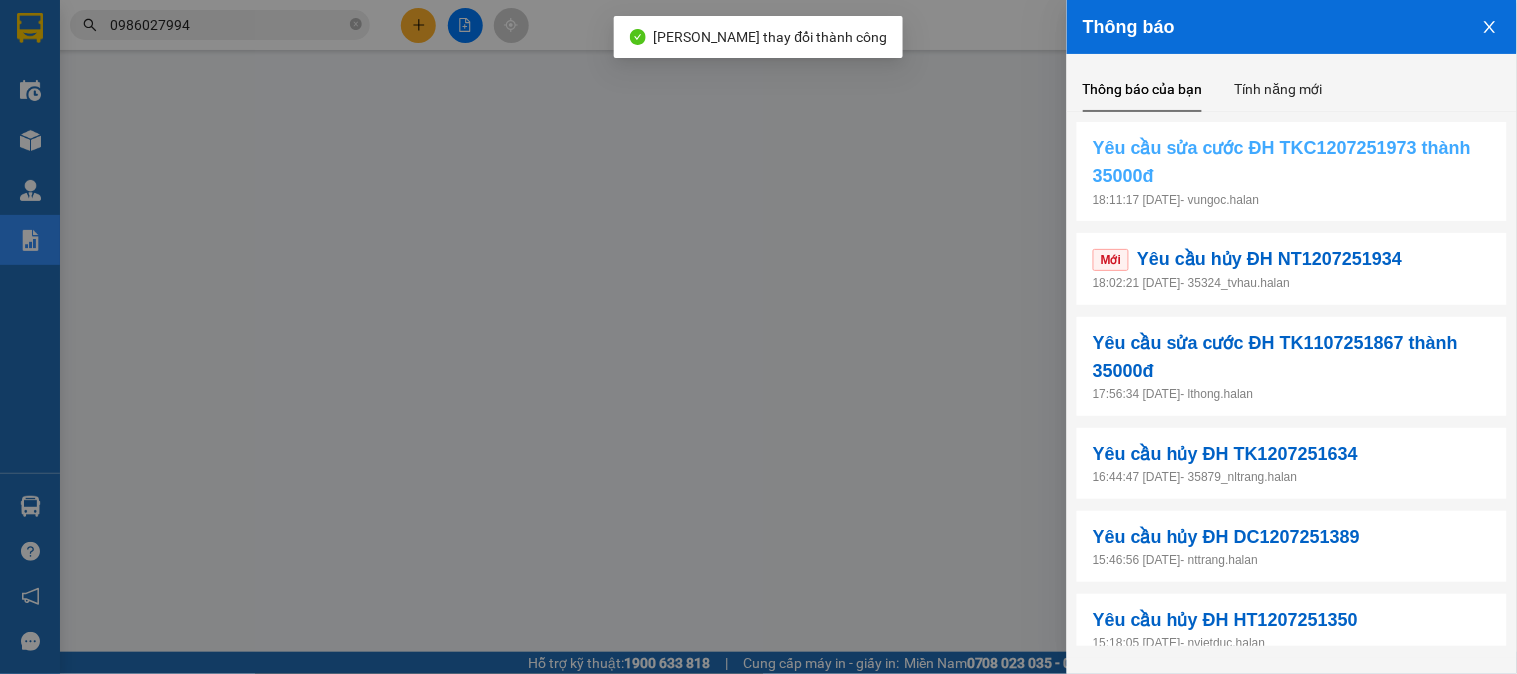 click on "Yêu cầu sửa cước ĐH TKC1207251973 thành 35000đ" at bounding box center [1292, 162] 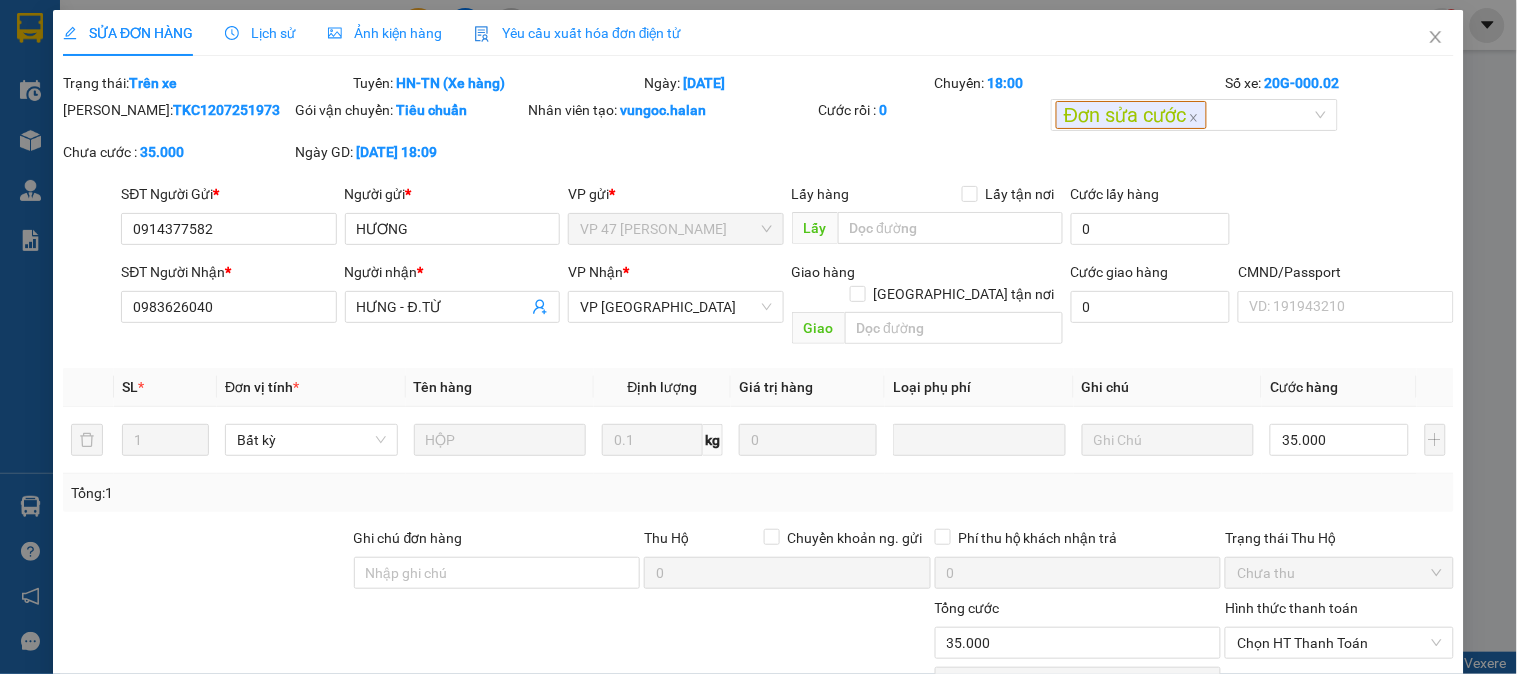 click on "Lịch sử" at bounding box center [260, 33] 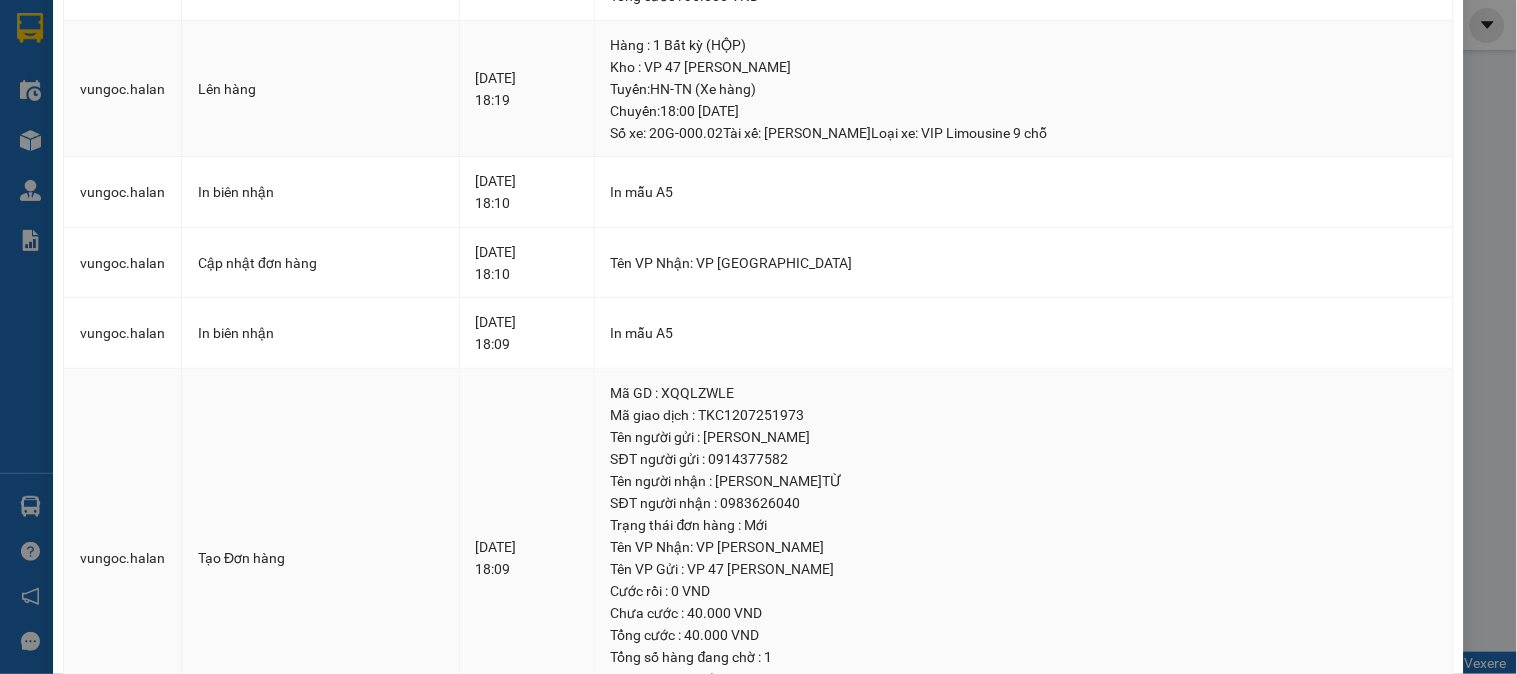 scroll, scrollTop: 0, scrollLeft: 0, axis: both 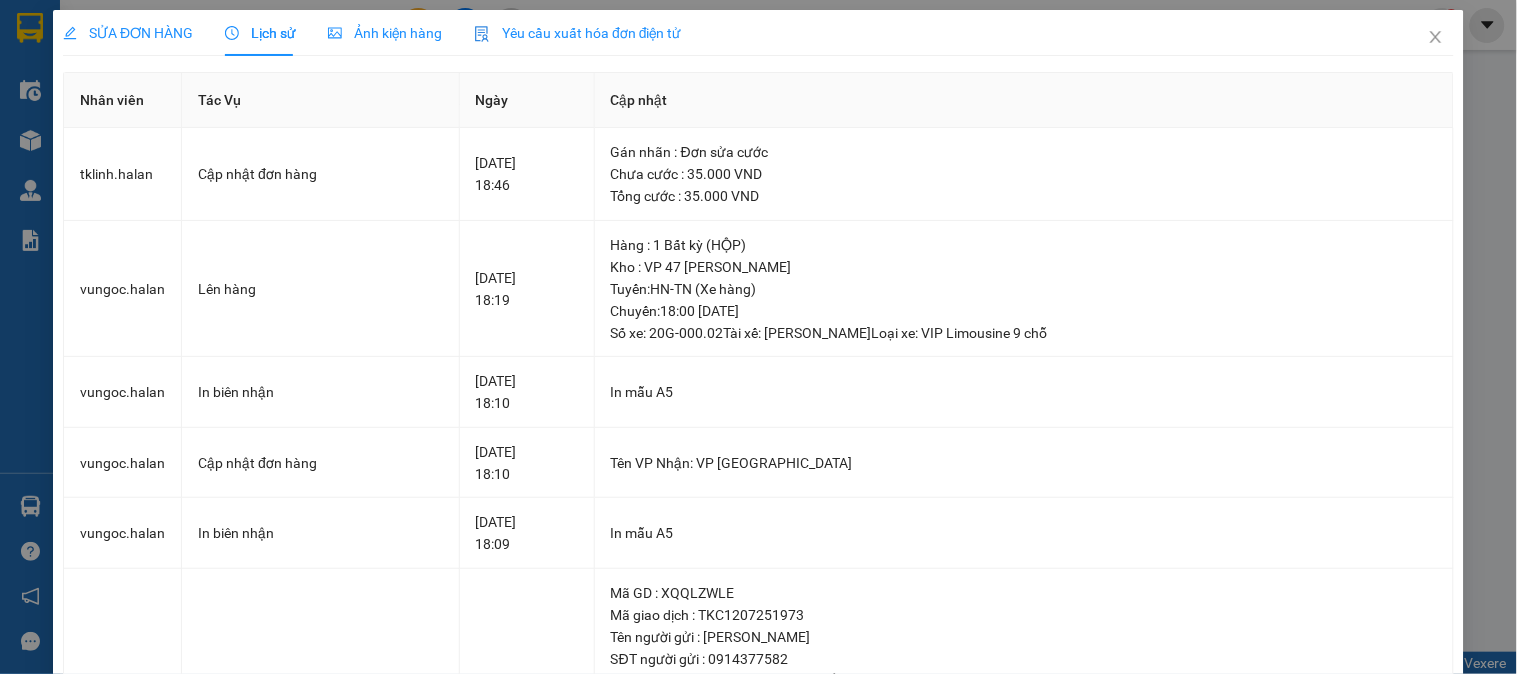 click on "SỬA ĐƠN HÀNG" at bounding box center (128, 33) 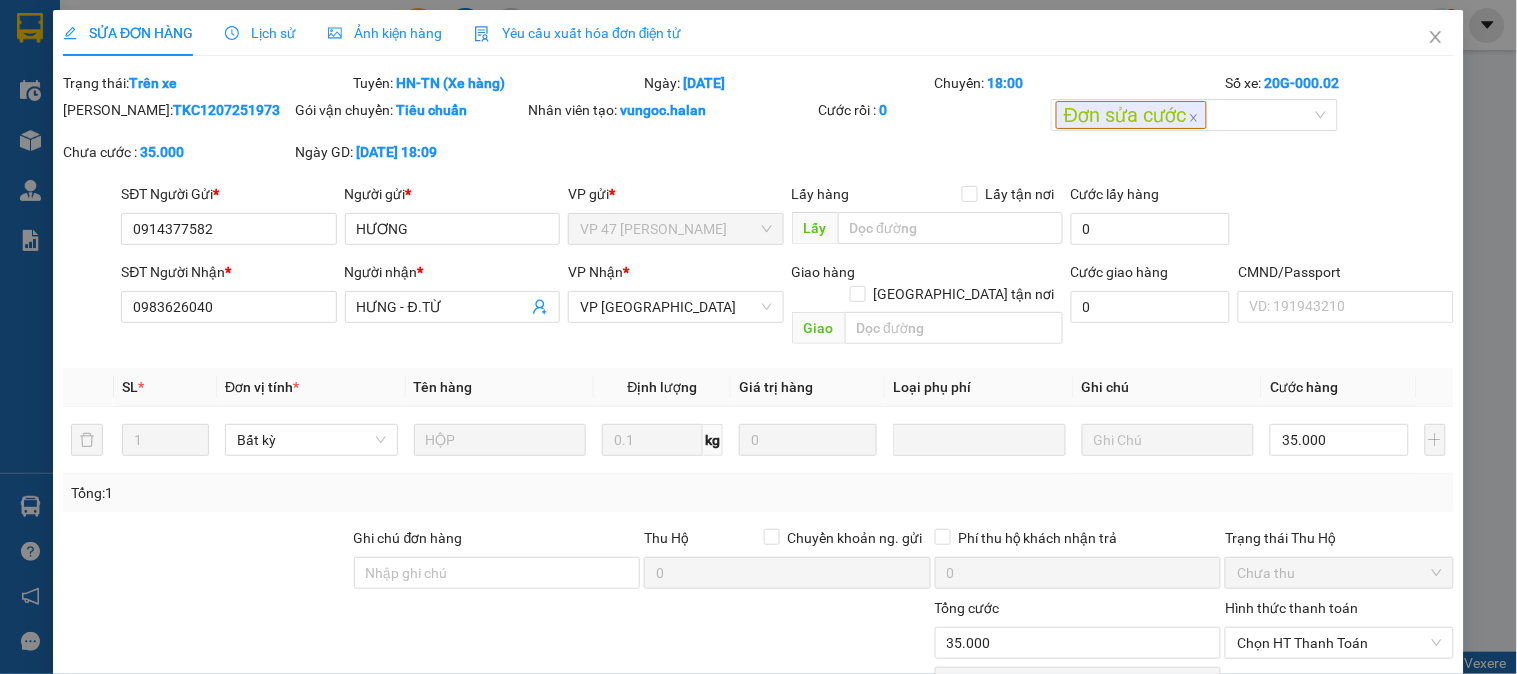 click on "Lịch sử" at bounding box center [260, 33] 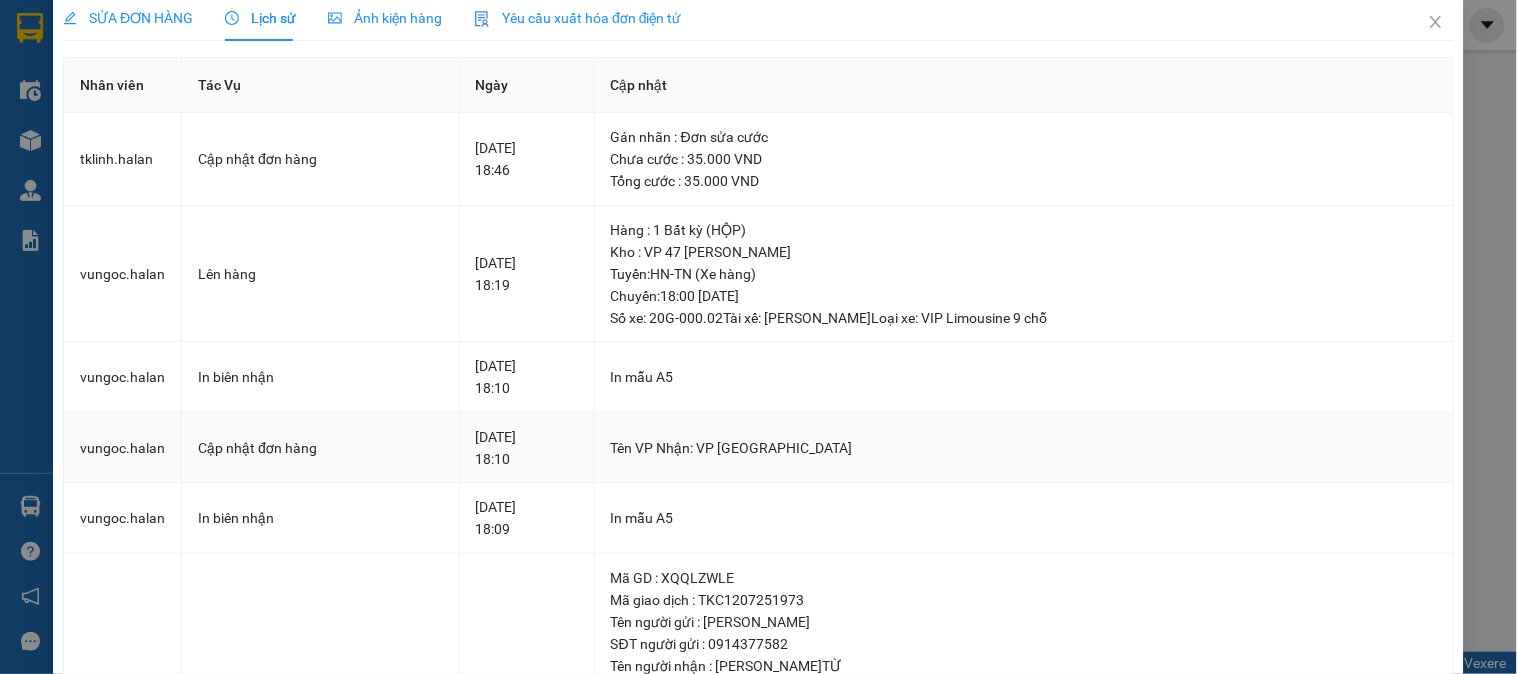 scroll, scrollTop: 0, scrollLeft: 0, axis: both 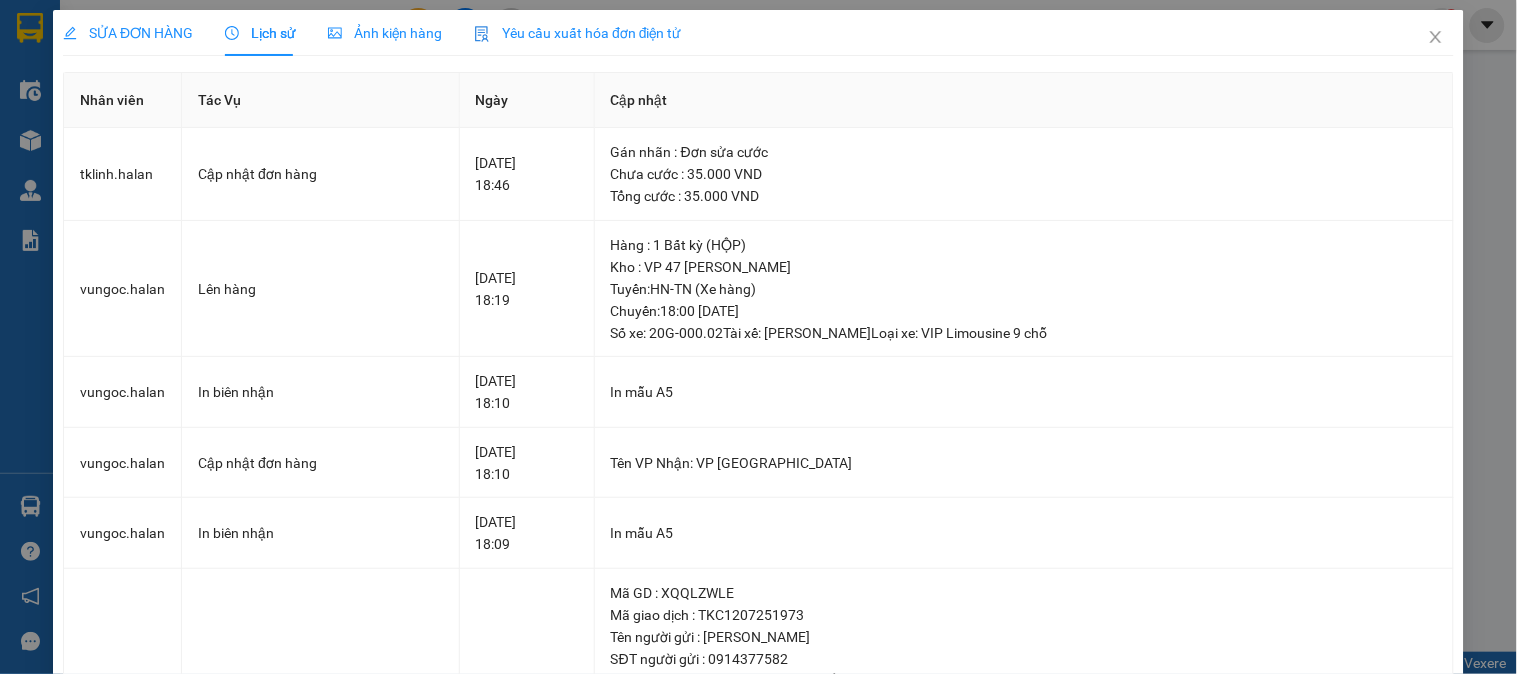 drag, startPoint x: 166, startPoint y: 37, endPoint x: 213, endPoint y: 71, distance: 58.00862 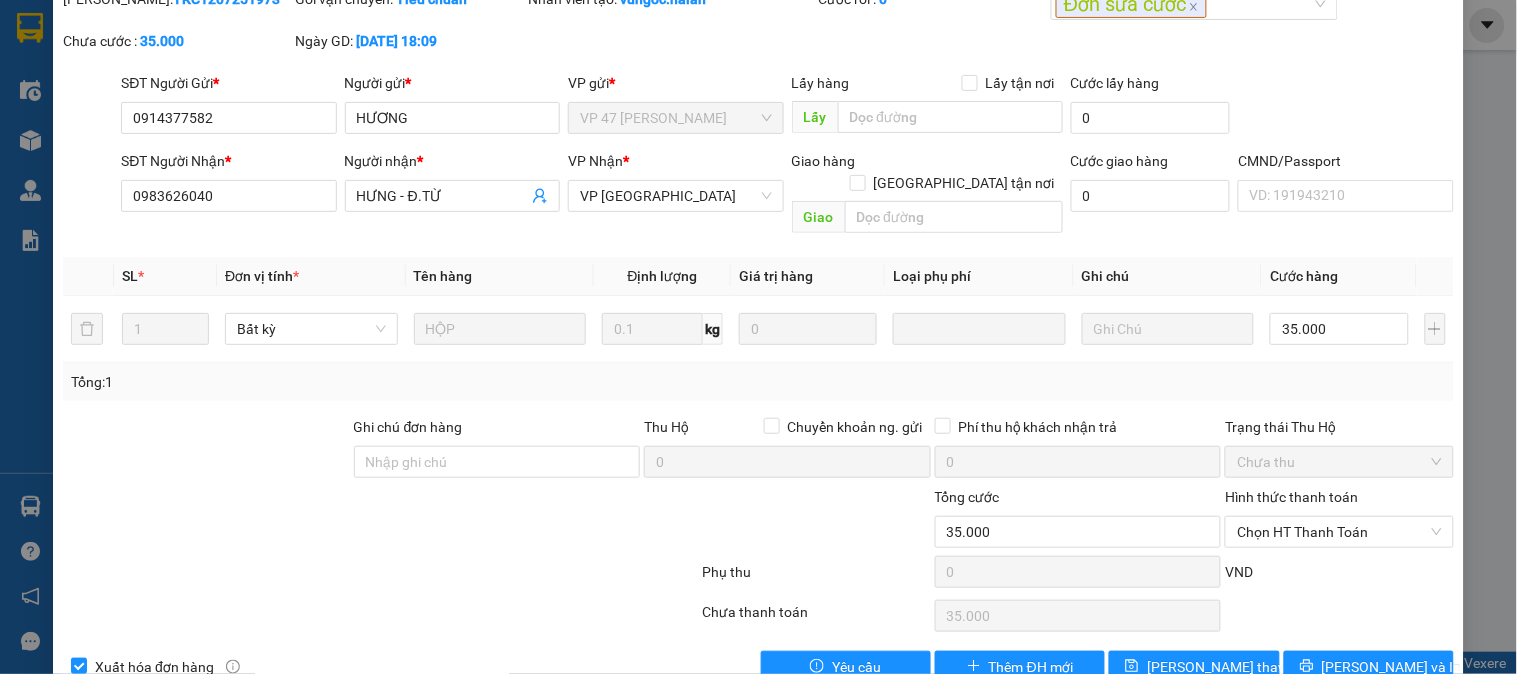 scroll, scrollTop: 0, scrollLeft: 0, axis: both 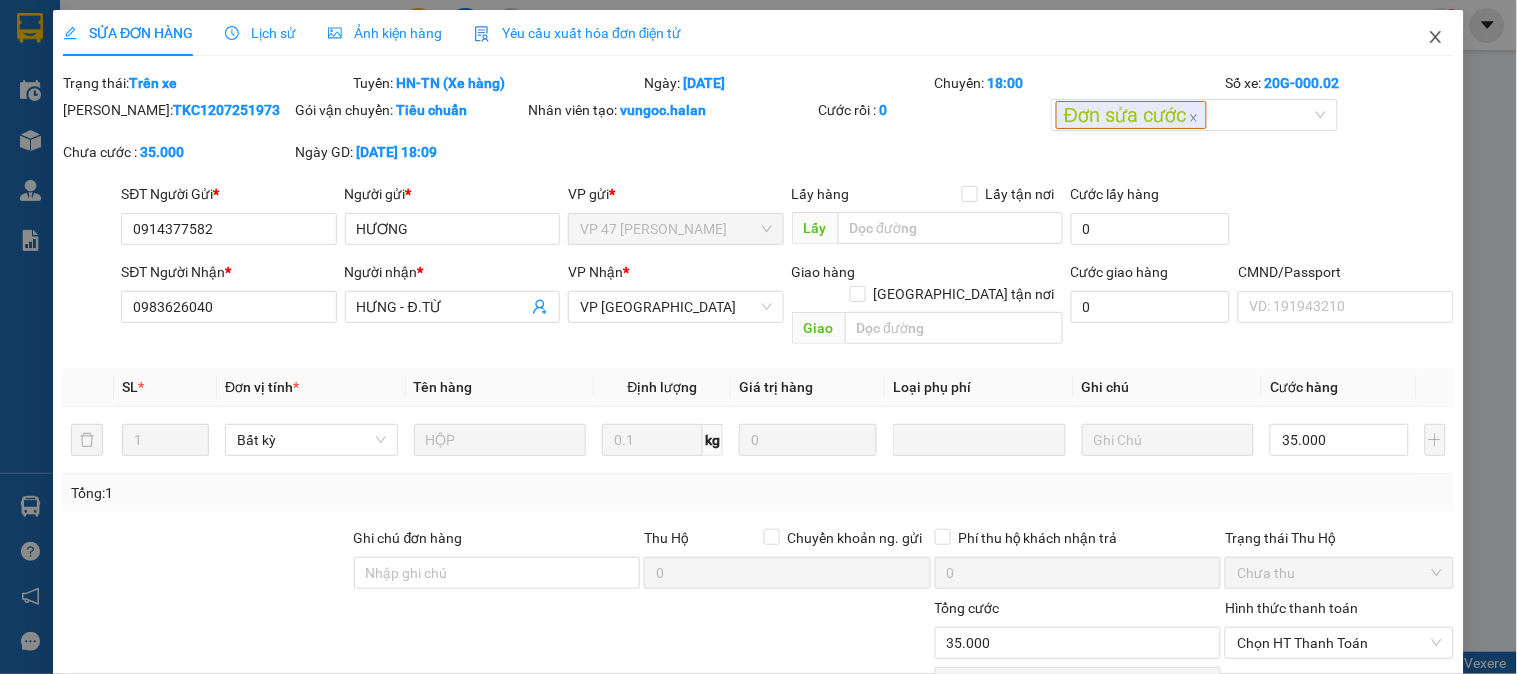 click 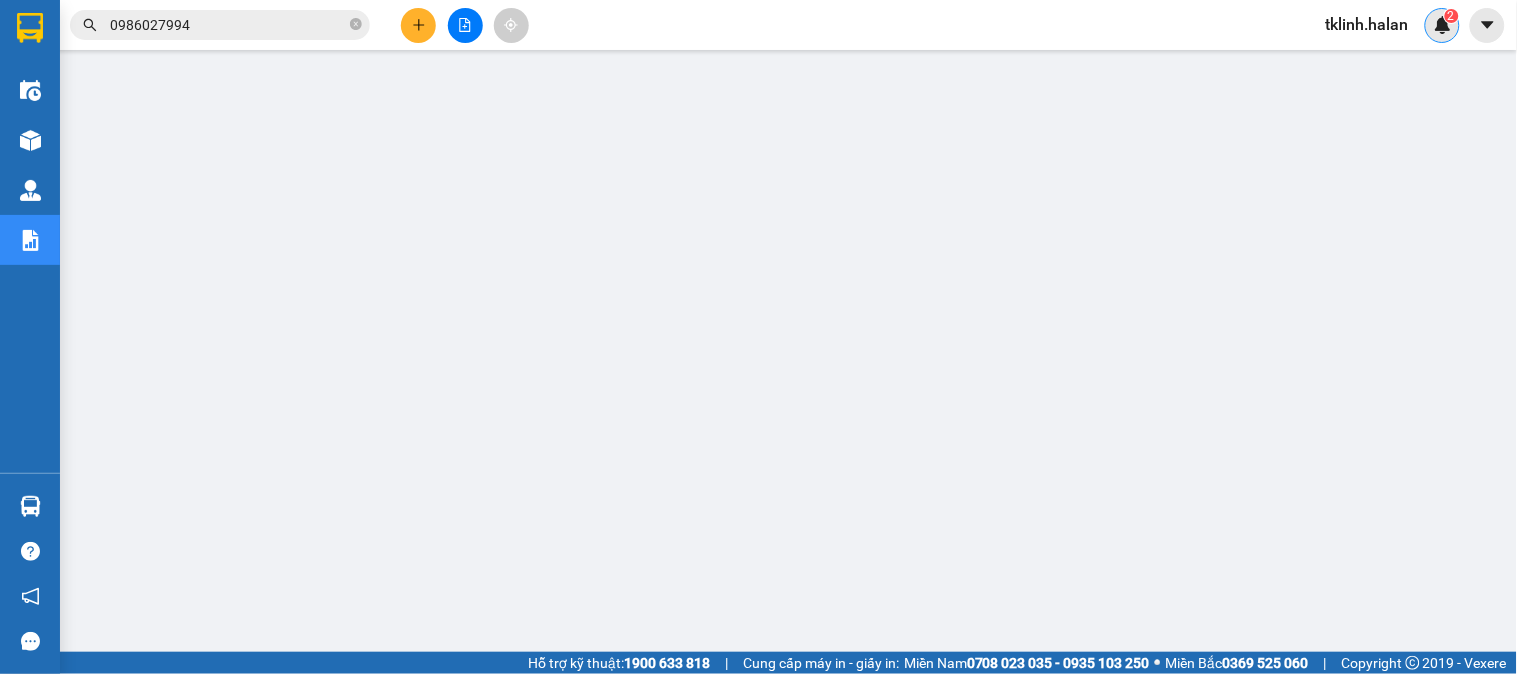 click at bounding box center [1443, 25] 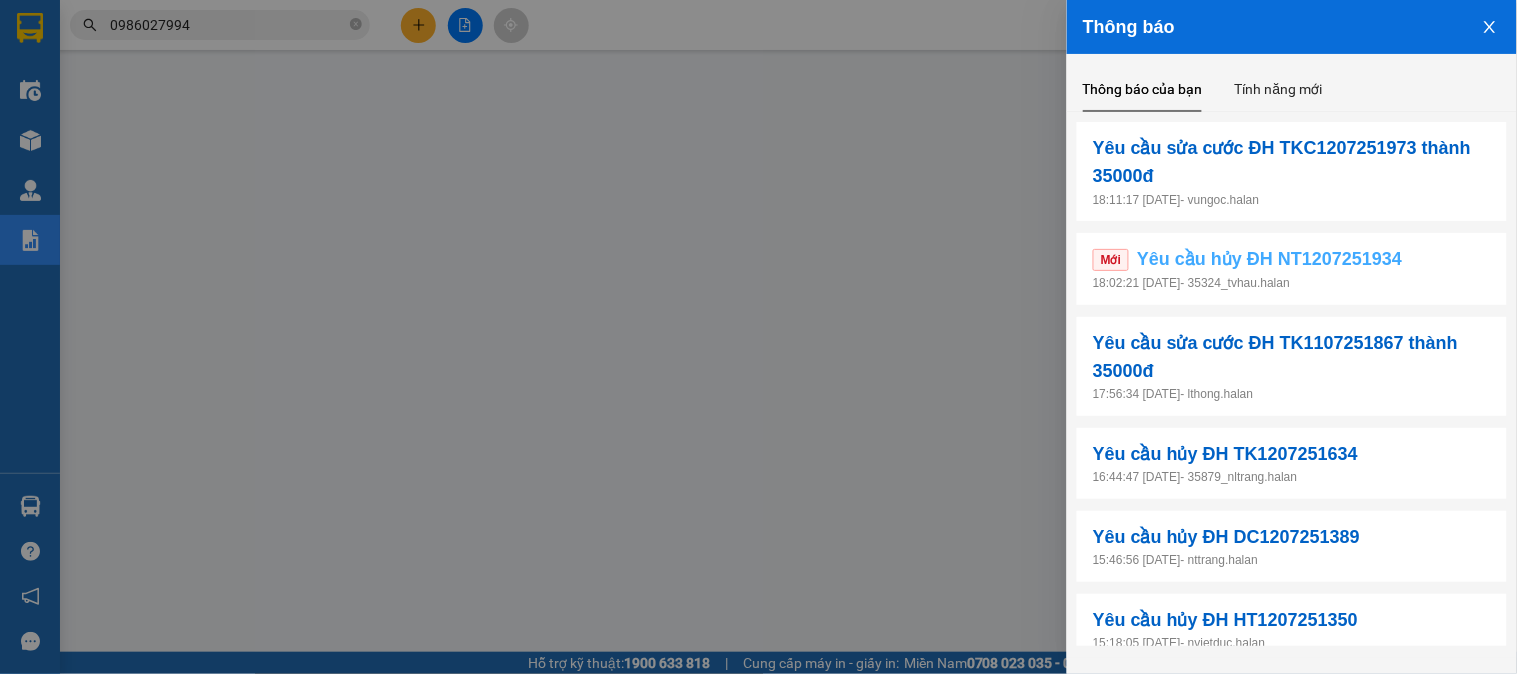 click on "Yêu cầu hủy ĐH NT1207251934" at bounding box center (1269, 259) 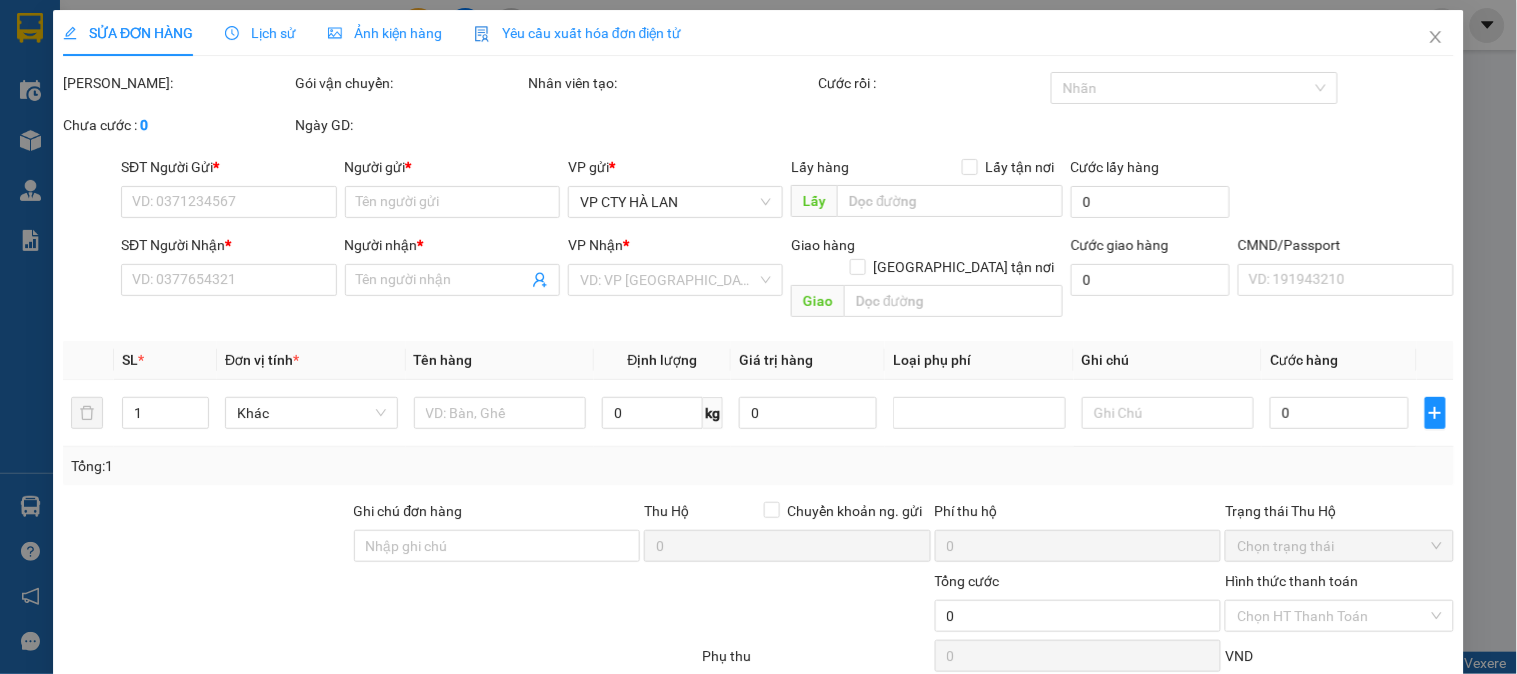 type on "0346971484" 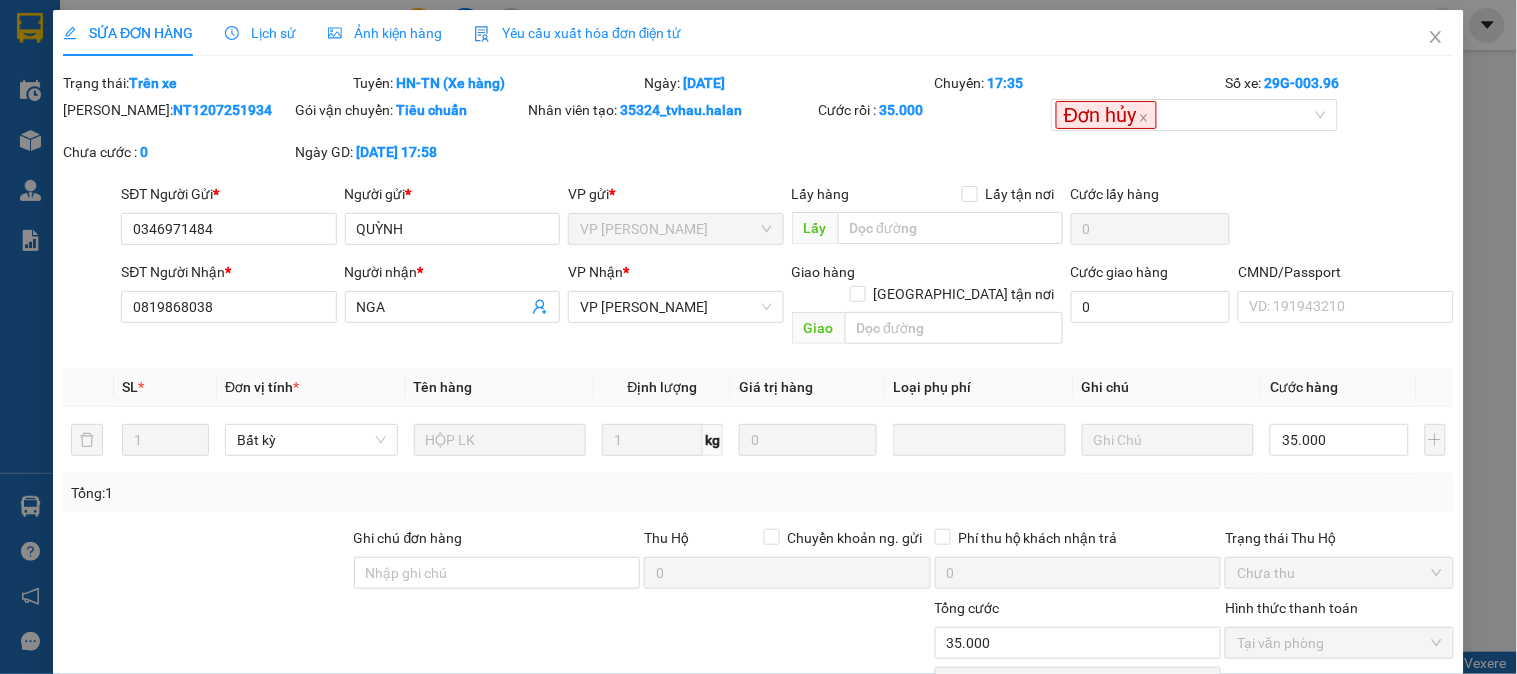 click on "Tổng:  1" at bounding box center [329, 493] 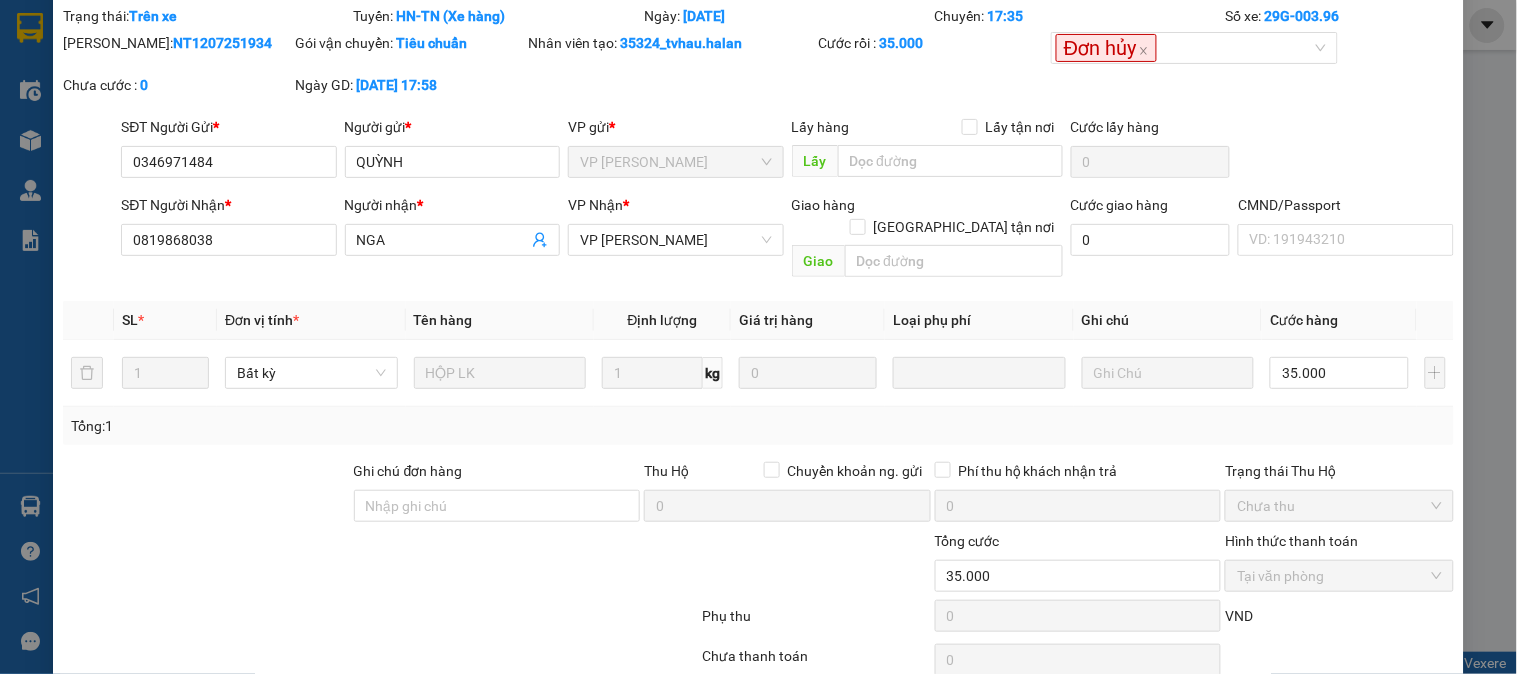 scroll, scrollTop: 136, scrollLeft: 0, axis: vertical 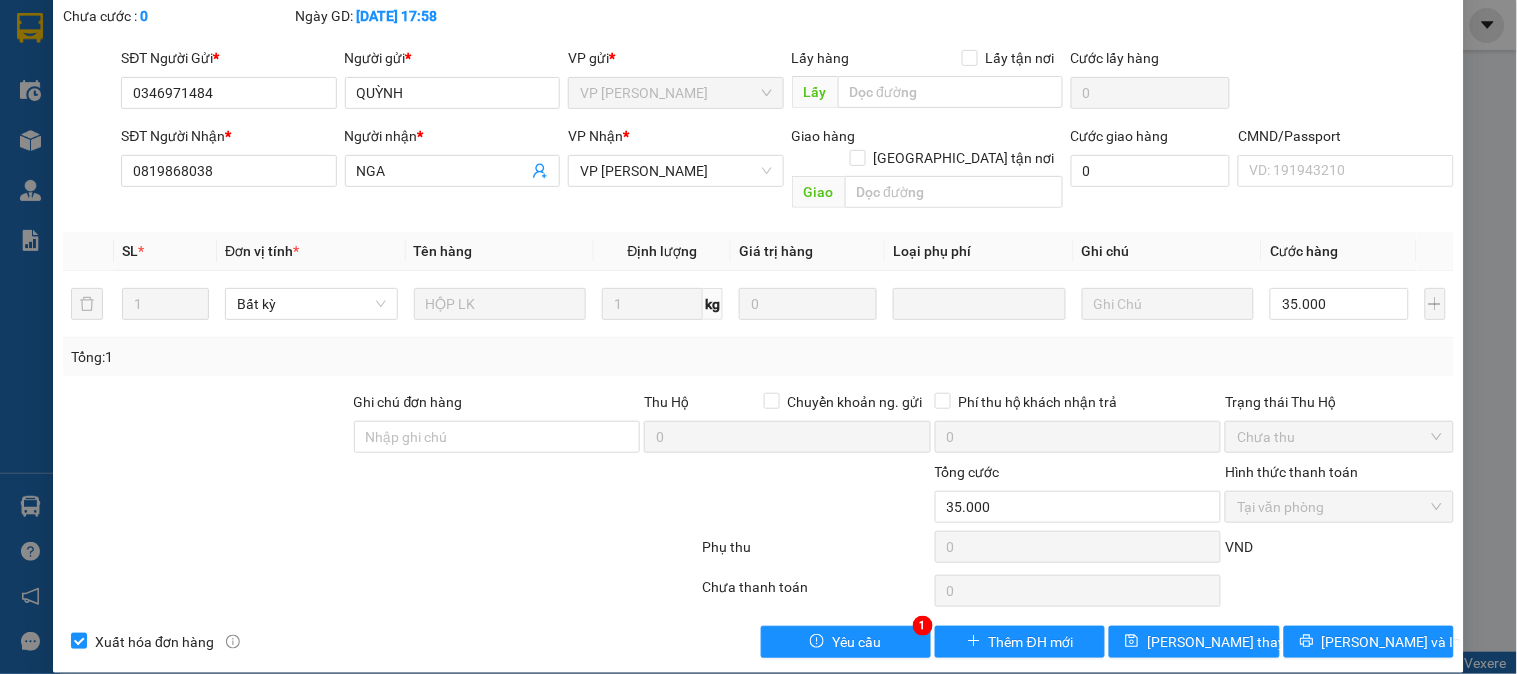 click on "SỬA ĐƠN HÀNG Lịch sử Ảnh kiện hàng Yêu cầu xuất hóa đơn điện tử Total Paid Fee 35.000 Total UnPaid Fee 0 Cash Collection Total Fee Trạng thái:  Trên xe Tuyến:   HN-[GEOGRAPHIC_DATA] (Xe hàng) Ngày:   [DATE] [GEOGRAPHIC_DATA]:   17:35 Số xe:   29G-003.96 Mã ĐH:  NT1207251934 Gói vận chuyển:   Tiêu chuẩn Nhân viên tạo:   35324_tvhau.halan Cước rồi :   35.000 Đơn hủy   Chưa cước :   0 Ngày GD:   [DATE] 17:58 SĐT Người Gửi  * 0346971484 Người gửi  * QUỲNH VP gửi  * VP [PERSON_NAME] Lấy hàng Lấy tận nơi Lấy Cước lấy hàng 0 SĐT Người Nhận  * 0819868038 Người nhận  * NGA VP Nhận  * VP [PERSON_NAME] Giao hàng [GEOGRAPHIC_DATA] tận nơi Giao Cước giao hàng 0 CMND/Passport VD: [PASSPORT] SL  * Đơn vị tính  * Tên hàng  Định lượng Giá trị hàng Loại phụ phí Ghi chú Cước hàng                     1 Bất kỳ HỘP LK 1 kg 0   35.000 Tổng:  1 Ghi chú đơn hàng Thu Hộ 0 0   Chưa thu 0" at bounding box center (758, 273) 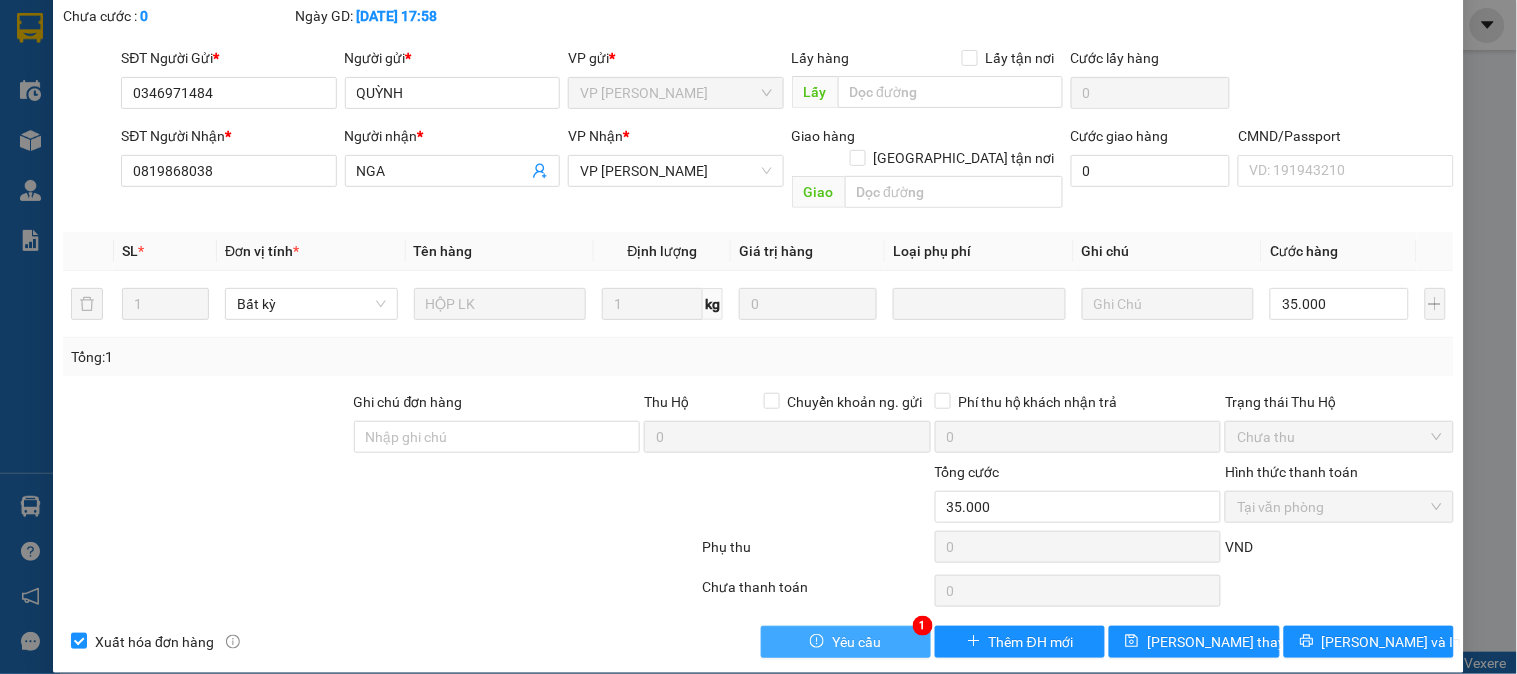 click on "Yêu cầu" at bounding box center [846, 642] 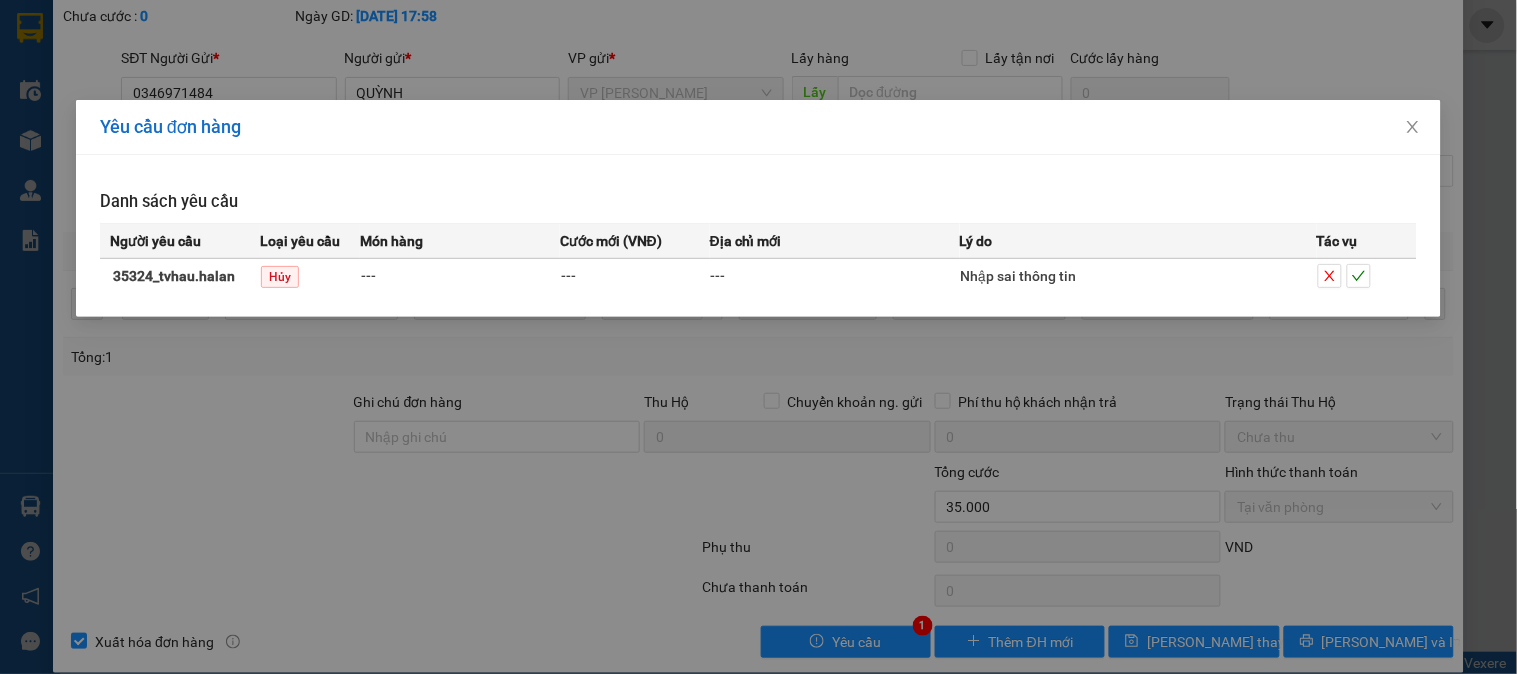 click on "Yêu cầu đơn hàng Danh sách yêu cầu Người yêu cầu Loại yêu cầu Món hàng Cước mới (VNĐ) Địa chỉ mới Lý do Tác vụ 35324_tvhau.halan Hủy --- --- --- Nhập sai thông tin" at bounding box center [758, 337] 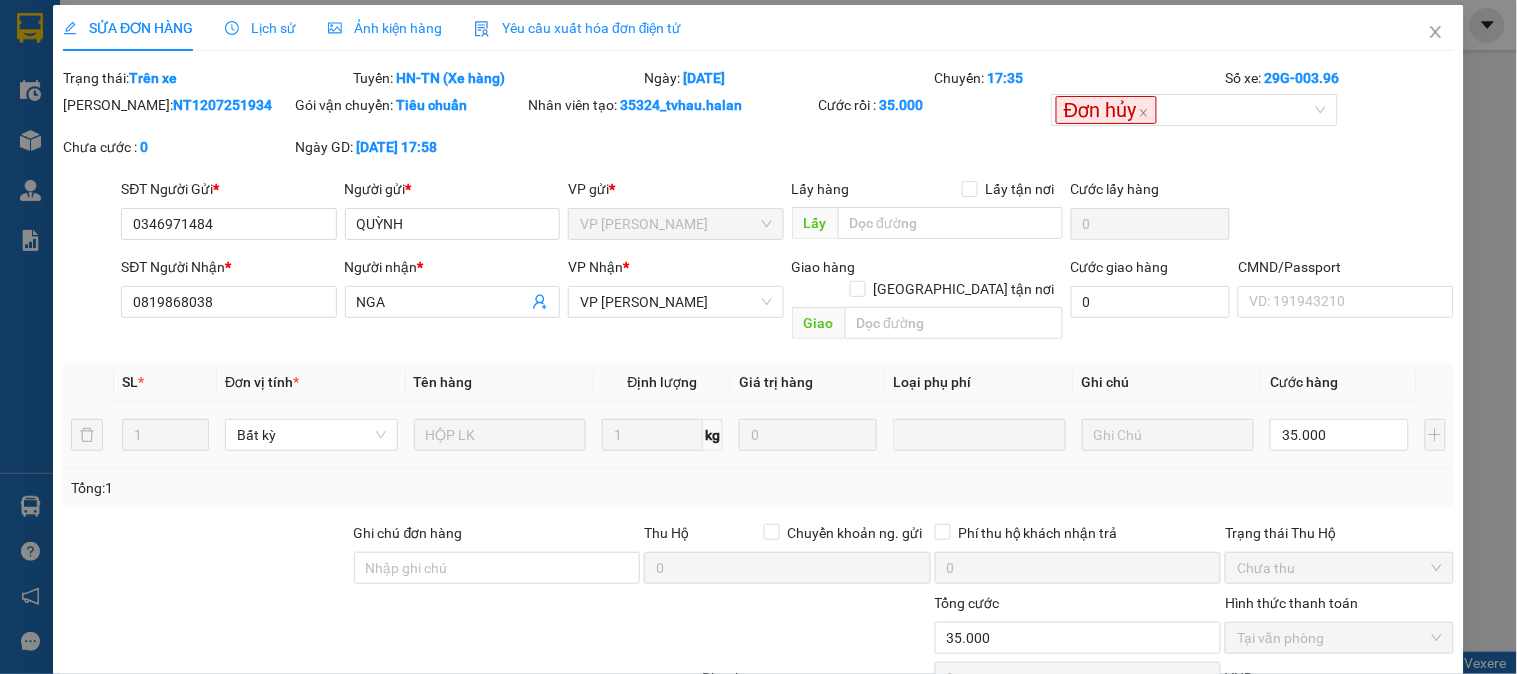 scroll, scrollTop: 0, scrollLeft: 0, axis: both 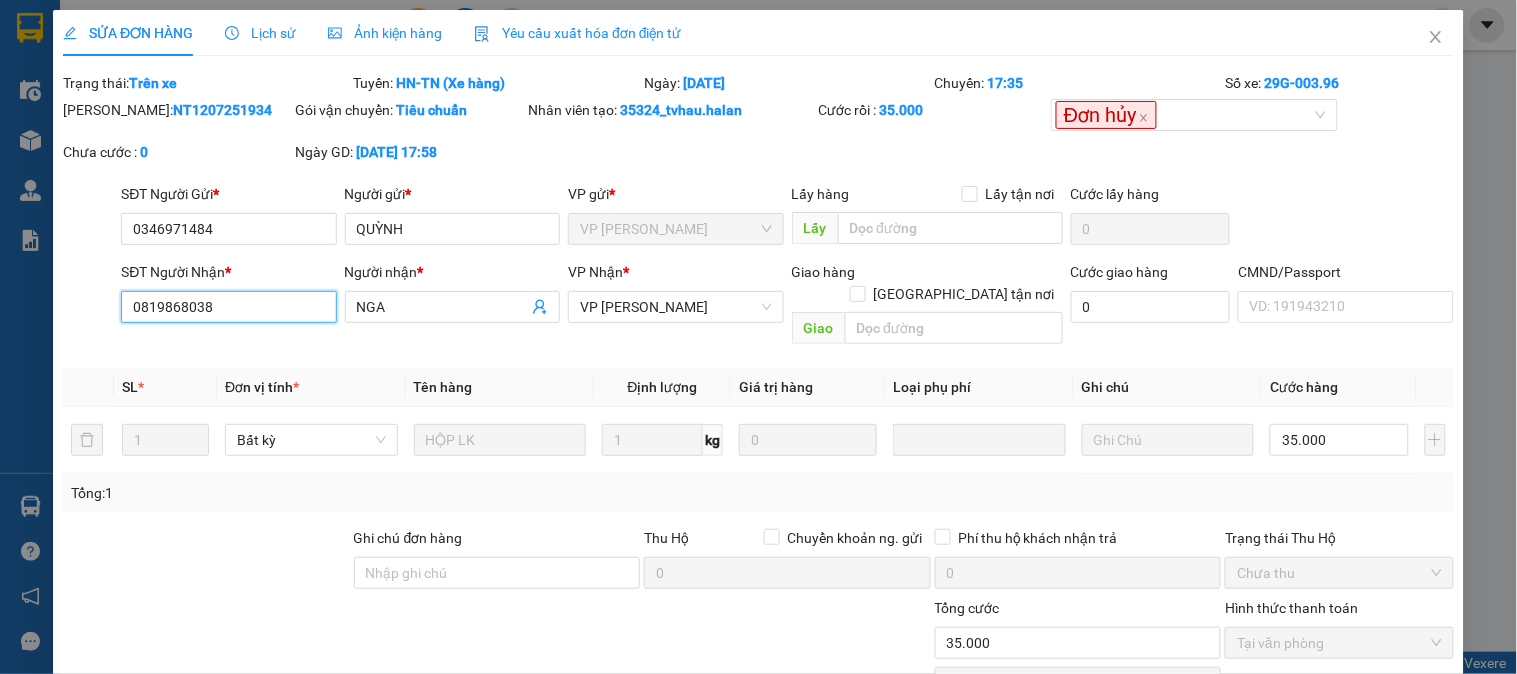 click on "0819868038" at bounding box center [228, 307] 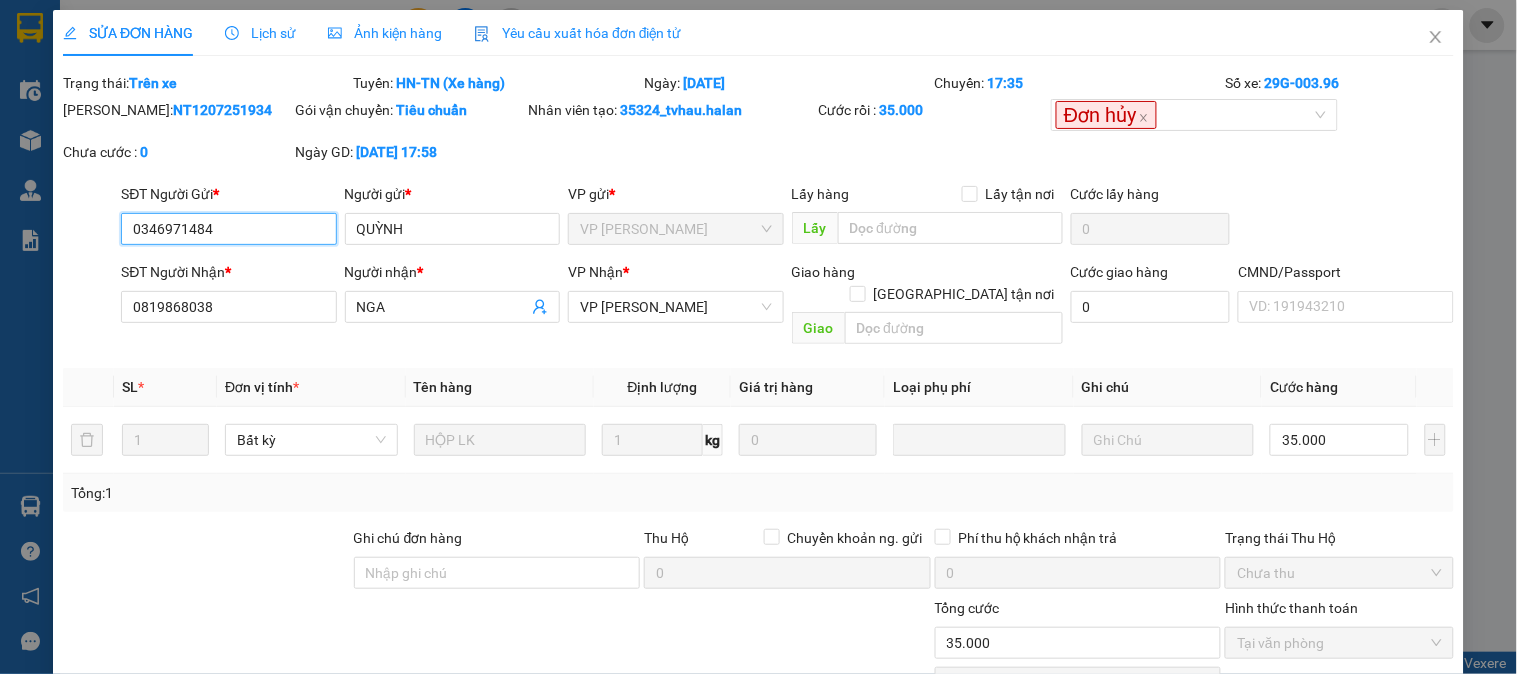 click on "0346971484" at bounding box center [228, 229] 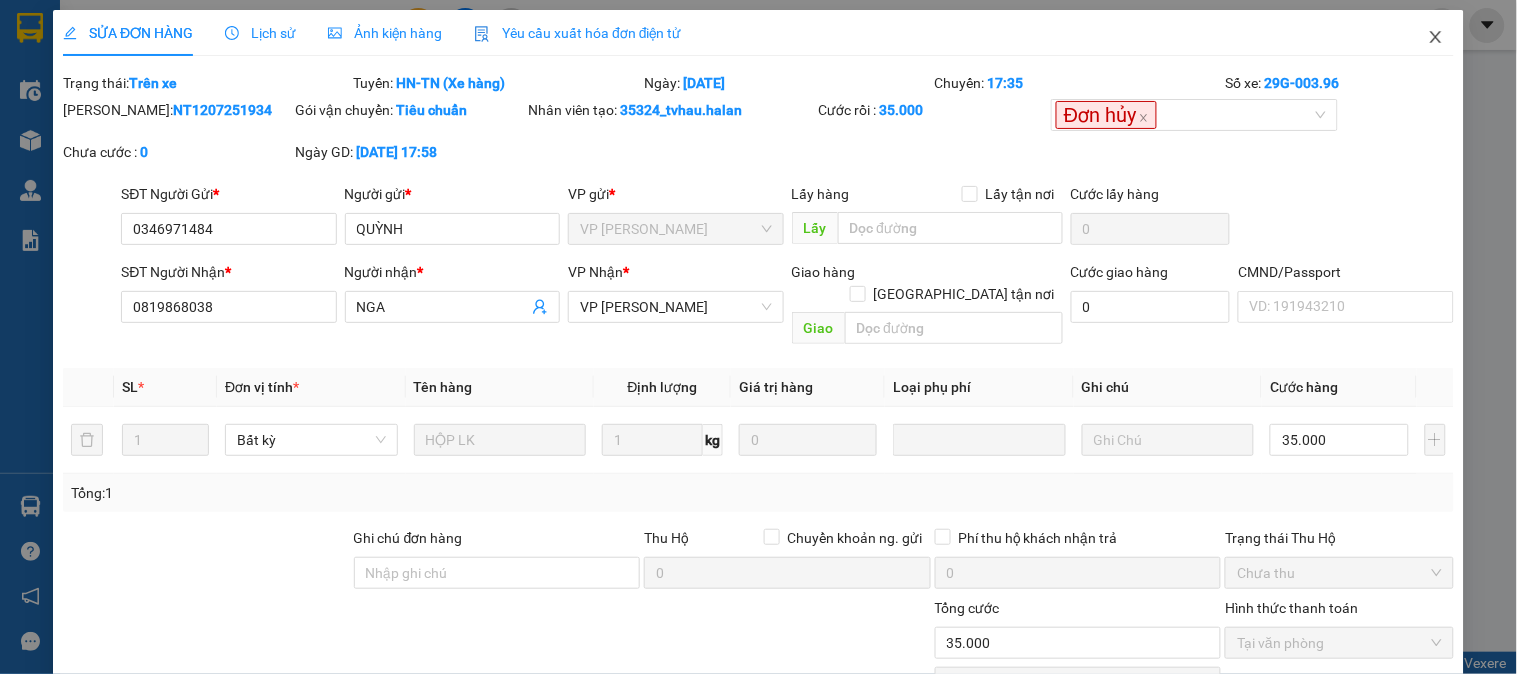 click 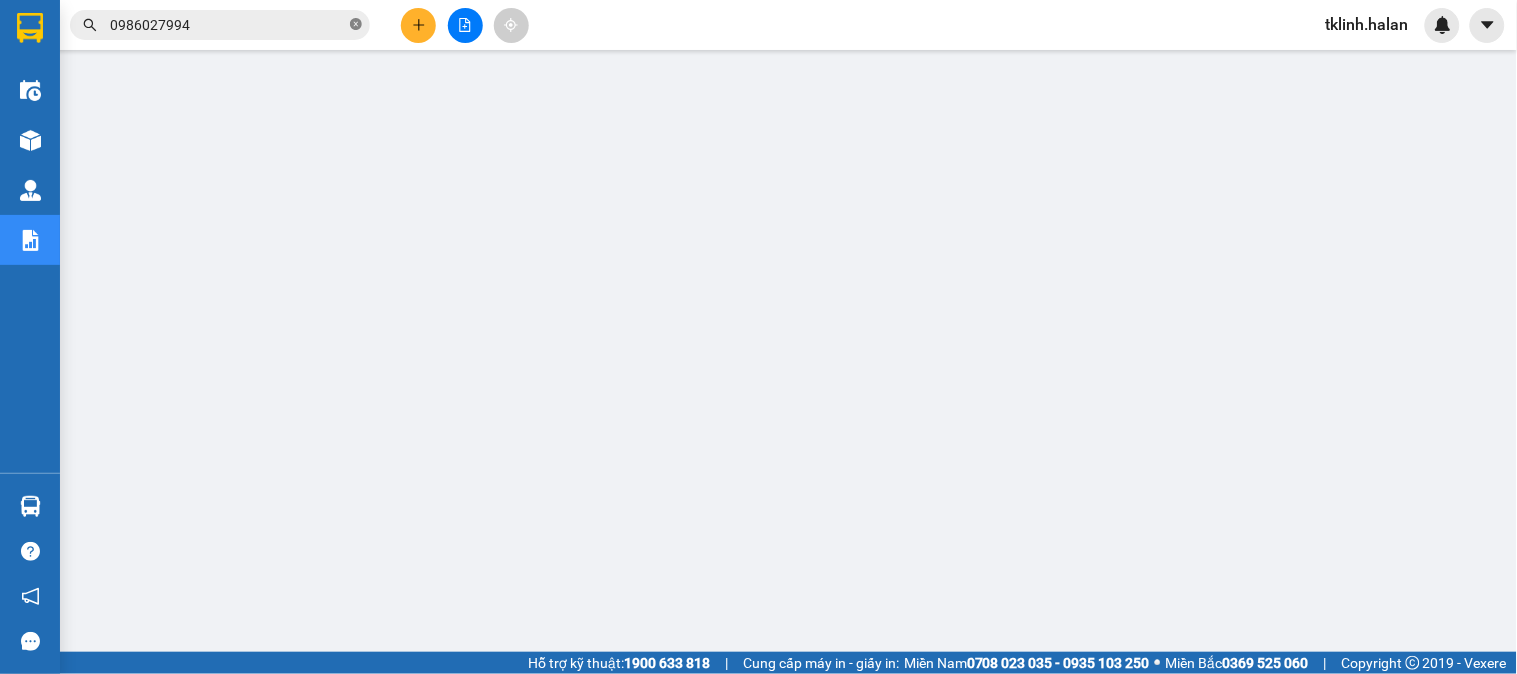 click 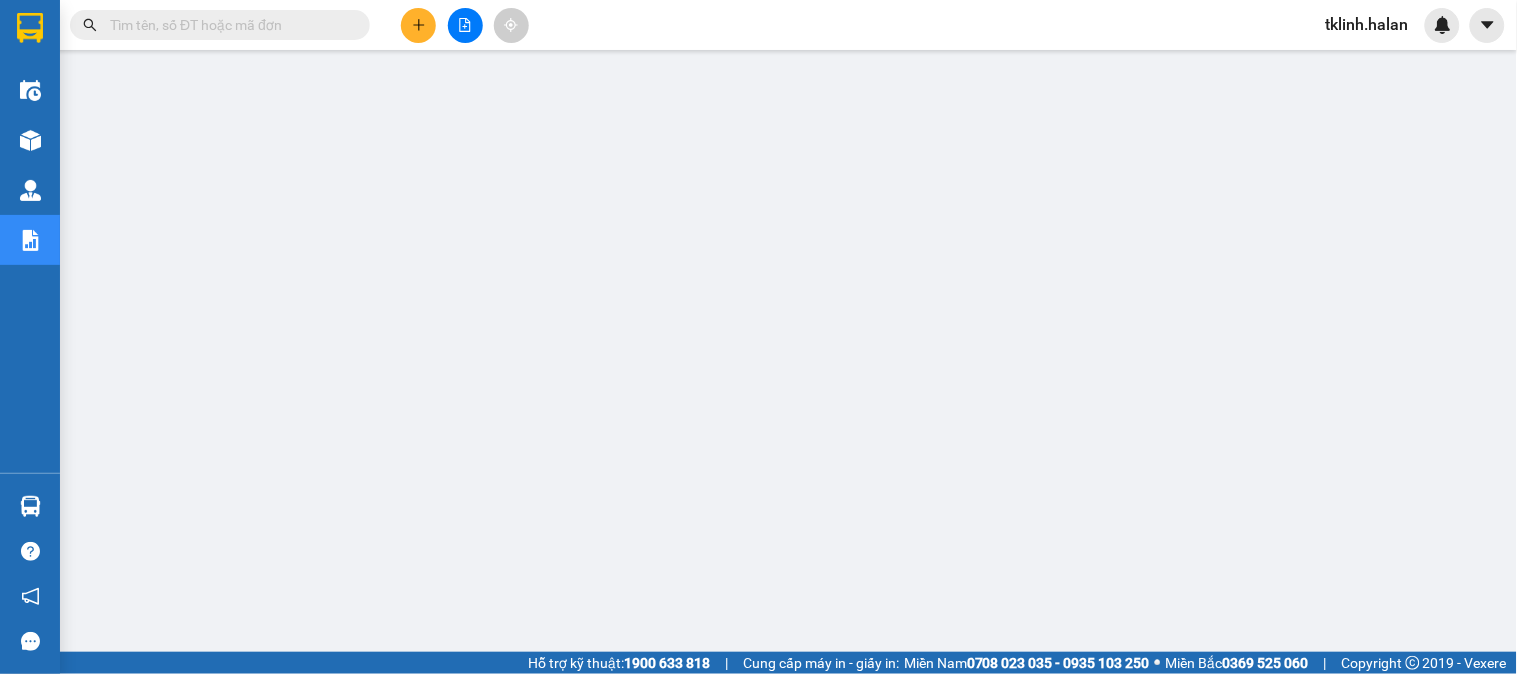 paste on "0346971484" 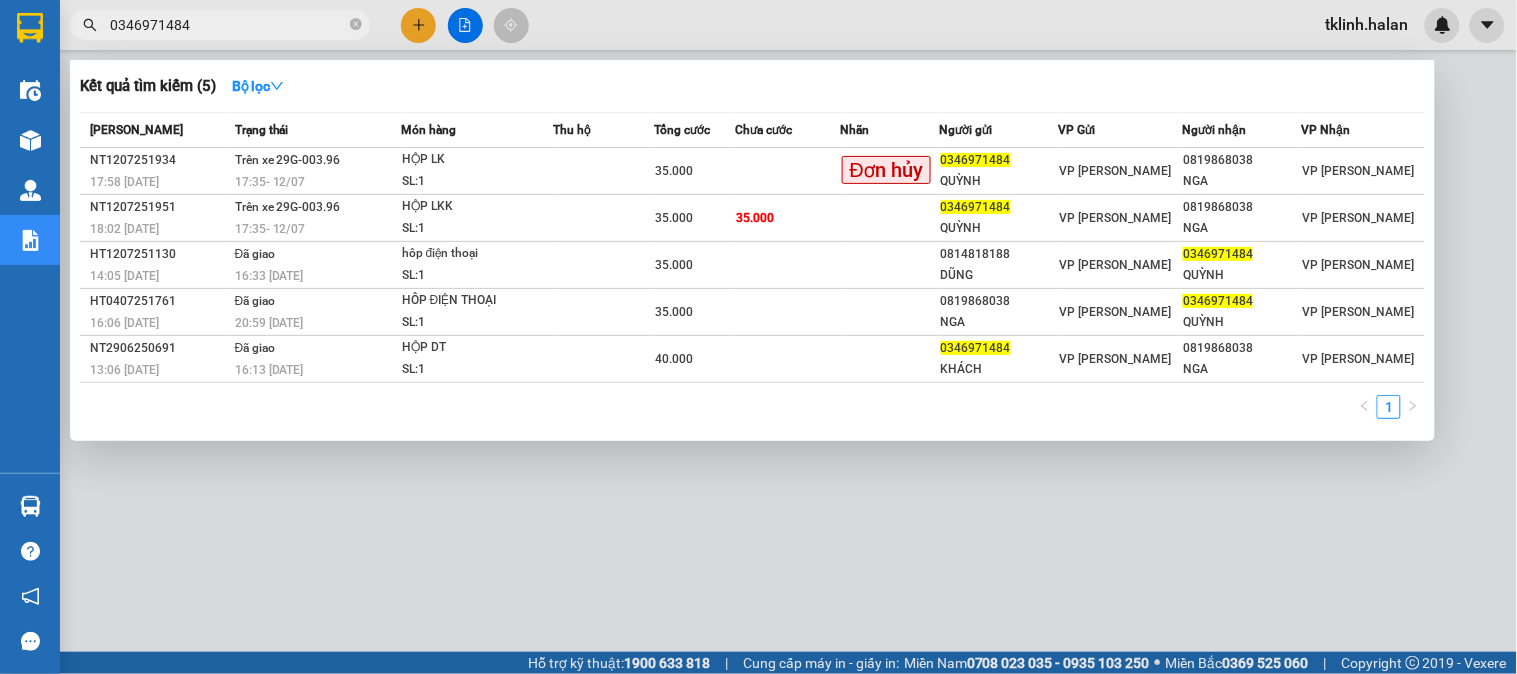type on "0346971484" 